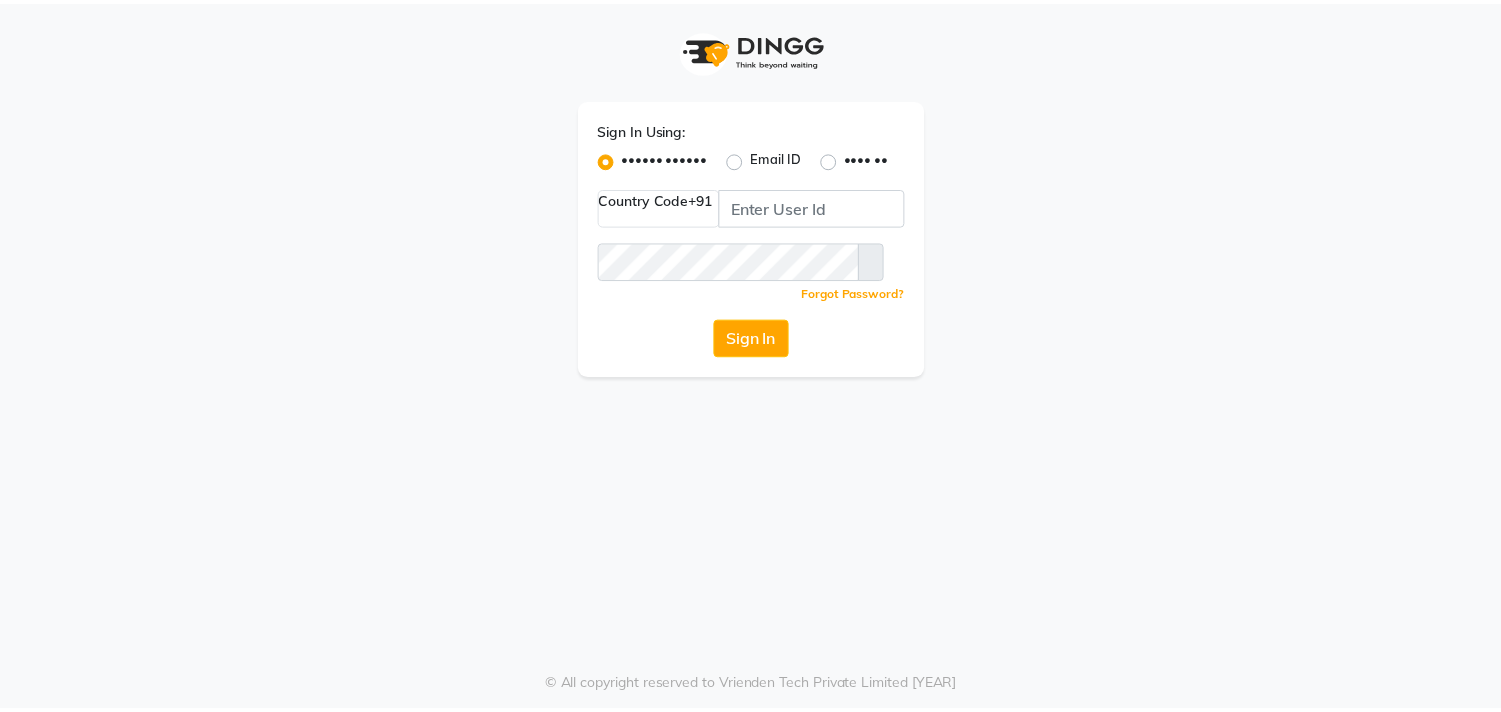 scroll, scrollTop: 0, scrollLeft: 0, axis: both 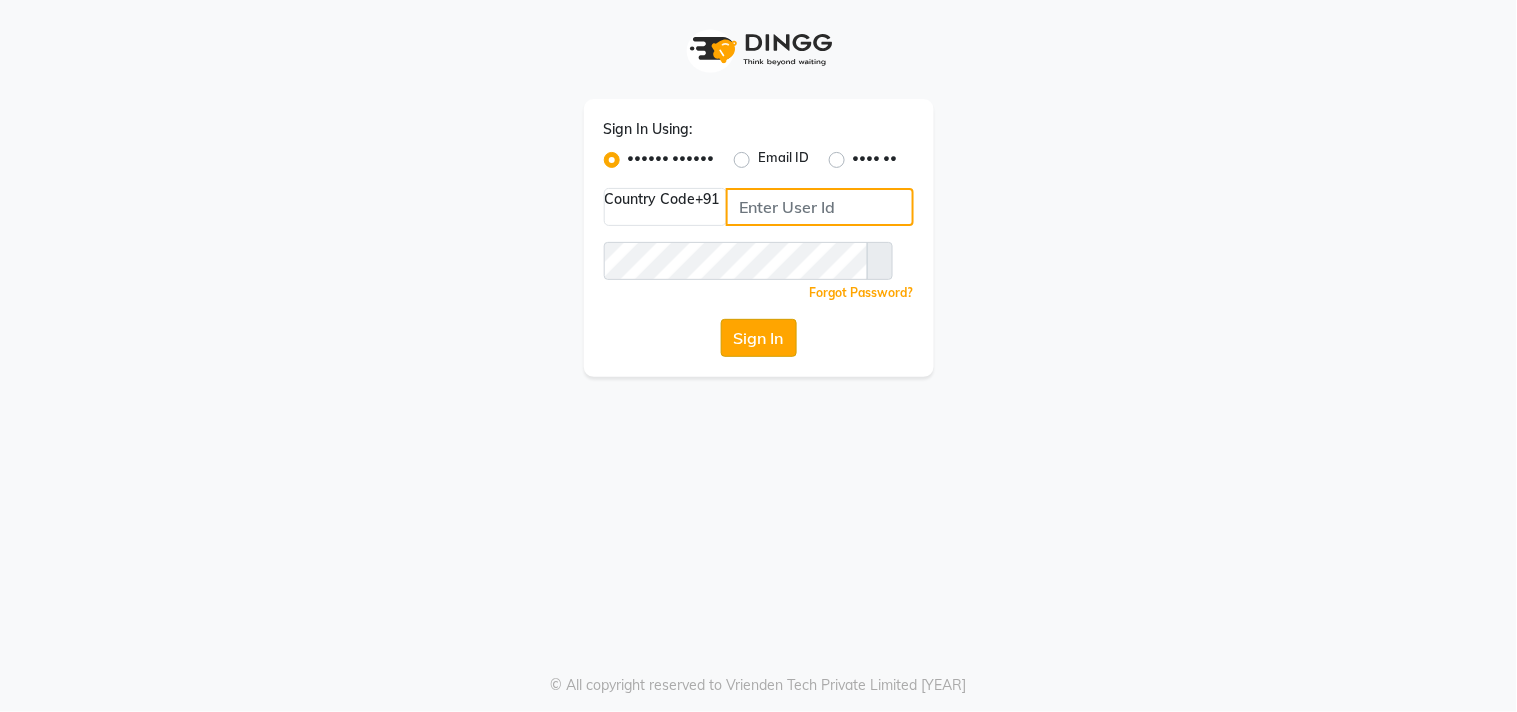 type on "••••••••••" 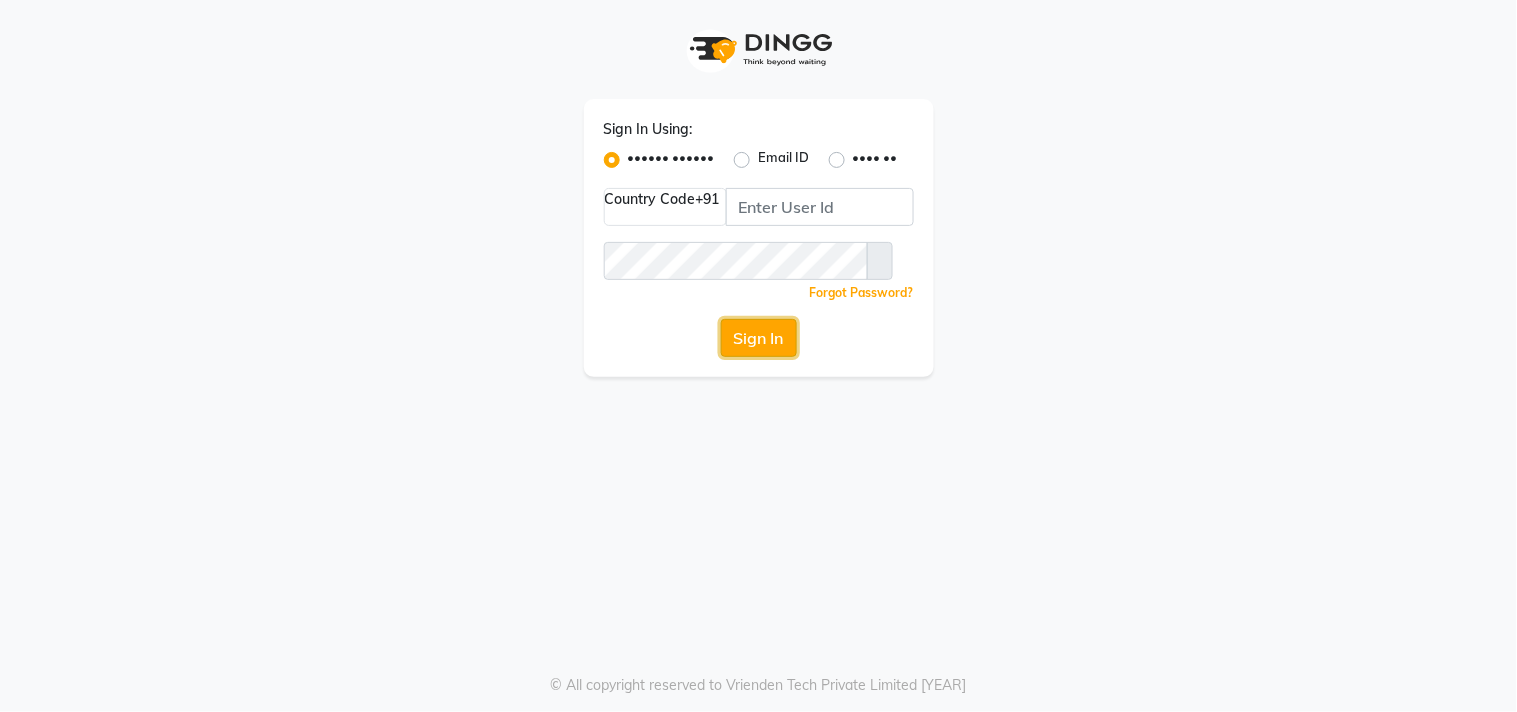 click on "Sign In" at bounding box center [759, 338] 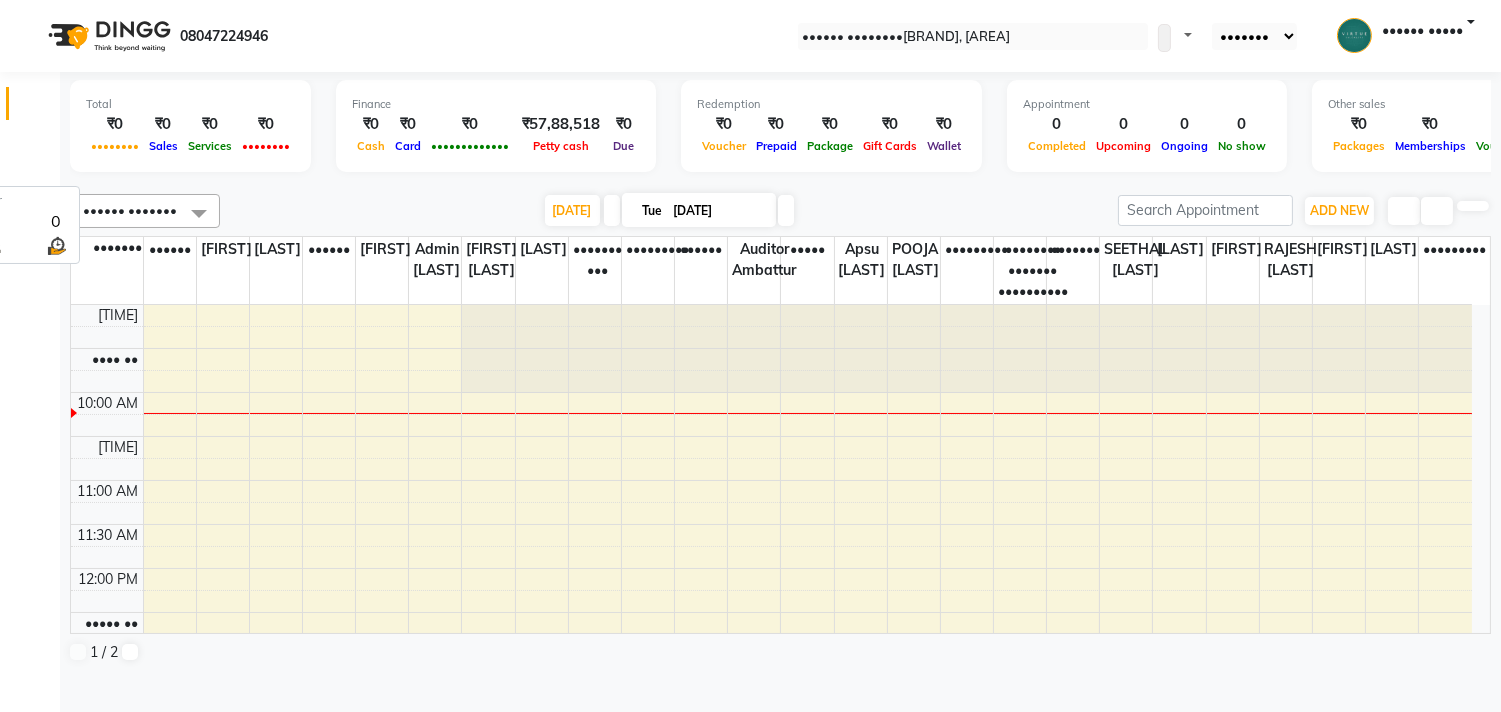 scroll, scrollTop: 0, scrollLeft: 0, axis: both 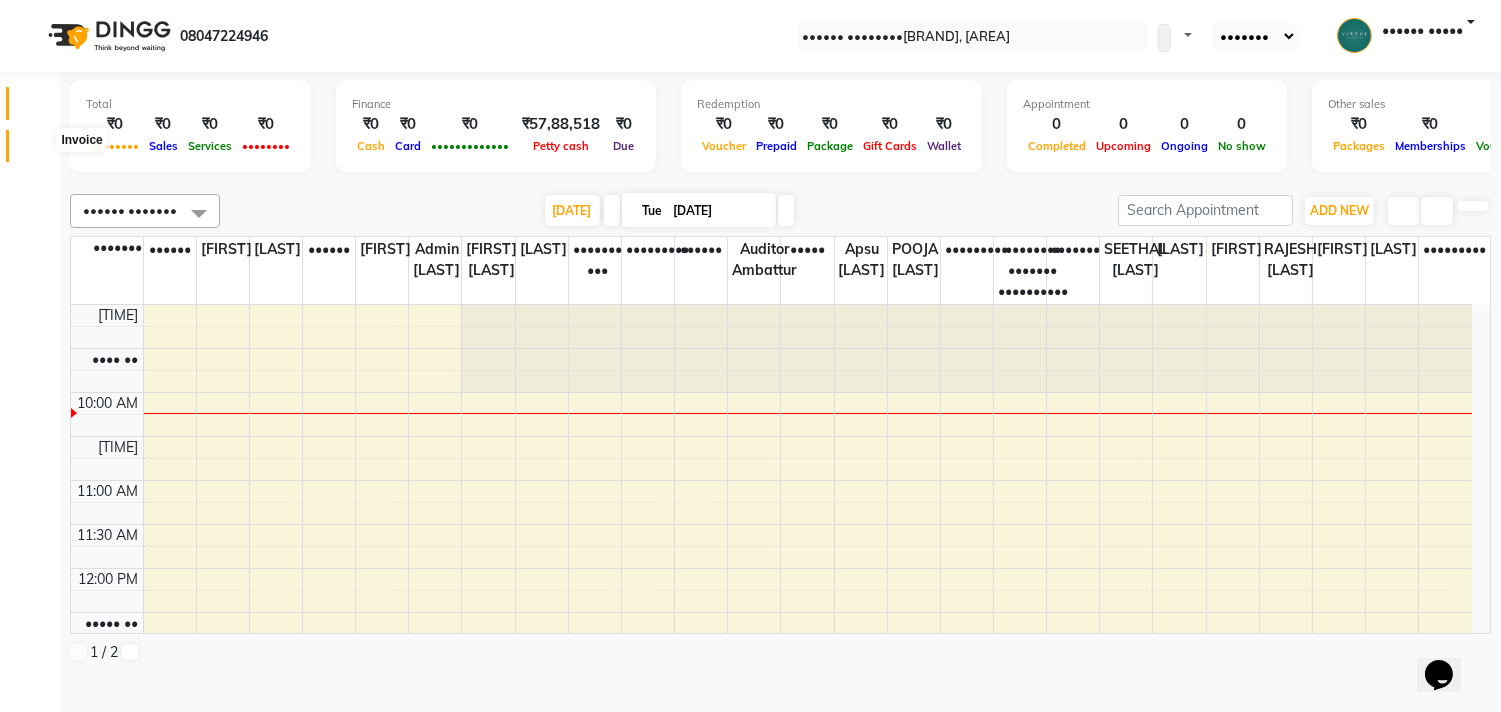 click at bounding box center [38, 151] 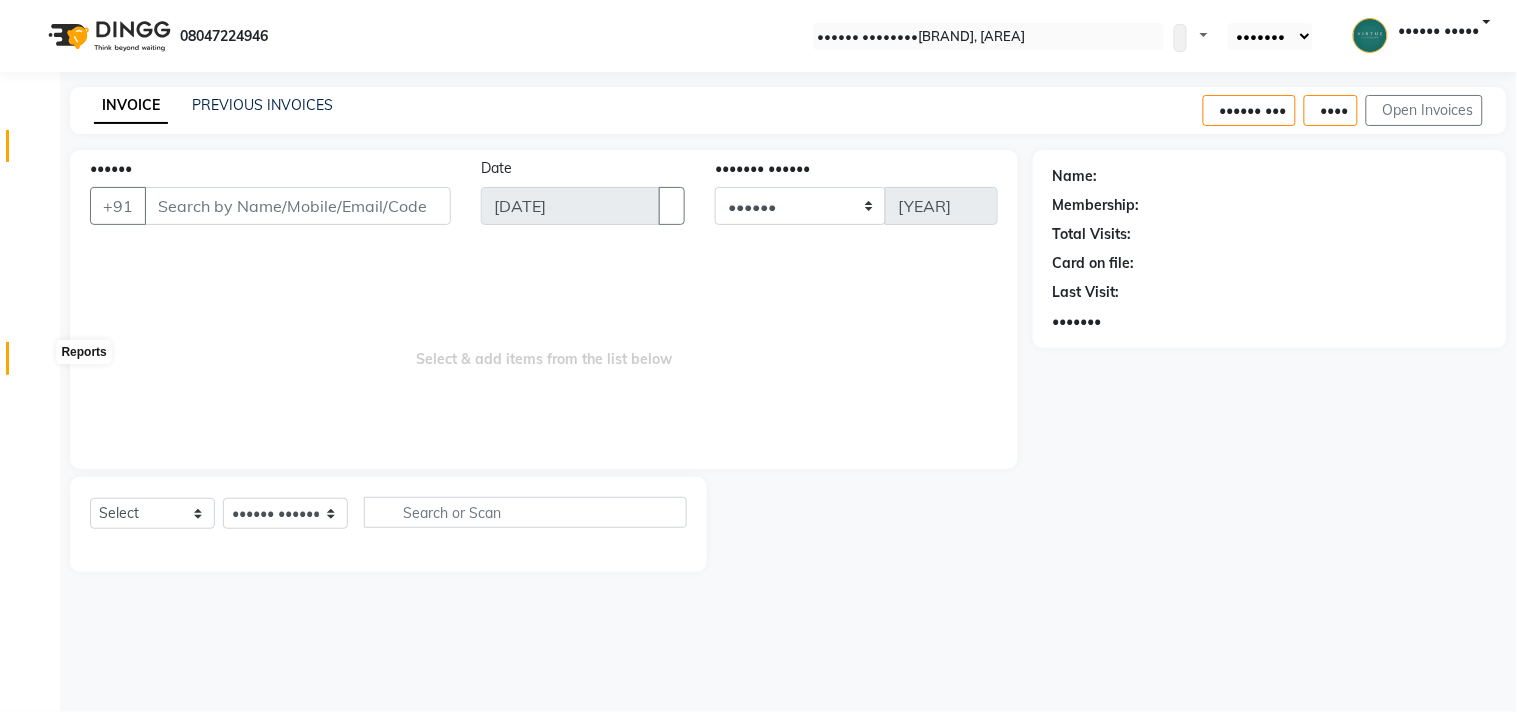 click at bounding box center [38, 363] 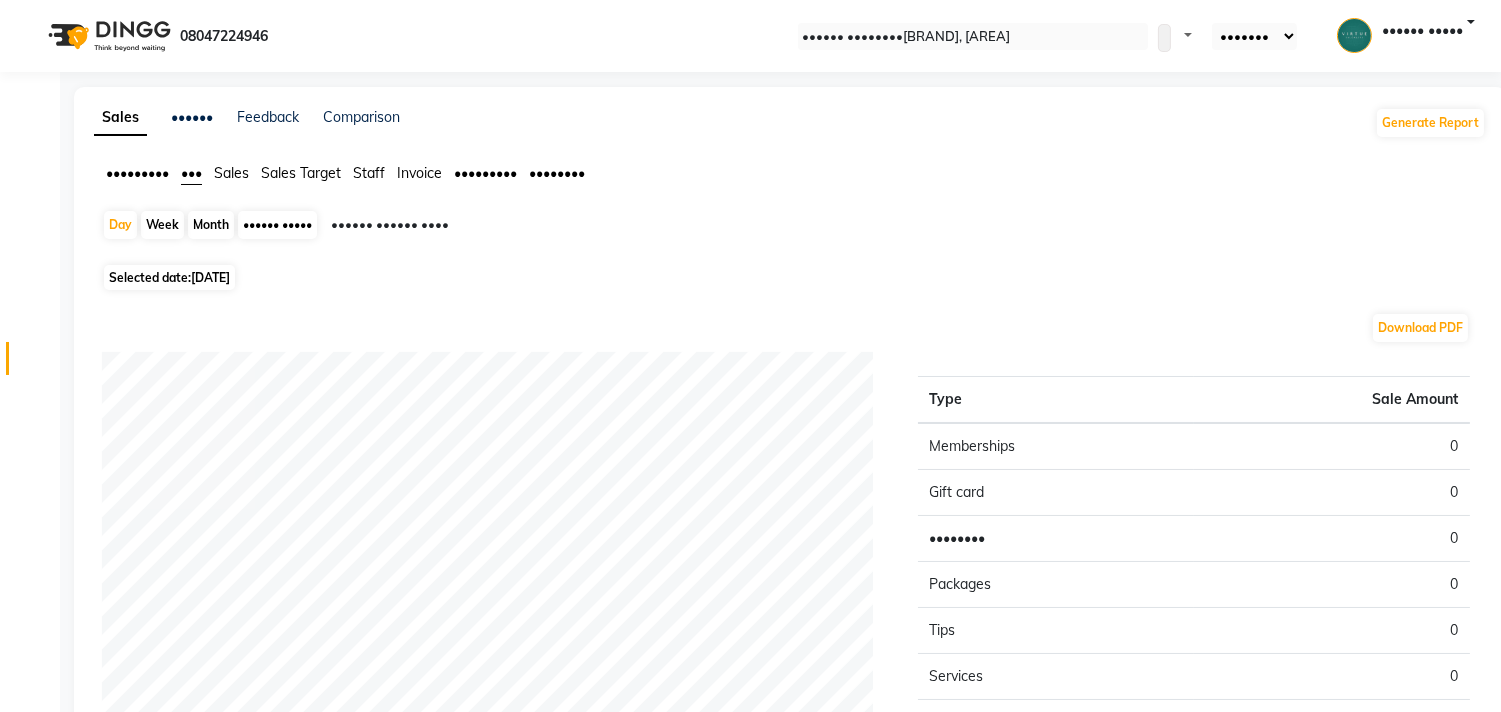 click on "Sales" at bounding box center [137, 173] 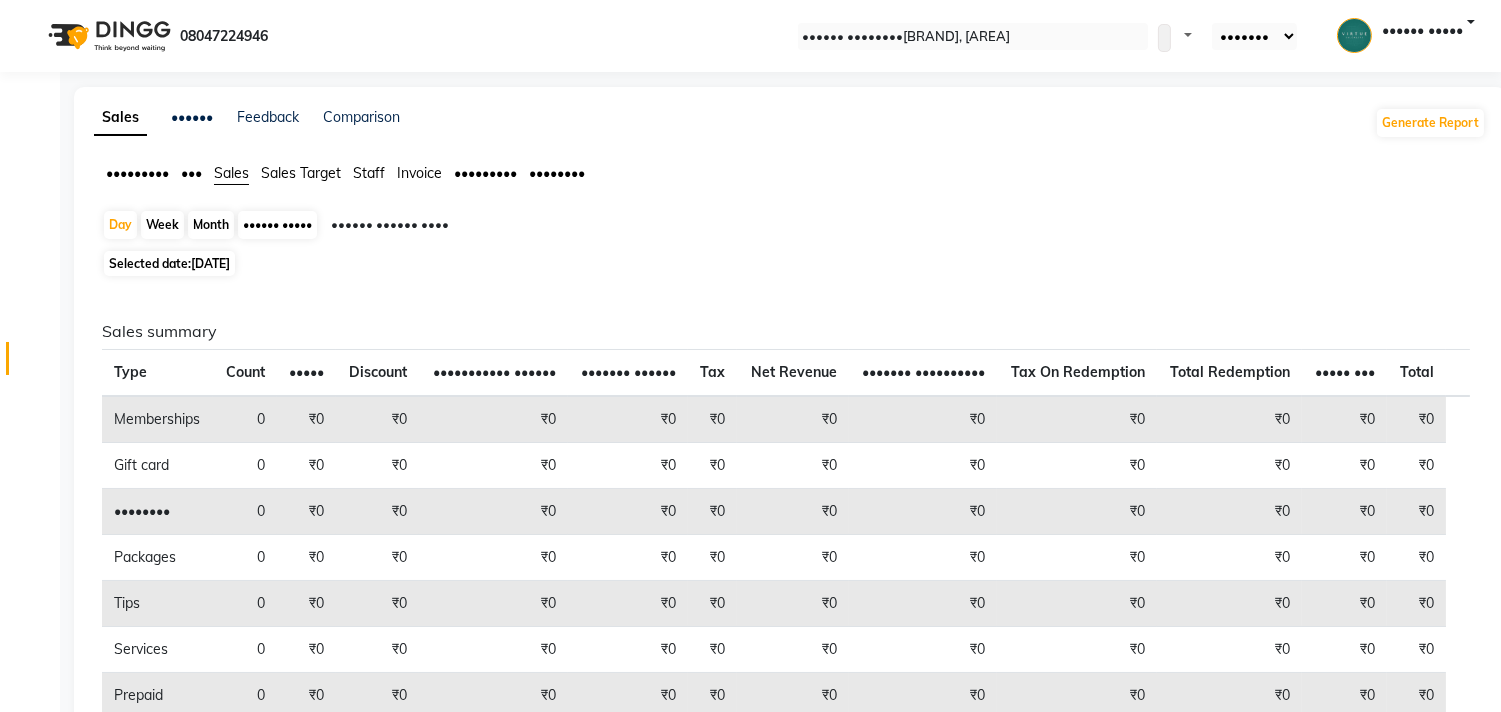 click on "Sales" at bounding box center [231, 173] 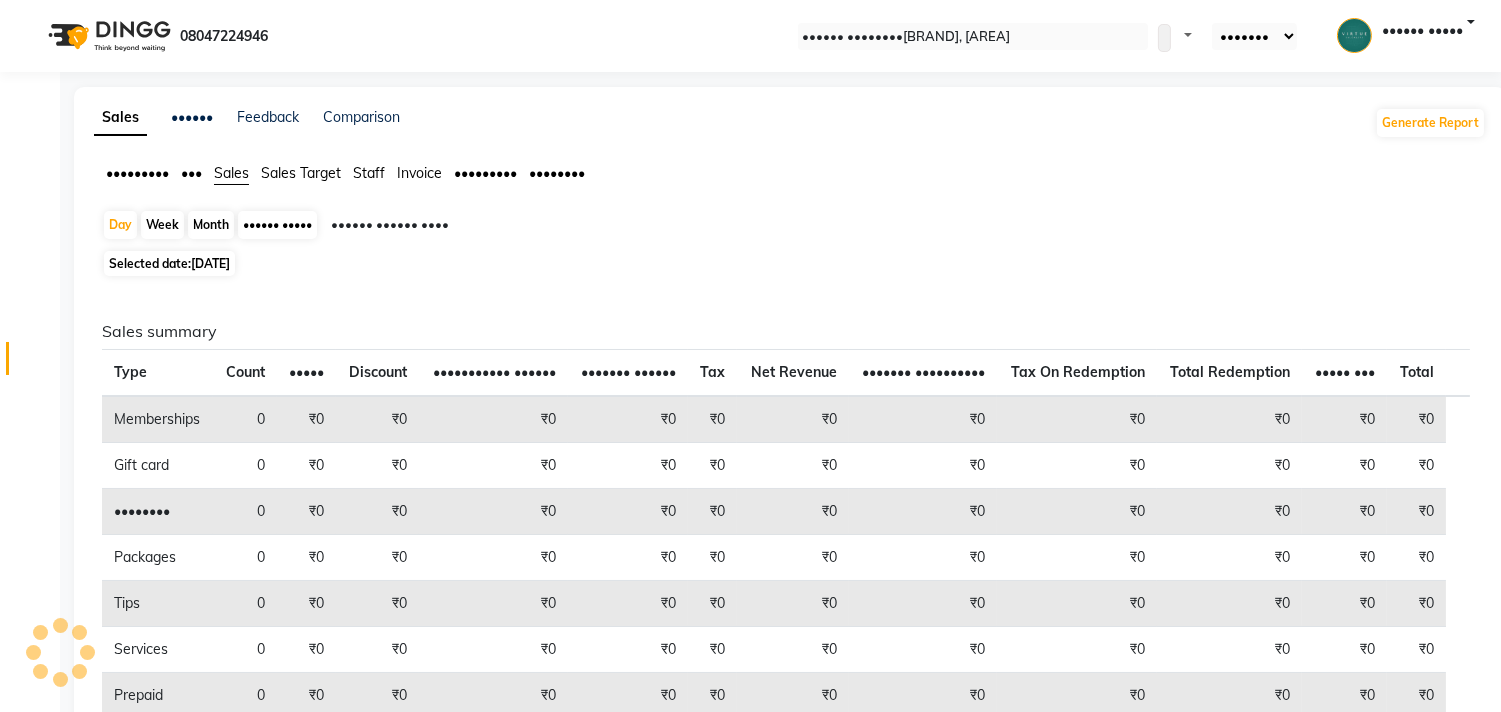 click on "Sales" at bounding box center (231, 173) 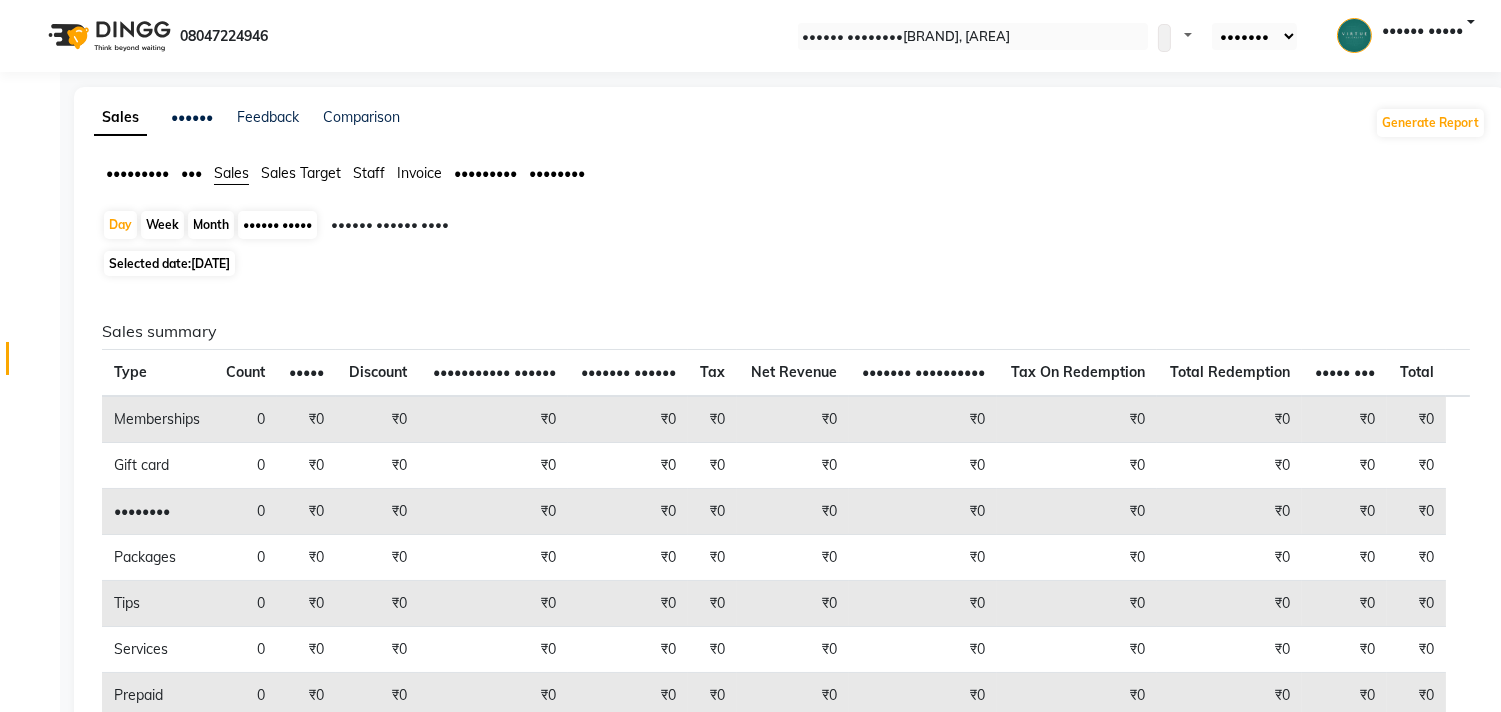 click on "•••••• •••••" at bounding box center [277, 225] 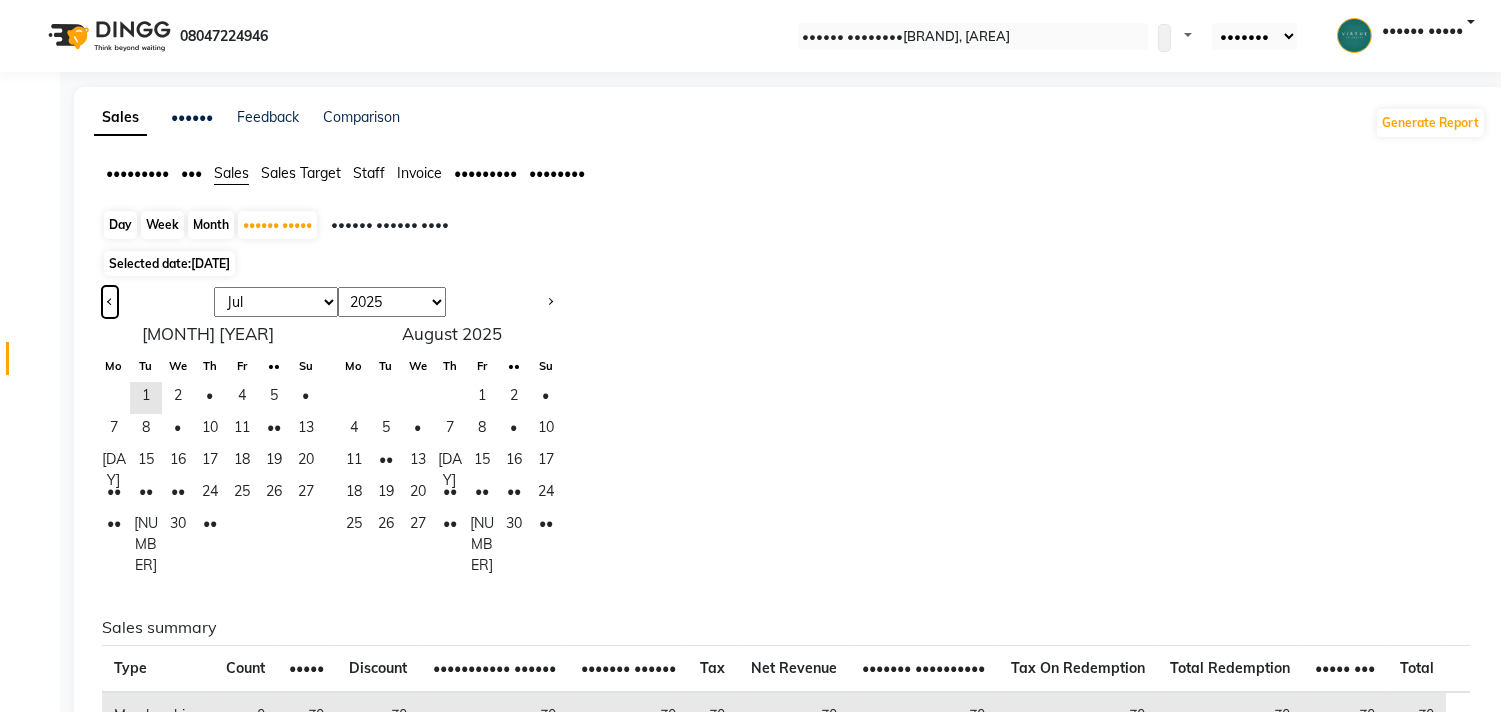 click at bounding box center [110, 300] 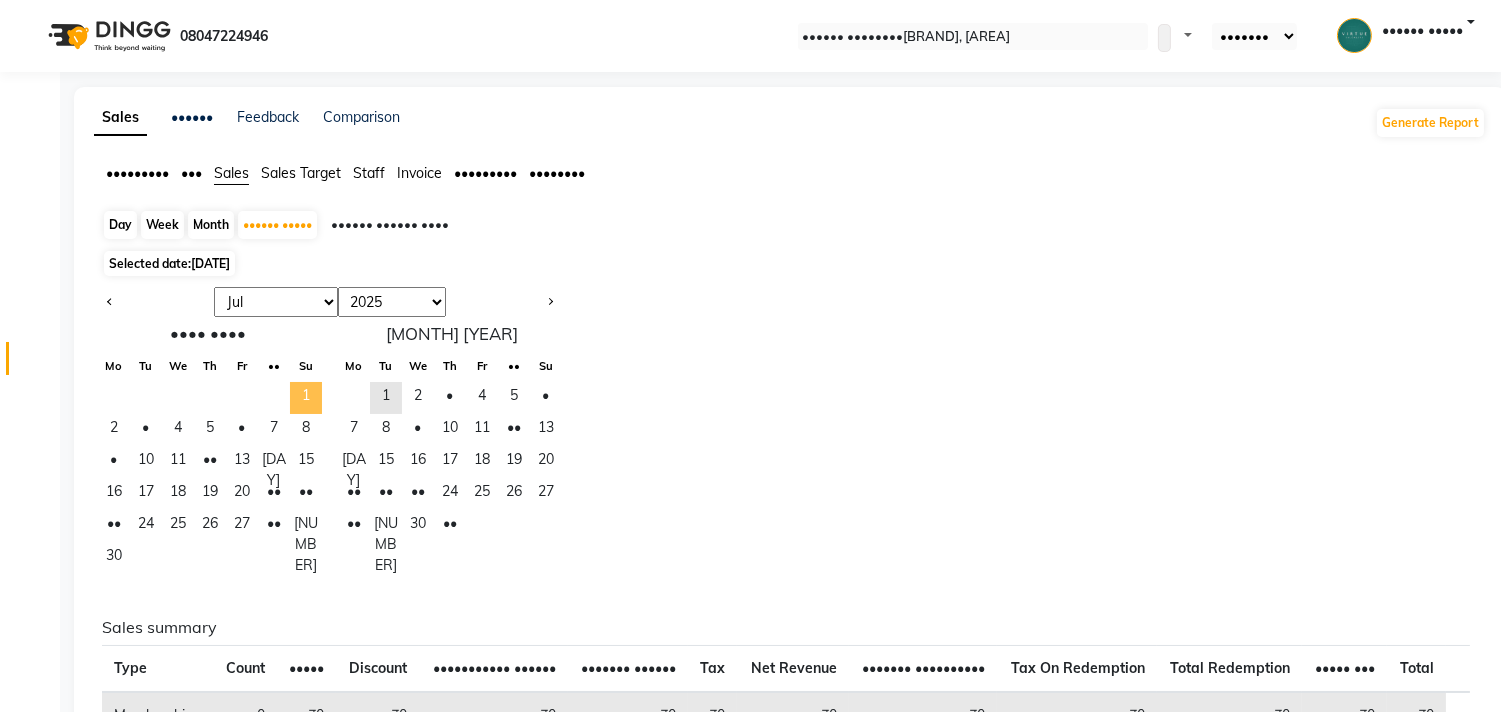click on "1" at bounding box center (306, 398) 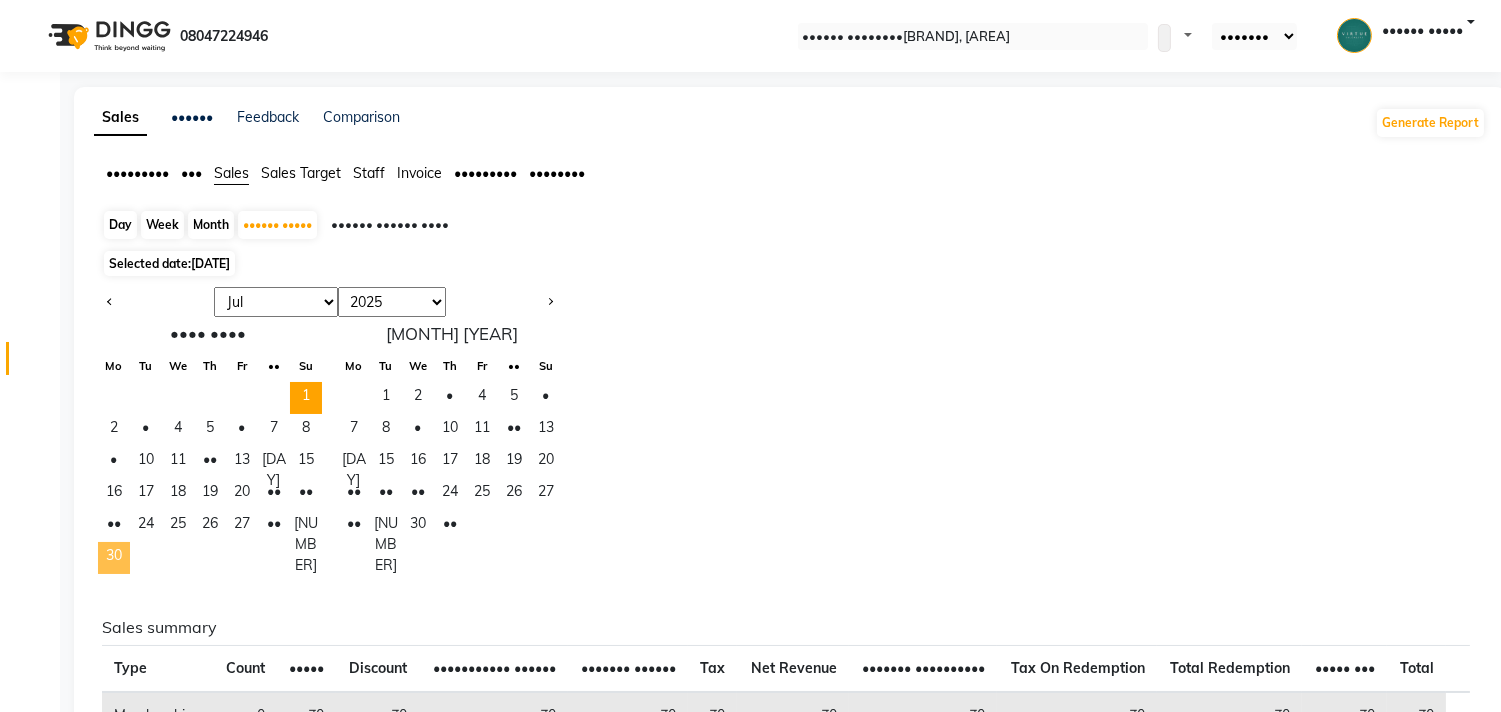 click on "30" at bounding box center (114, 558) 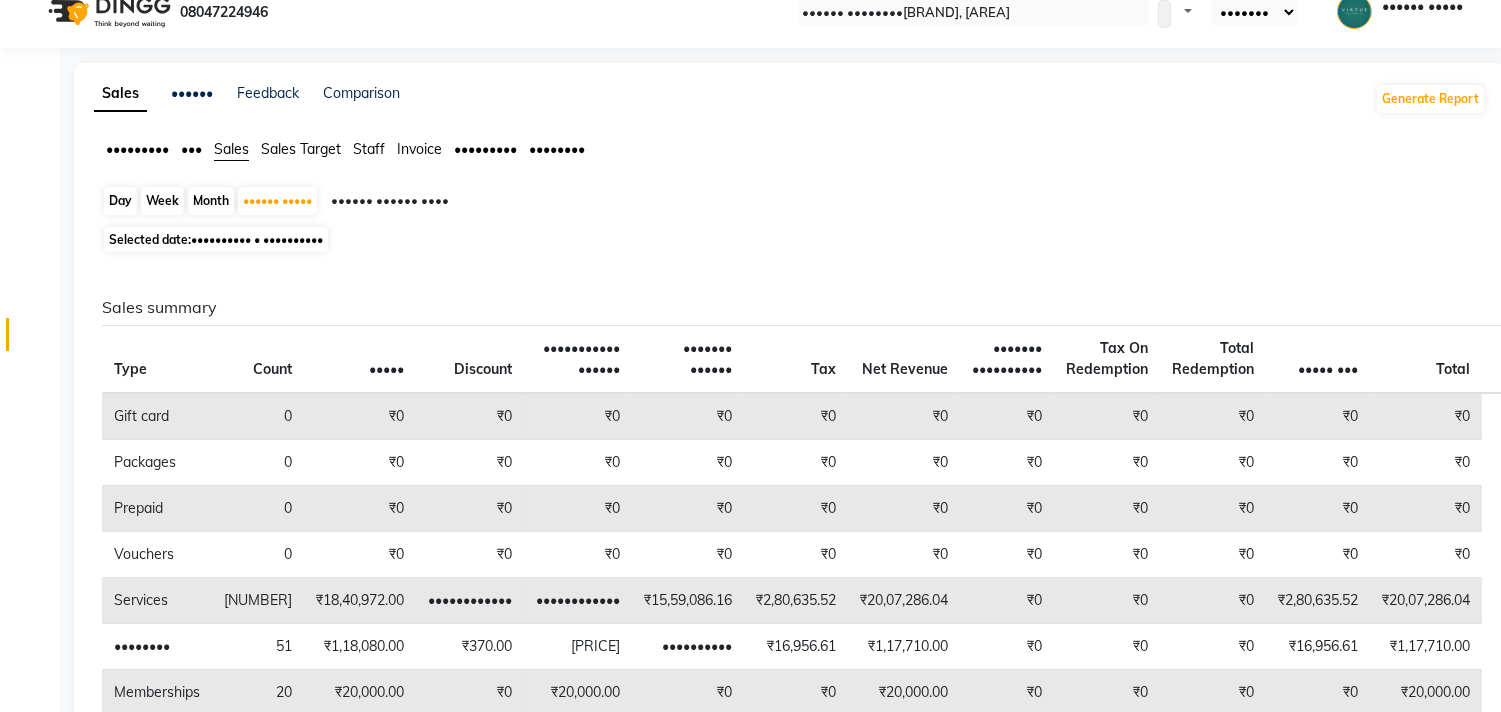 scroll, scrollTop: 0, scrollLeft: 0, axis: both 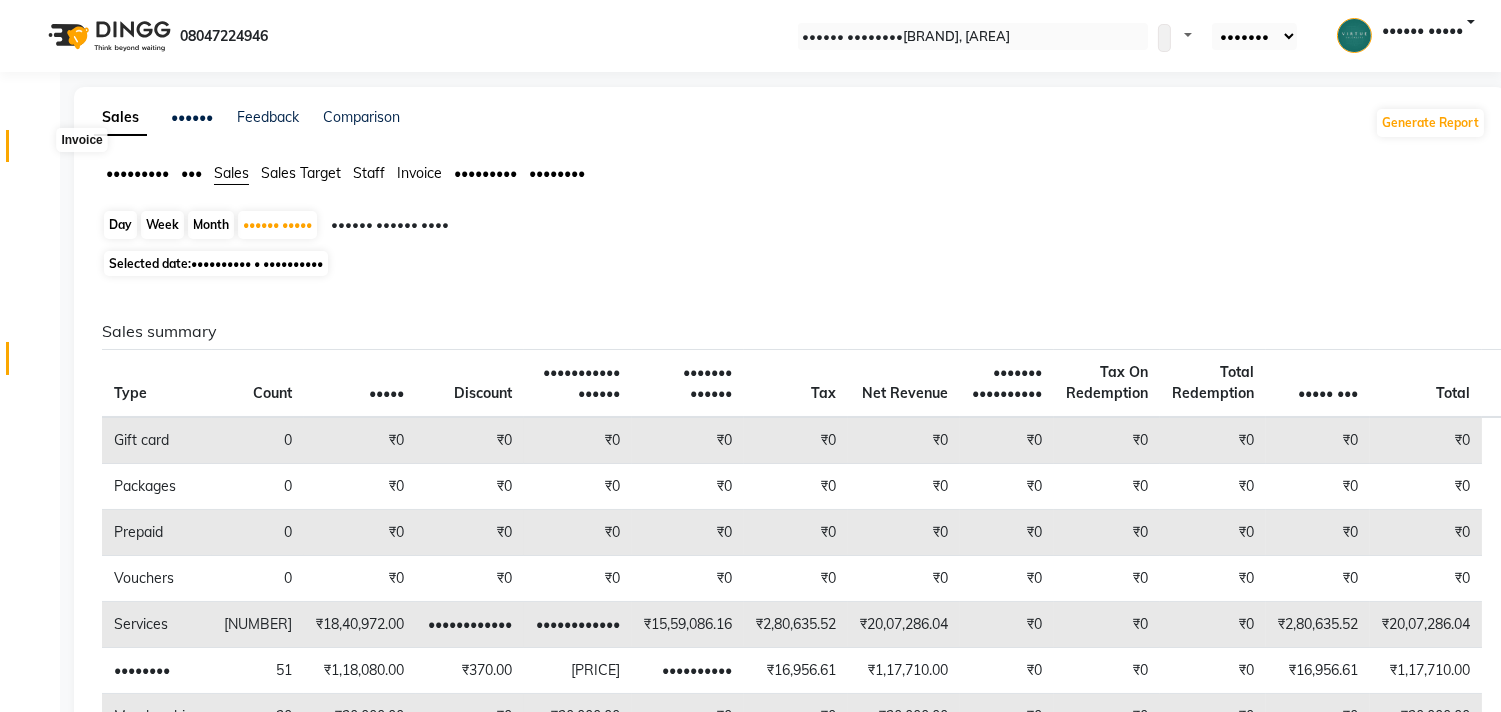 click at bounding box center [38, 151] 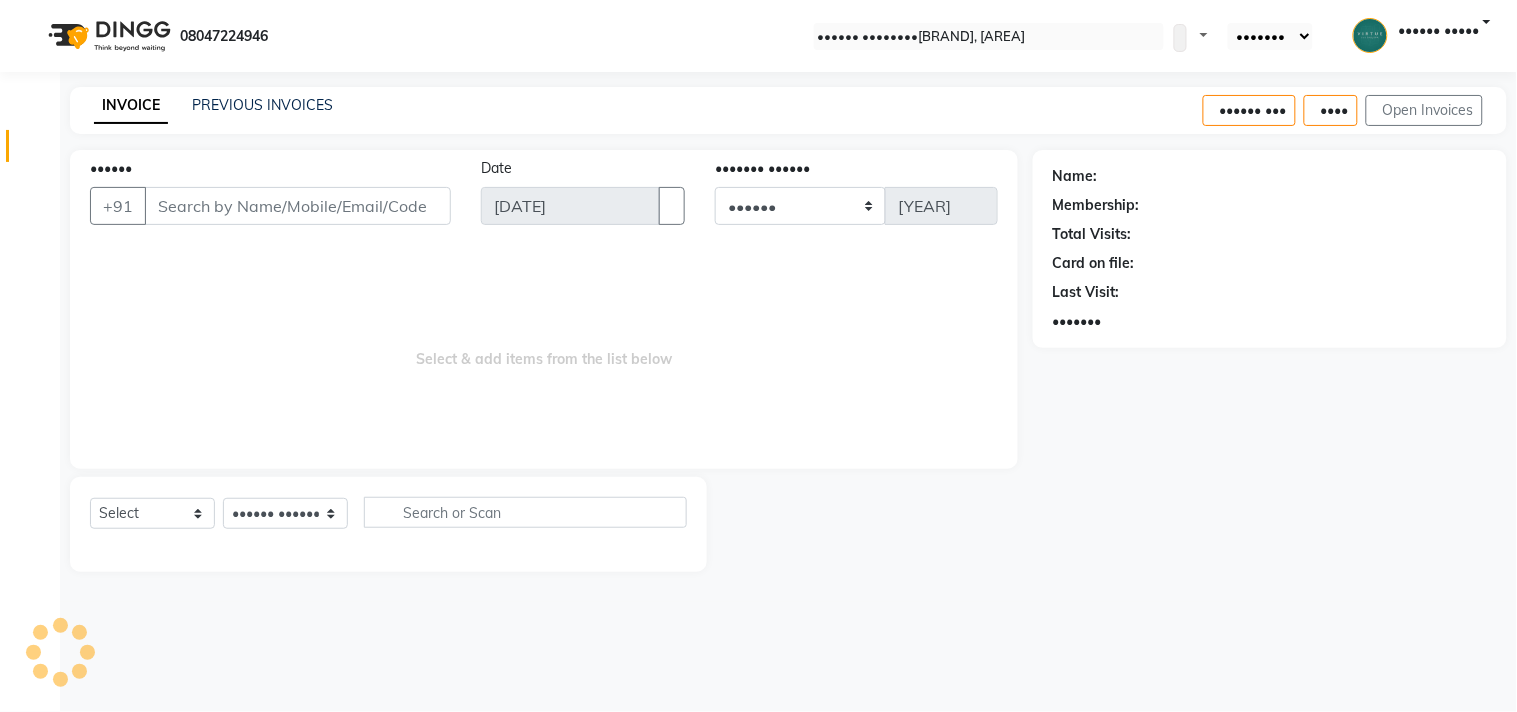click on "••••••" at bounding box center (298, 206) 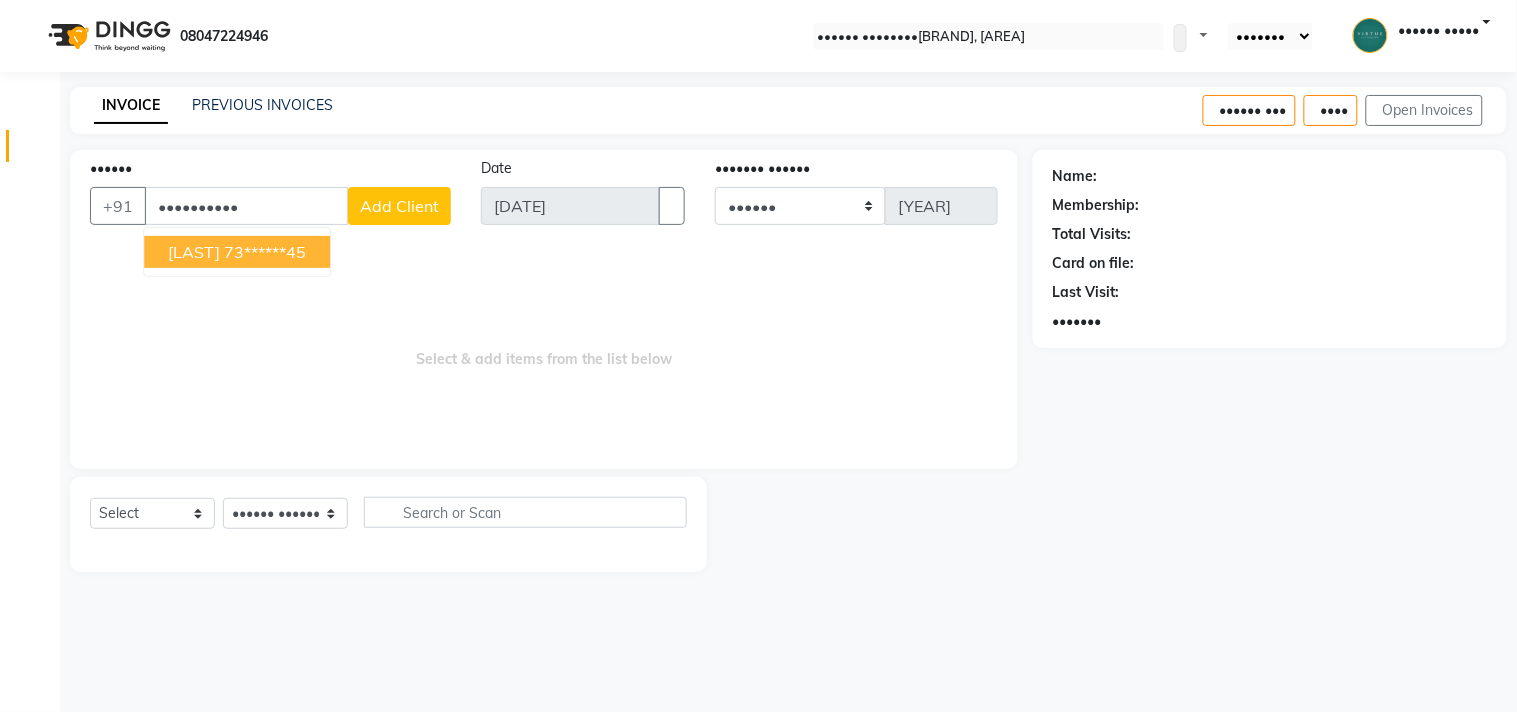 type on "••••••••••" 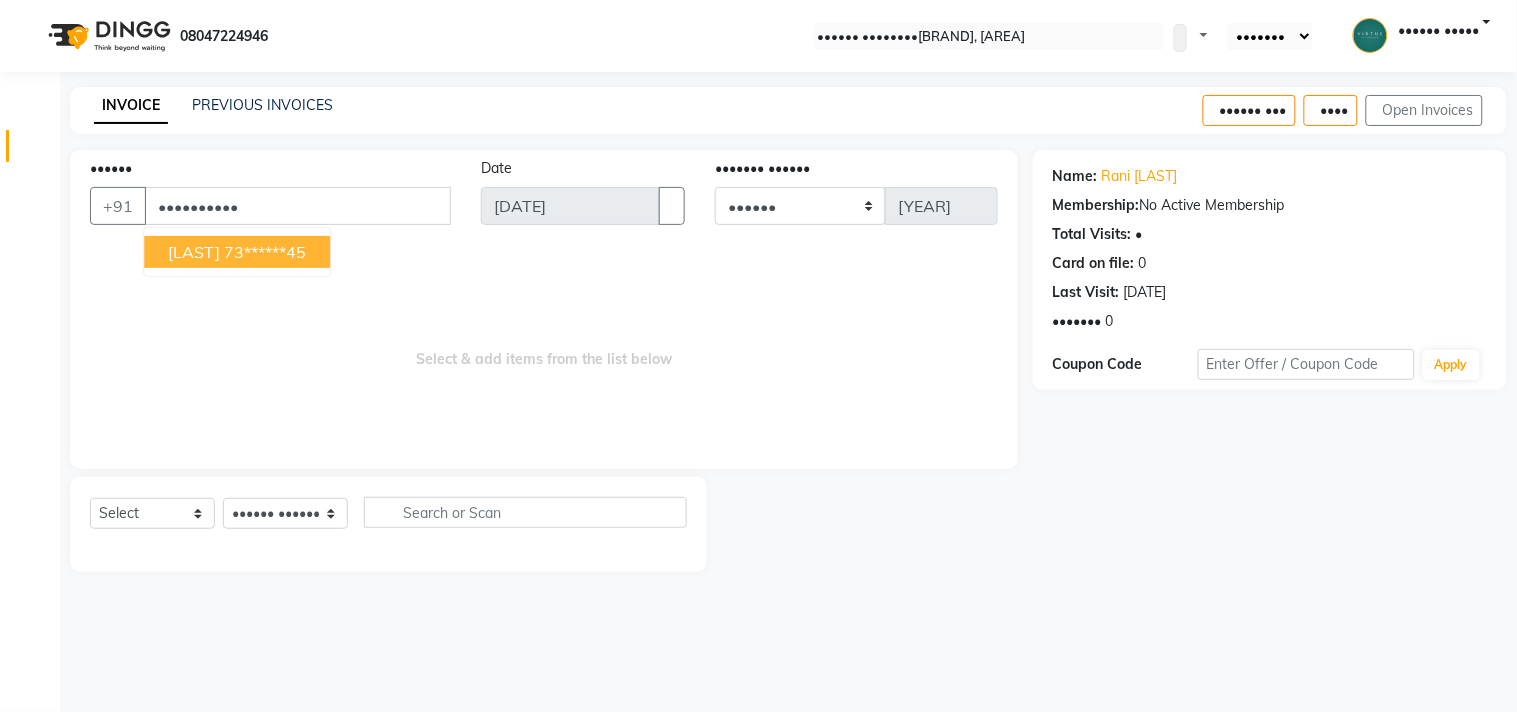 click on "[FIRST] [PHONE]" at bounding box center (237, 252) 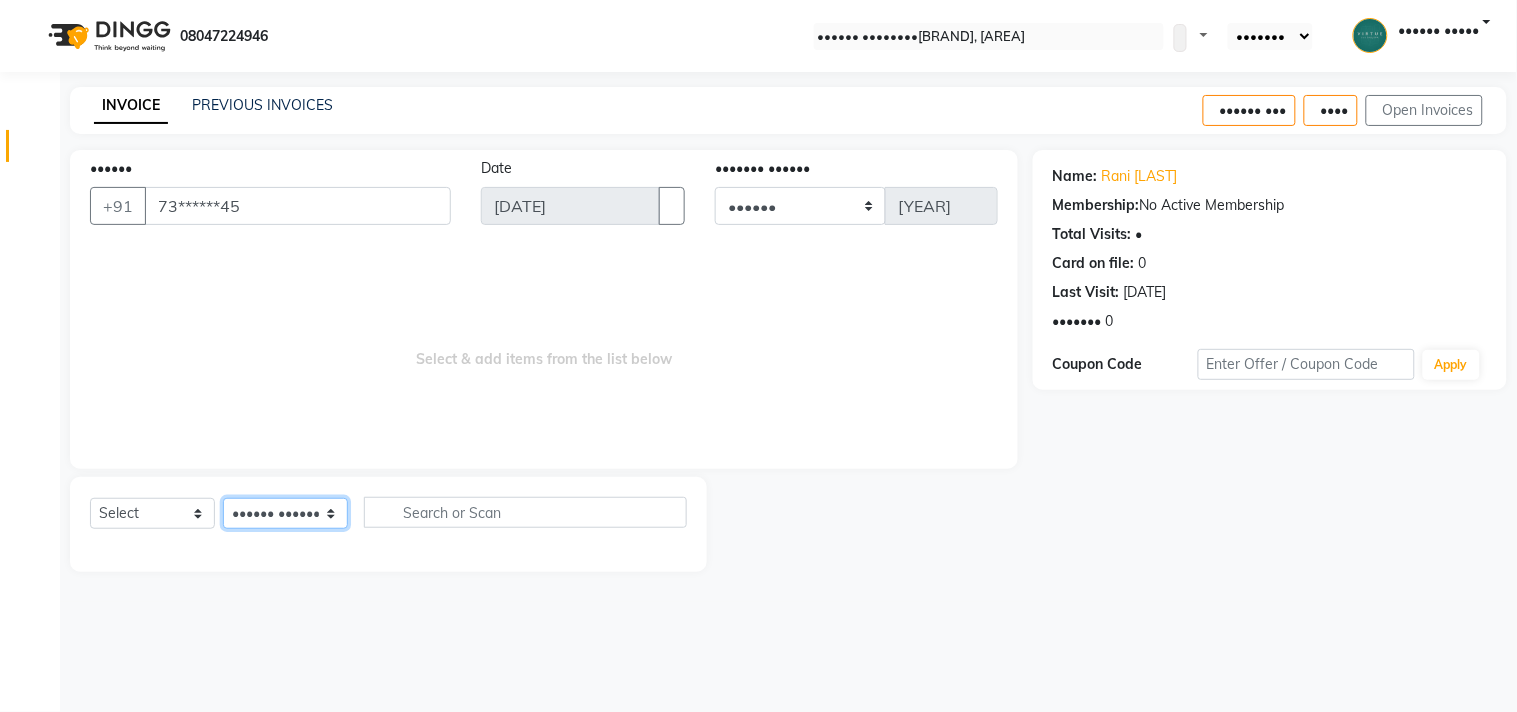 click on "•••••• ••••••• ••••• ••••••  •••• ••••••• •••••••• •••••• ••••••••• ••••••••• ••••• • ••••••• •••• ••••• ••••••• ••••• ••••• ••••••••• ••••• ••••••••••  •••••••••• •••••• •••••••• ••••••• •••••••••• •••••  ••••••• ••••••• ••• ••••••••• ••••• ••••••  ••••• ••••••• •••••••• •••••• •••• •••••••• ••••••• ••••• •••• •••••••  ••••••• •••••• ••••• •••••• •••••" at bounding box center (285, 513) 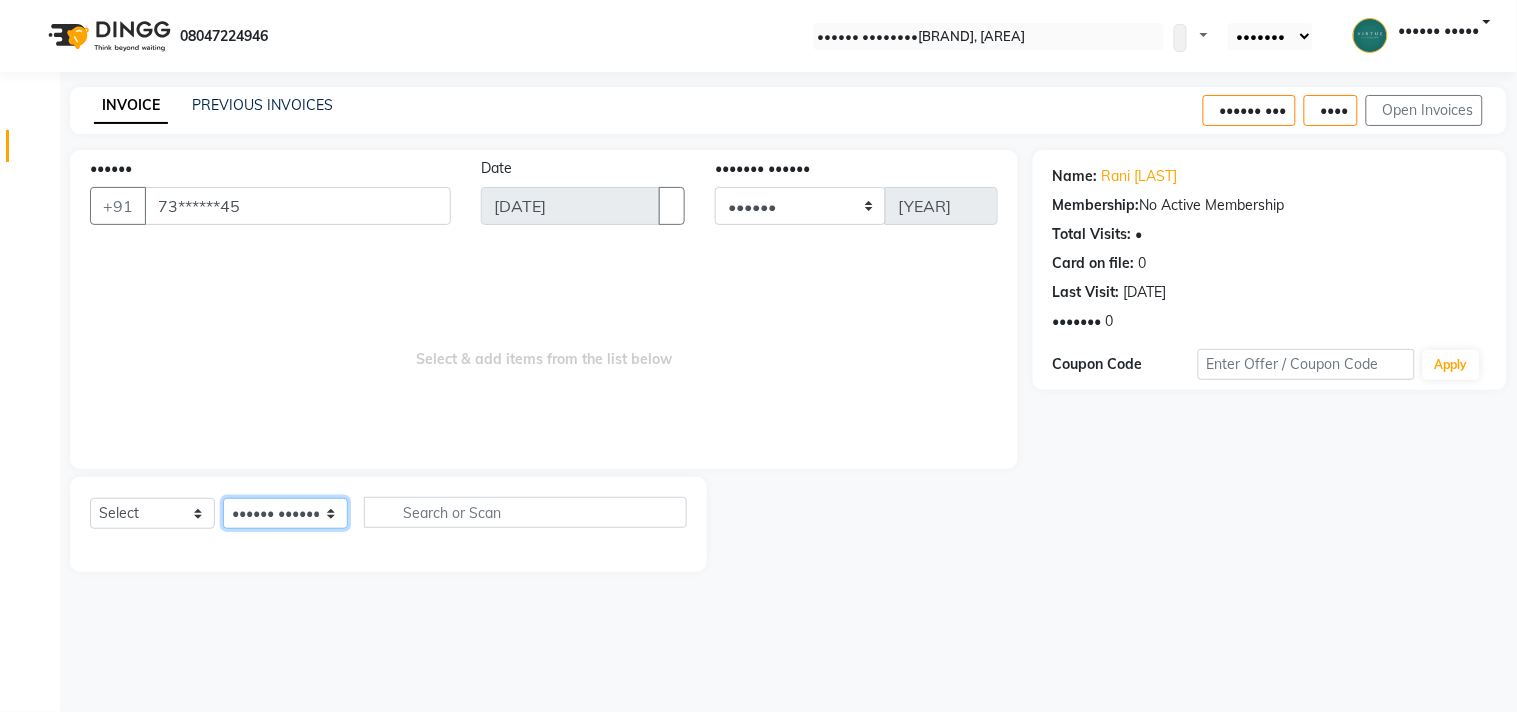select on "78261" 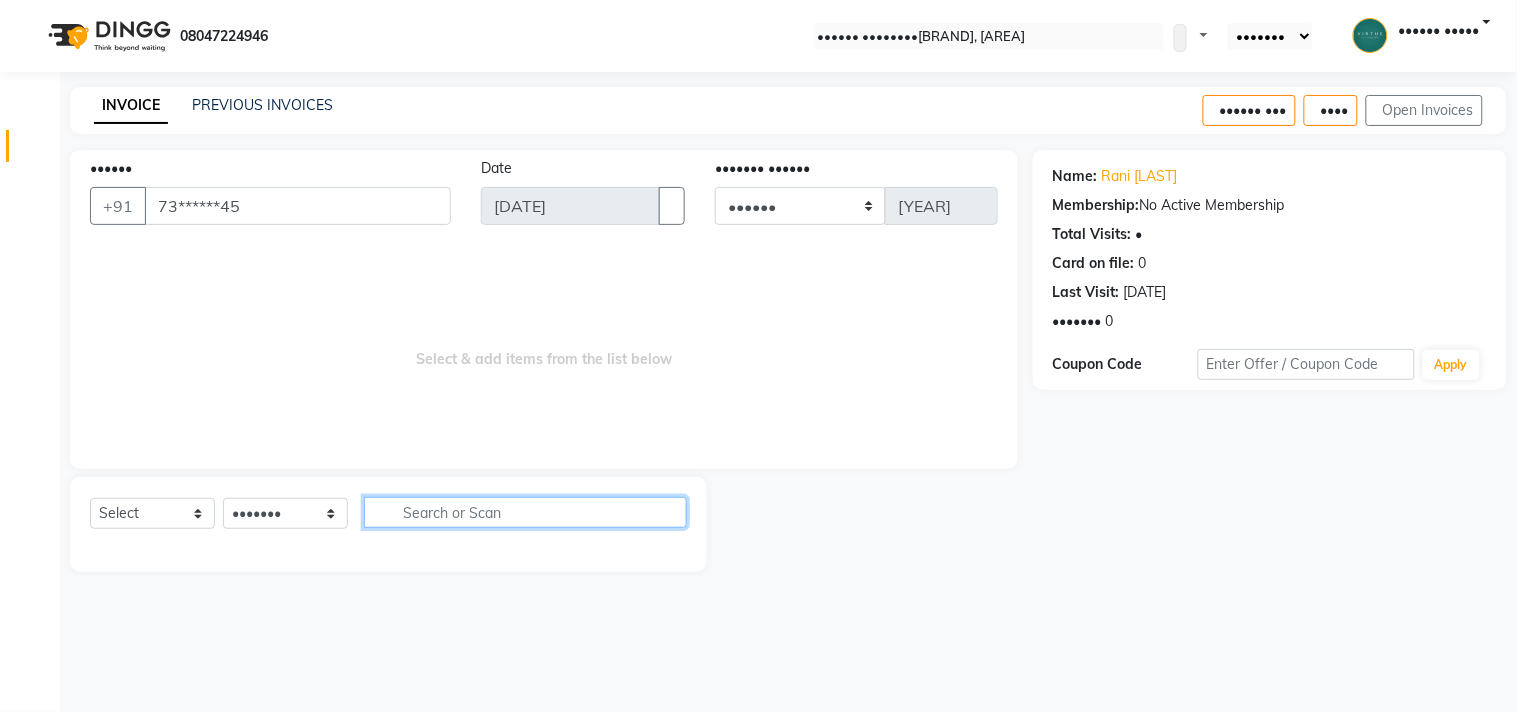 click at bounding box center [525, 512] 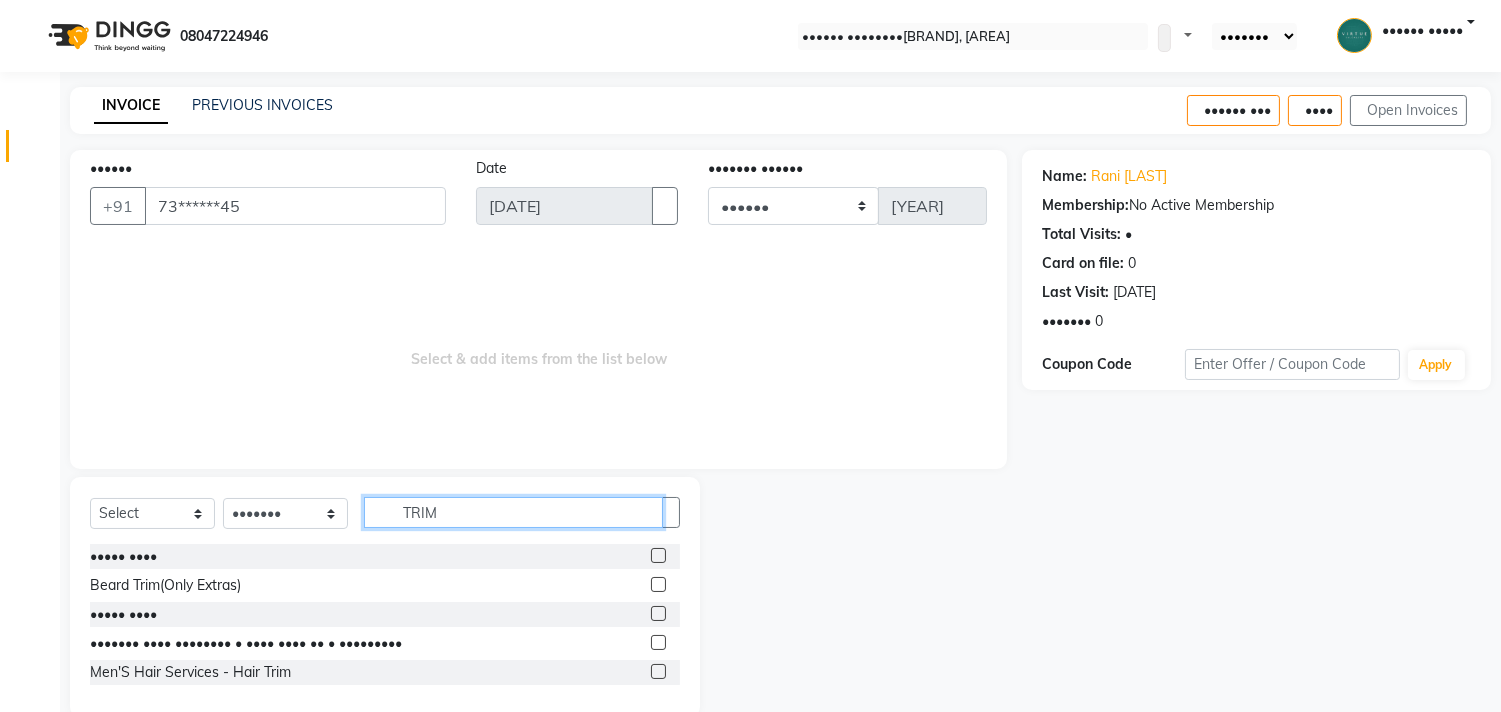 type on "TRIM" 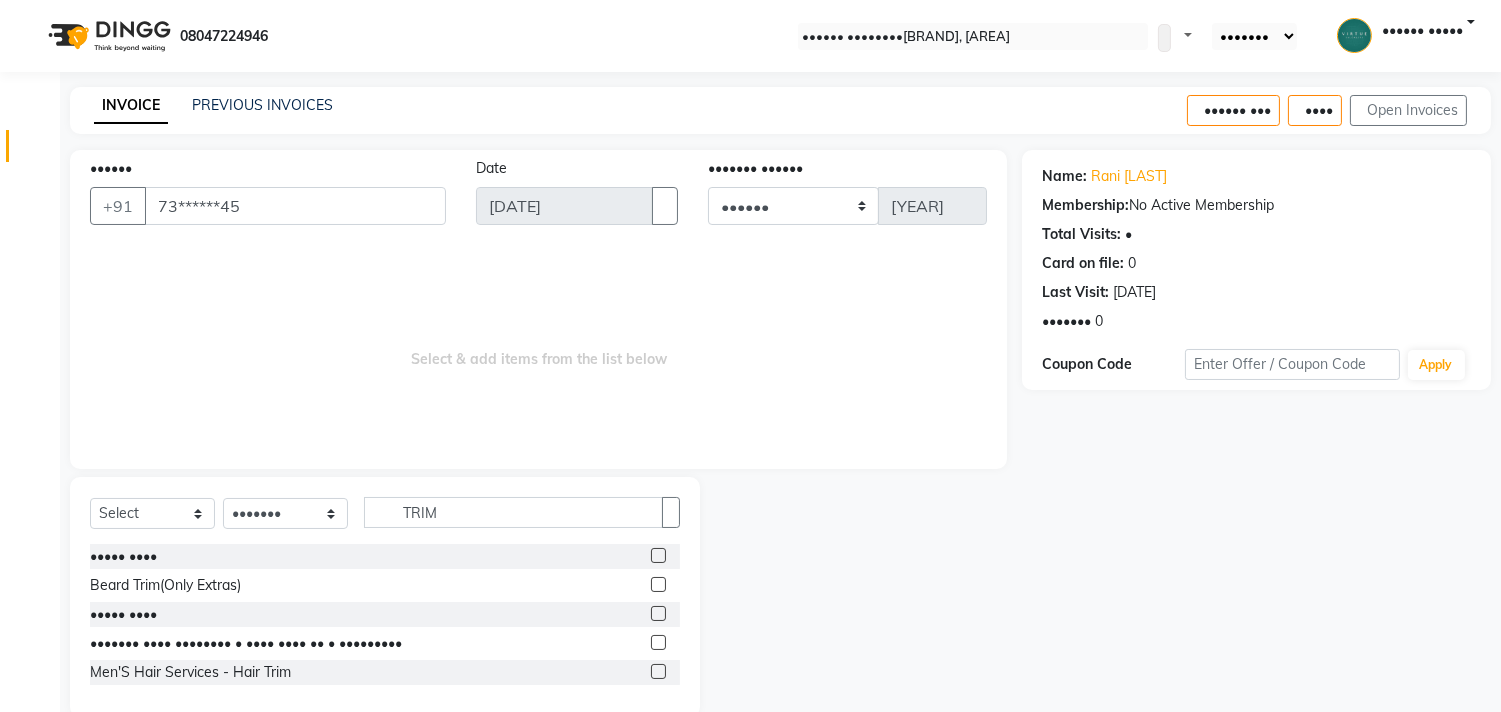click at bounding box center [658, 642] 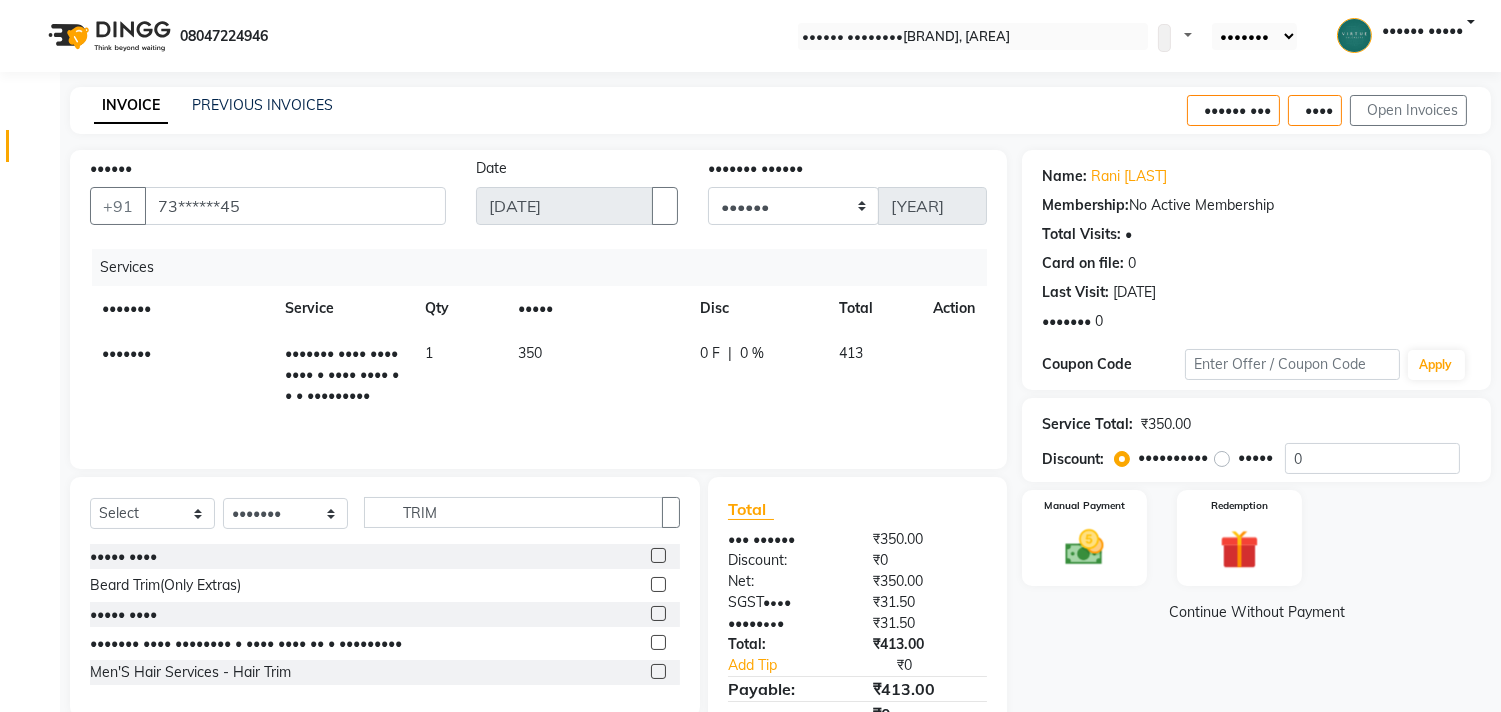click on "350" at bounding box center (597, 374) 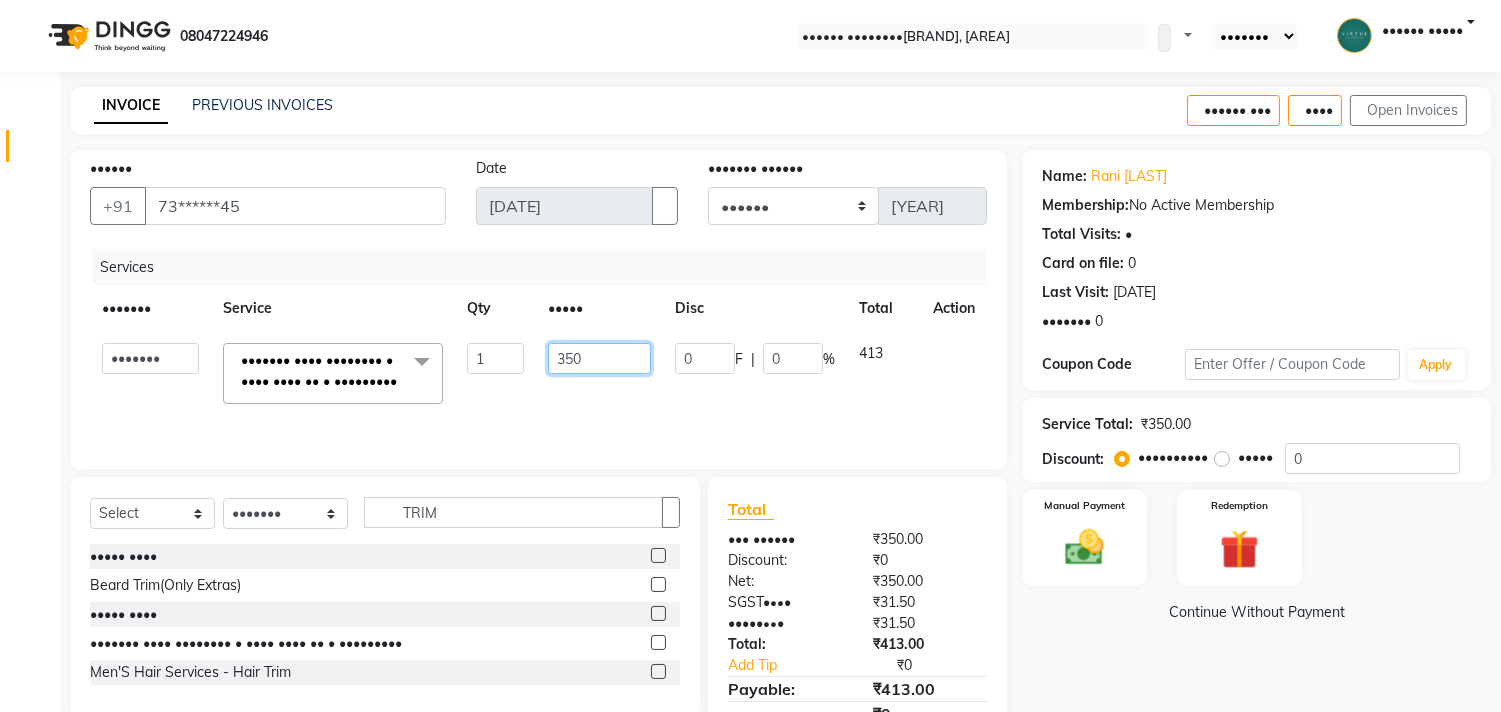 click on "350" at bounding box center [495, 358] 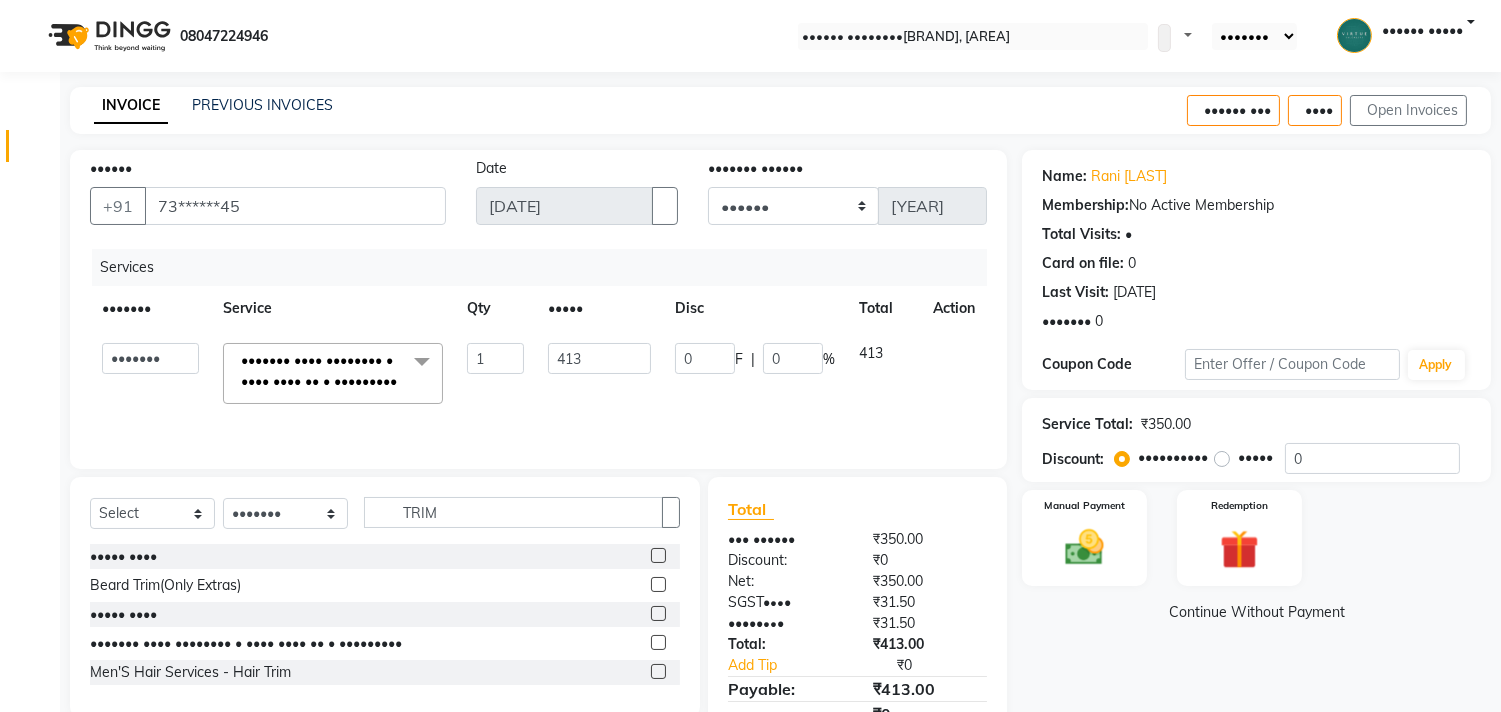 click on "Name: [FIRST] [LAST] Membership: No Active Membership Total Visits: 9 Card on file: 0 Last Visit: 01-06-2025 Points: 0 Coupon Code Apply Service Total: ₹350.00 Discount: Percentage Fixed 0 Manual Payment Redemption Continue Without Payment" at bounding box center (1264, 460) 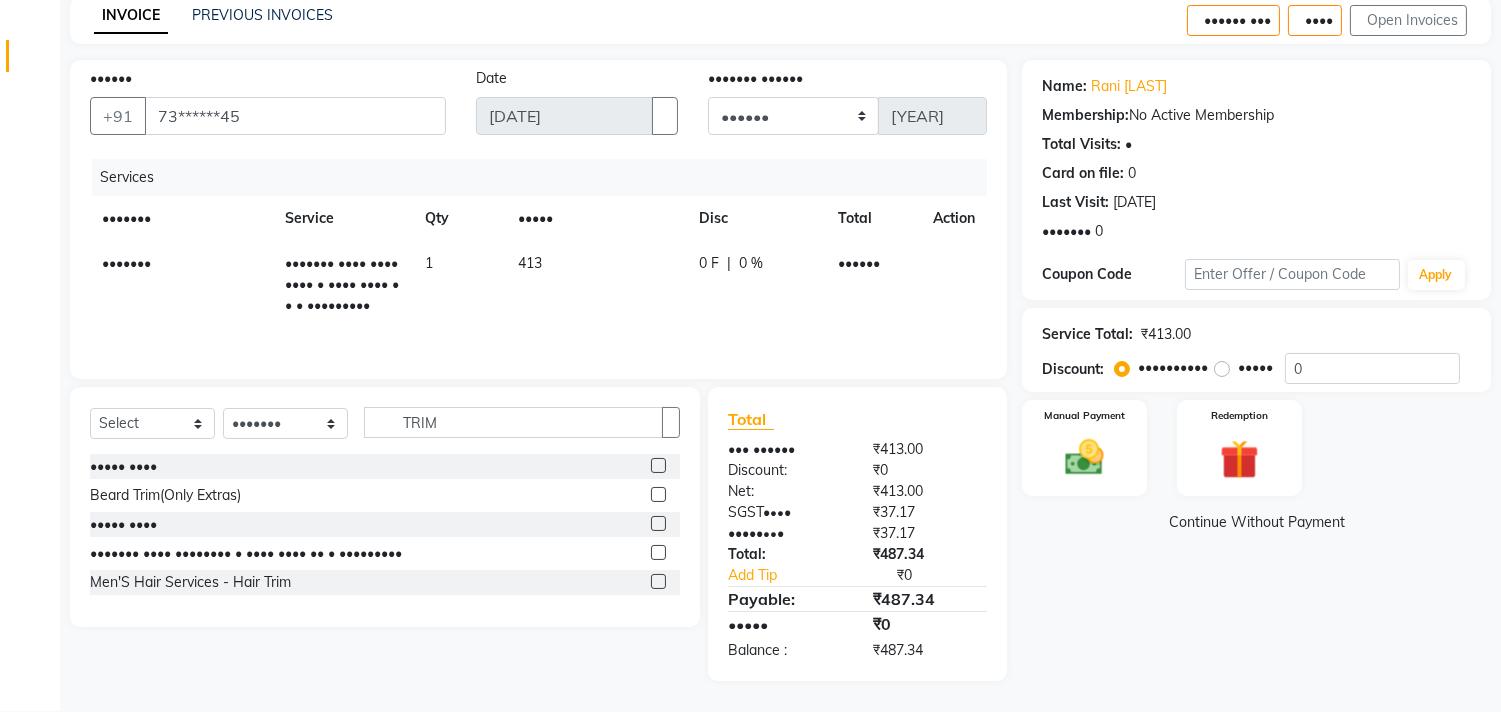 click on "413" at bounding box center [596, 284] 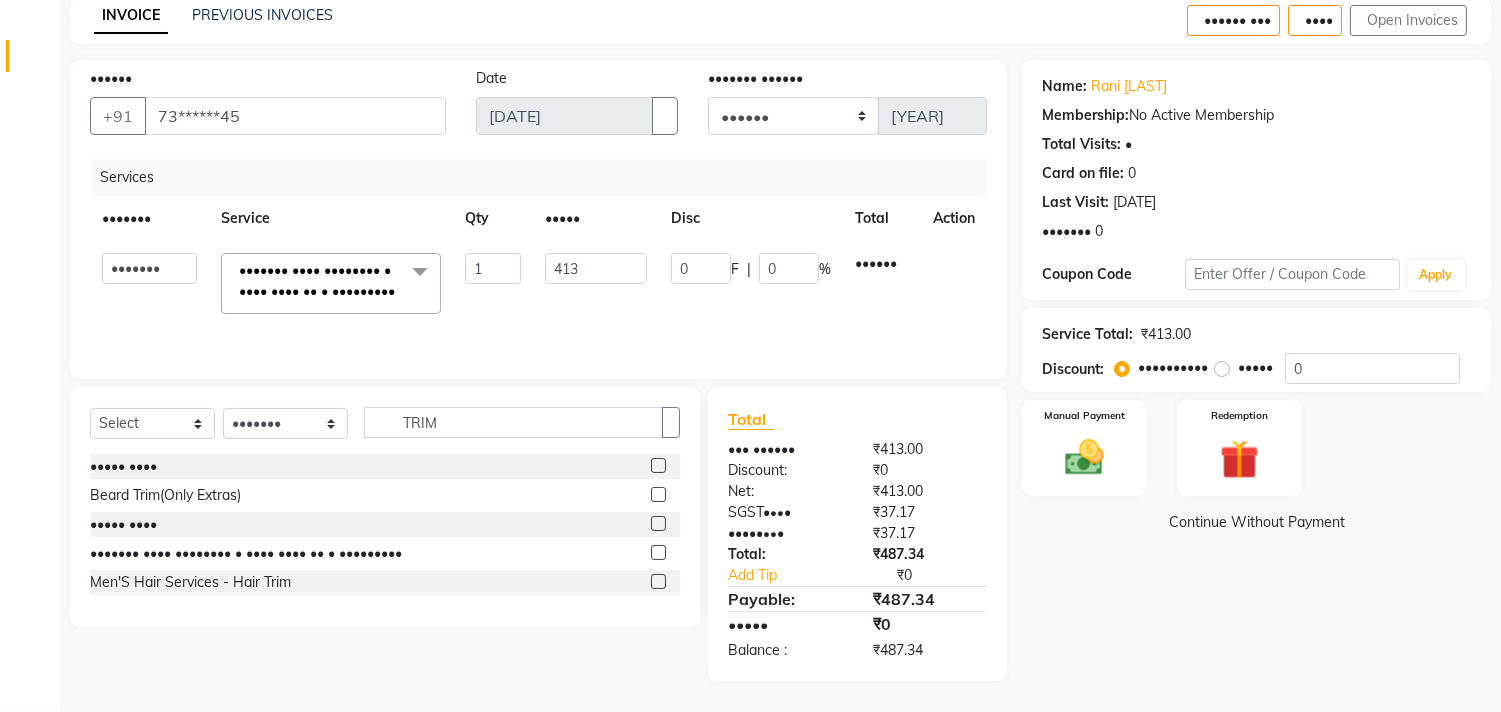 scroll, scrollTop: 87, scrollLeft: 0, axis: vertical 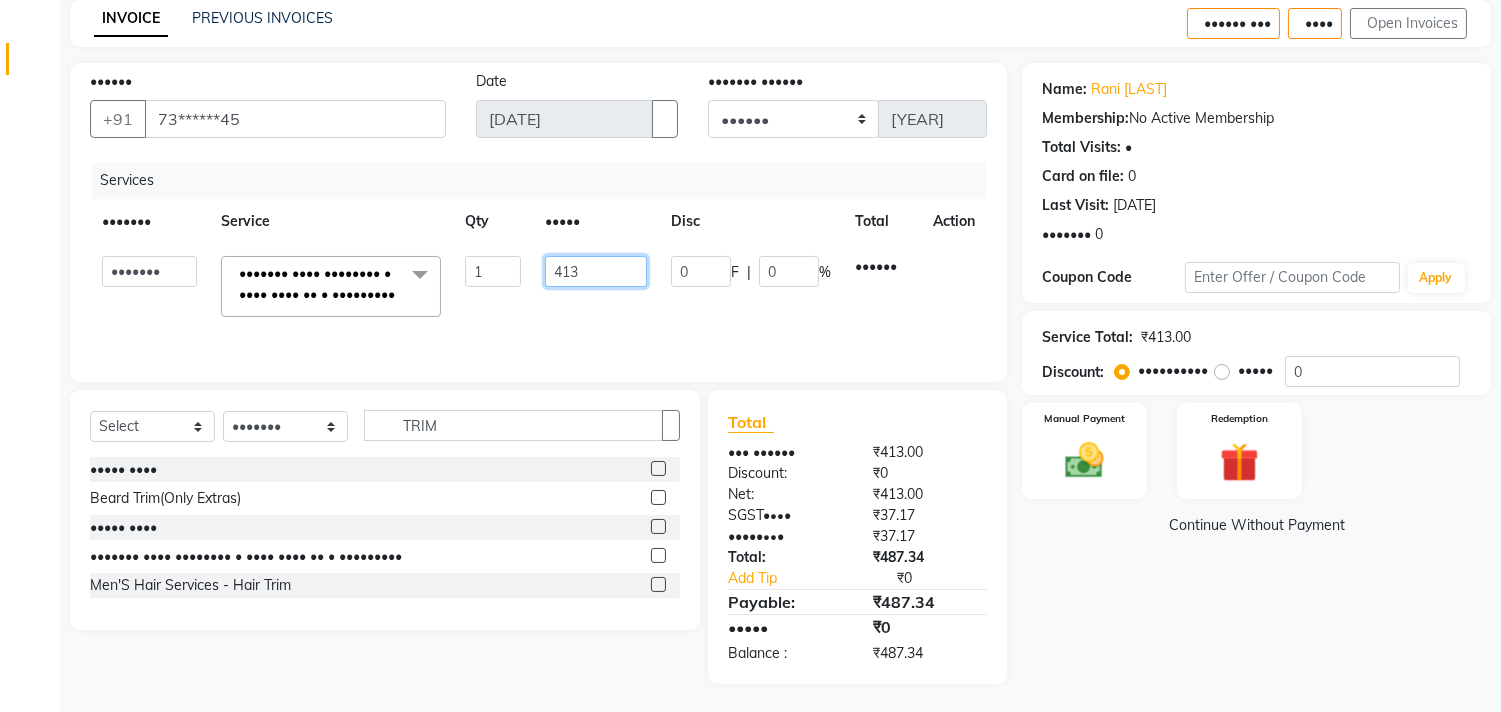 click on "413" at bounding box center (493, 271) 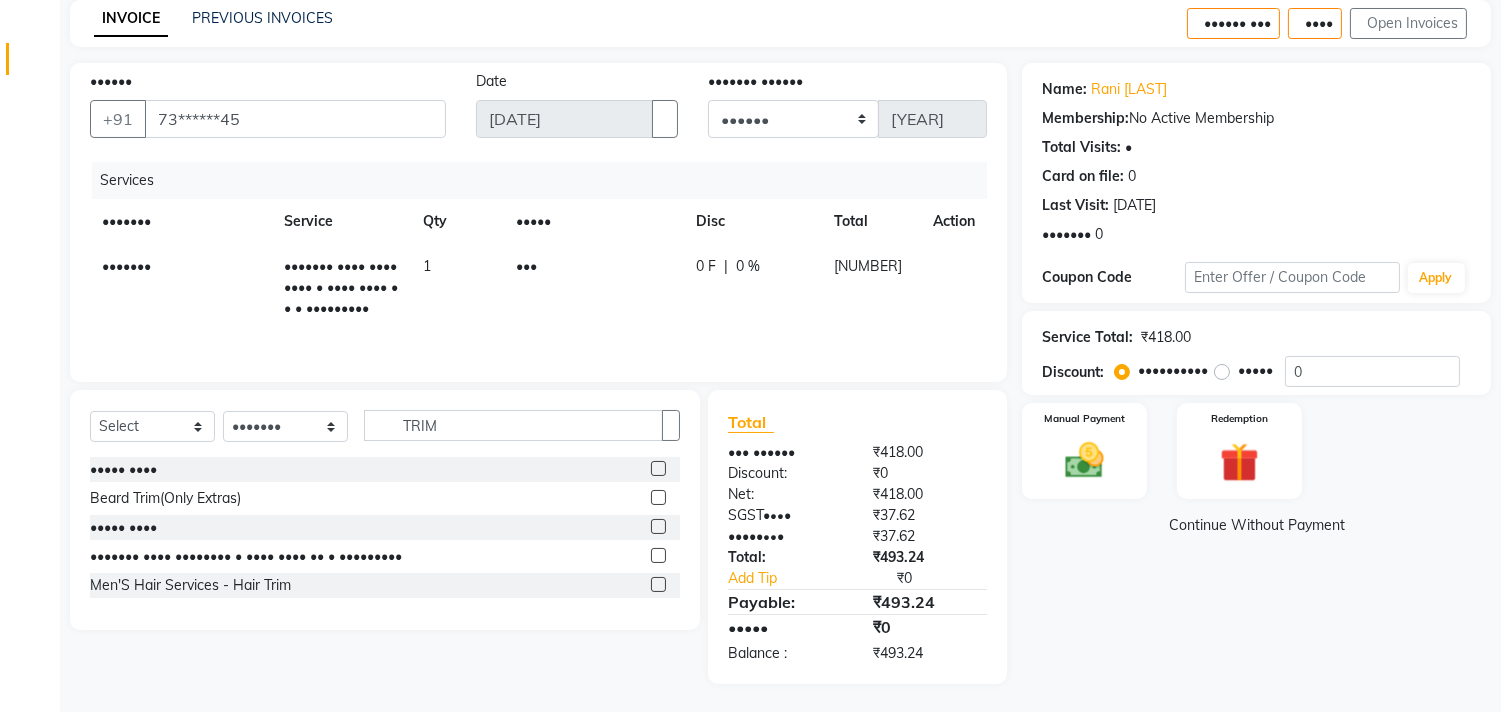 click on "Name: [FIRST] Membership: No Active Membership Total Visits: 9 Card on file: 0 Last Visit: 01-06-[YEAR] Points: 0 Coupon Code Apply Service Total: ₹418.00 Discount: Percentage Fixed 0 Manual Payment Redemption Continue Without Payment" at bounding box center [1264, 373] 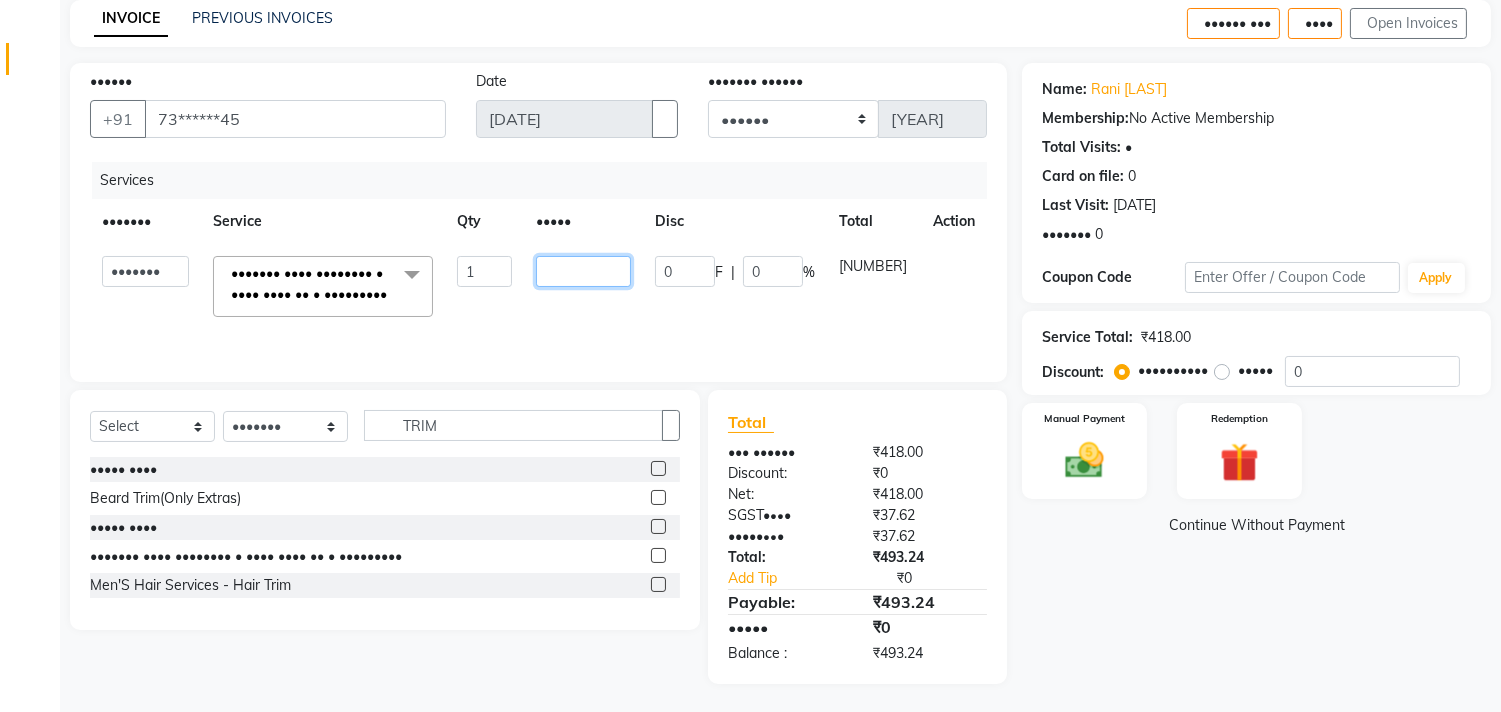 click on "•••" at bounding box center (484, 271) 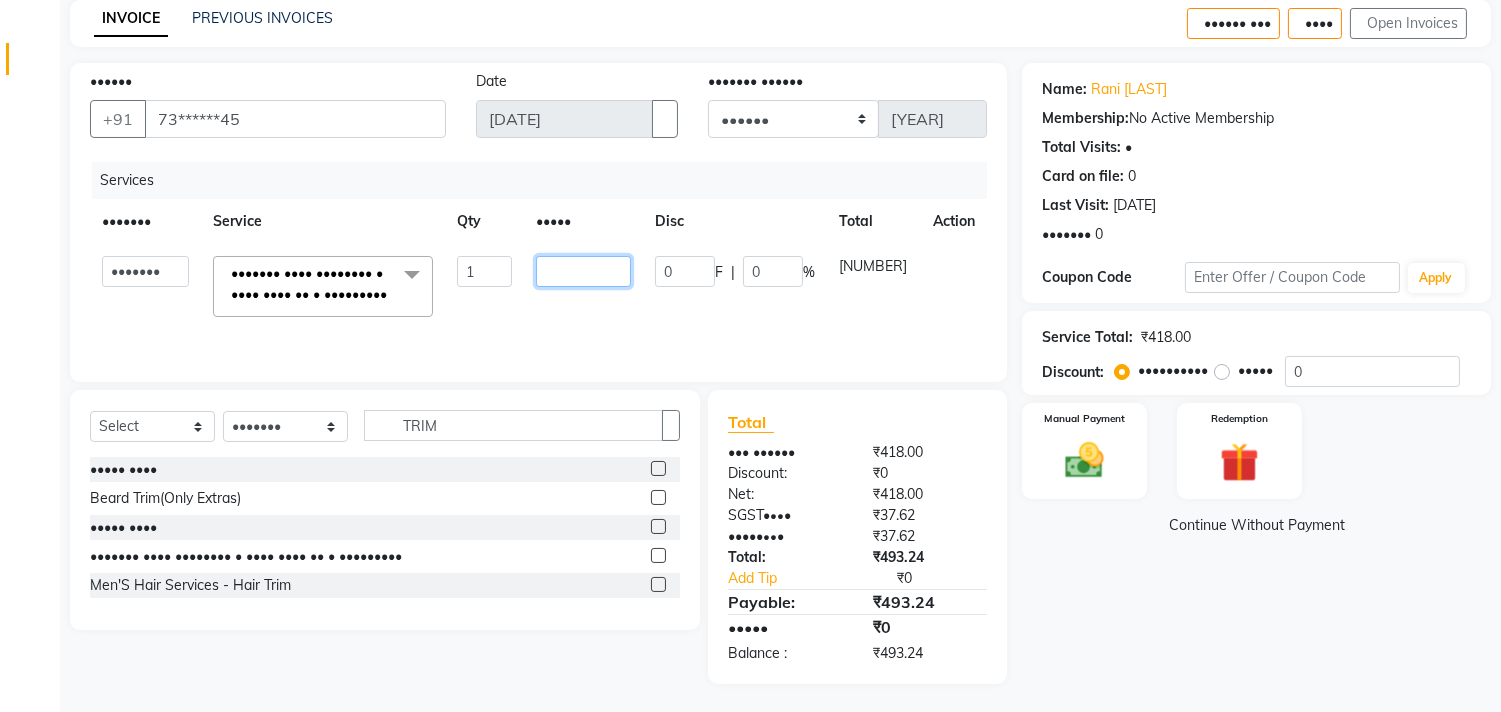 type on "423" 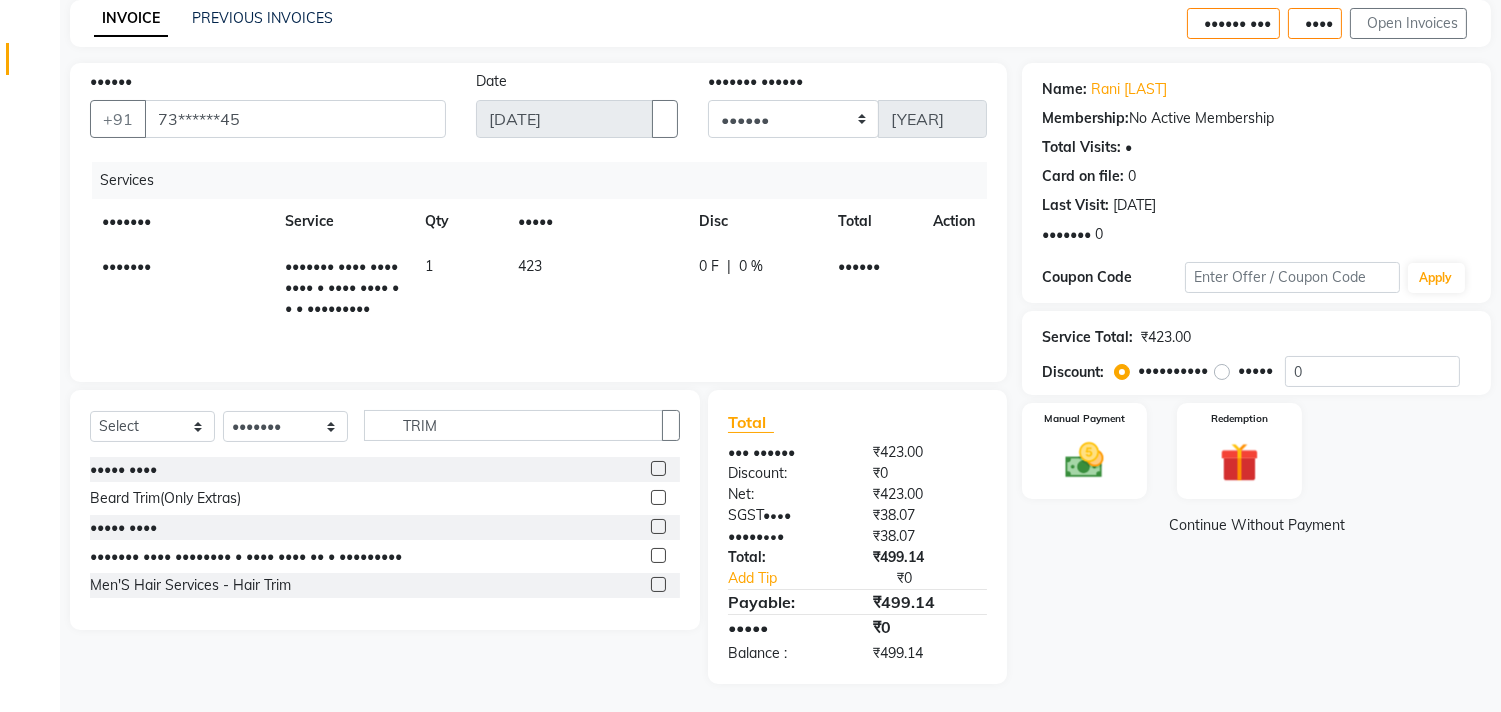 click on "Name: [FIRST] [LAST] Membership: No Active Membership Total Visits: 9 Card on file: 0 Last Visit: 01-06-2025 Points: 0 Coupon Code Apply Service Total: ₹423.00 Discount: Percentage Fixed 0 Manual Payment Redemption Continue Without Payment" at bounding box center (1264, 373) 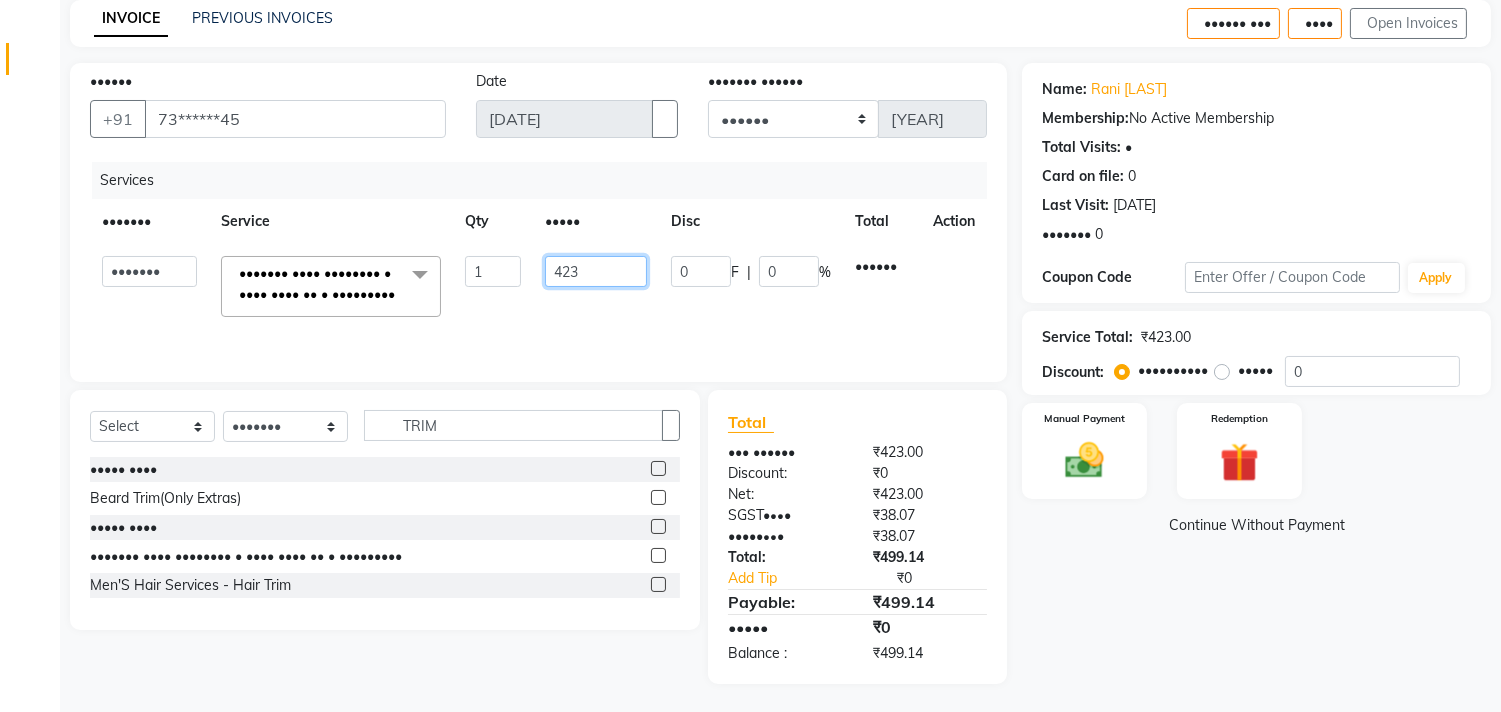 click on "423" at bounding box center (493, 271) 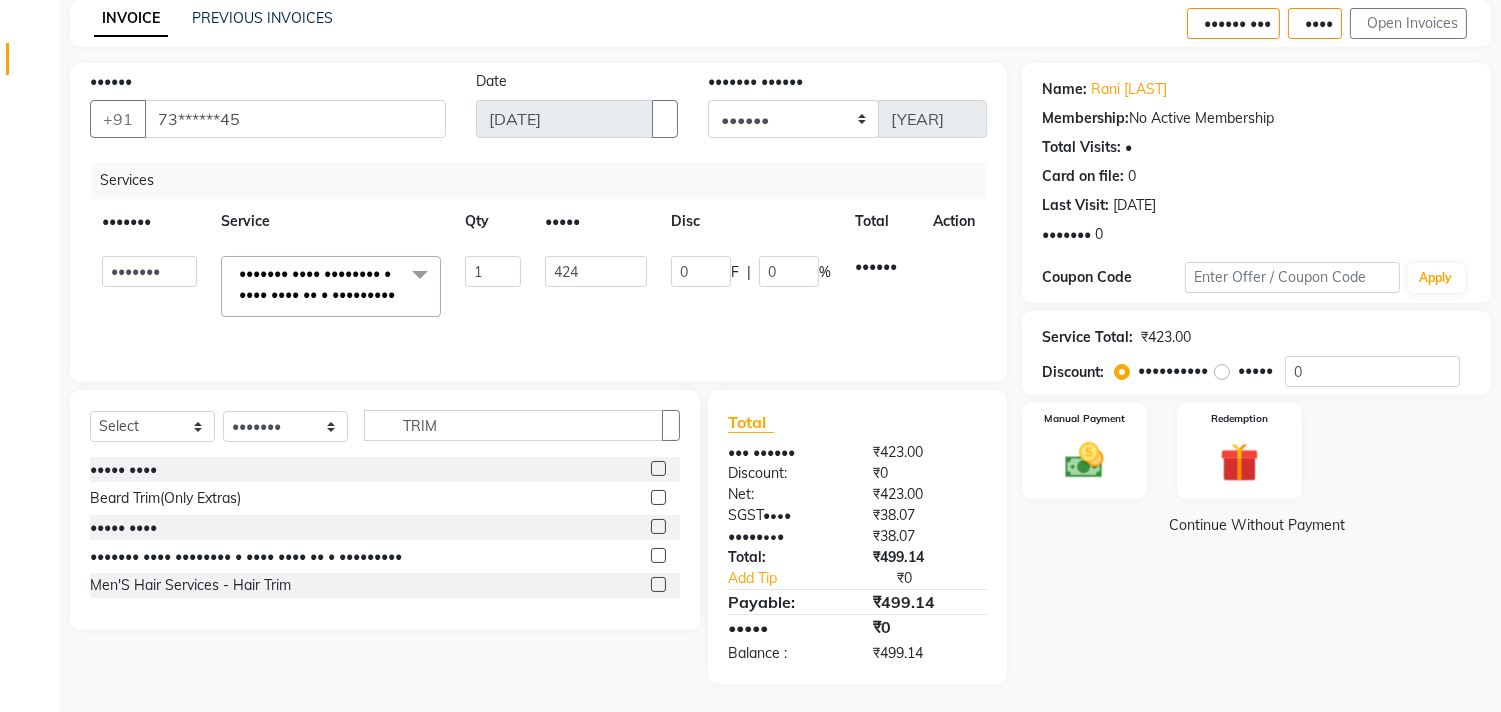 click on "Name: [FIRST] [LAST] Membership: No Active Membership Total Visits: 9 Card on file: 0 Last Visit: 01-06-2025 Points: 0 Coupon Code Apply Service Total: ₹423.00 Discount: Percentage Fixed 0 Manual Payment Redemption Continue Without Payment" at bounding box center [1264, 373] 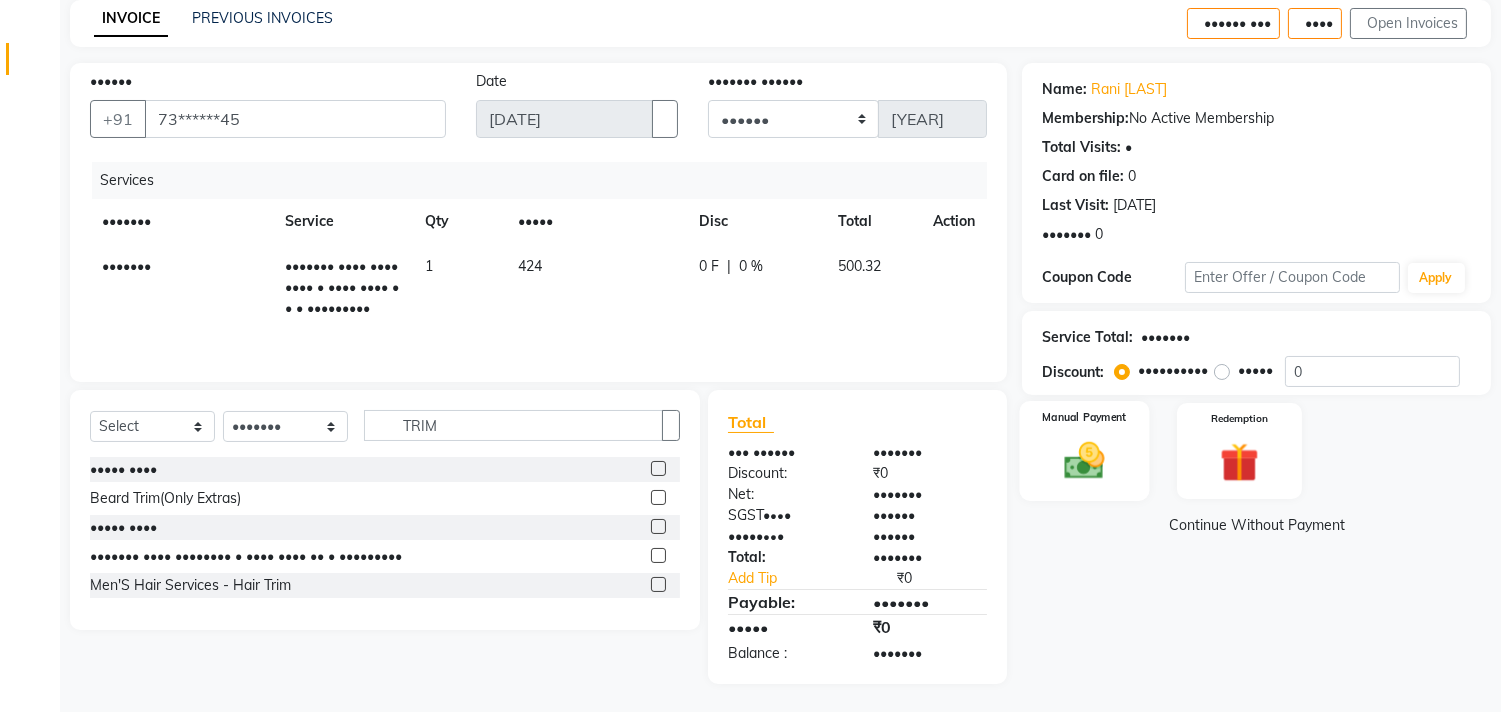 click at bounding box center (1085, 460) 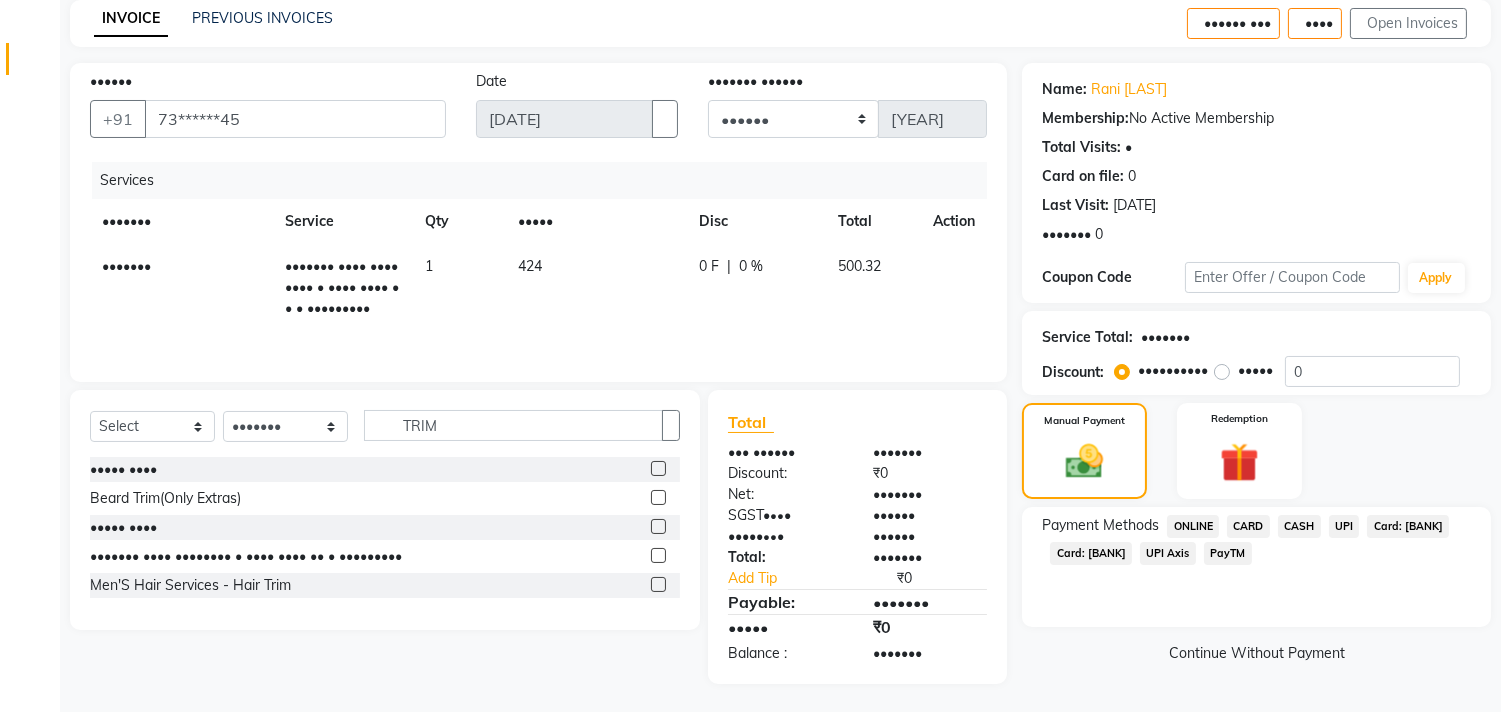 click on "CASH" at bounding box center [1193, 526] 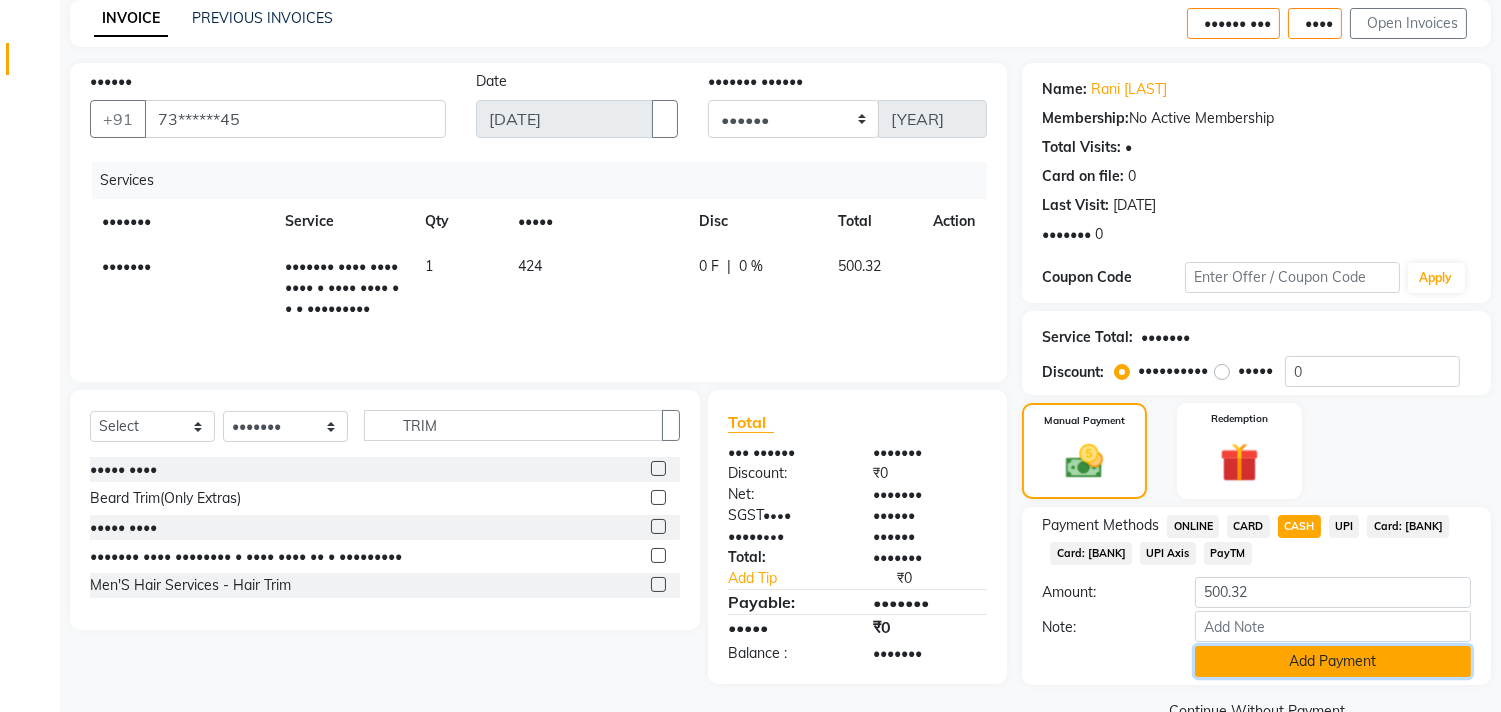 click on "Add Payment" at bounding box center (1333, 661) 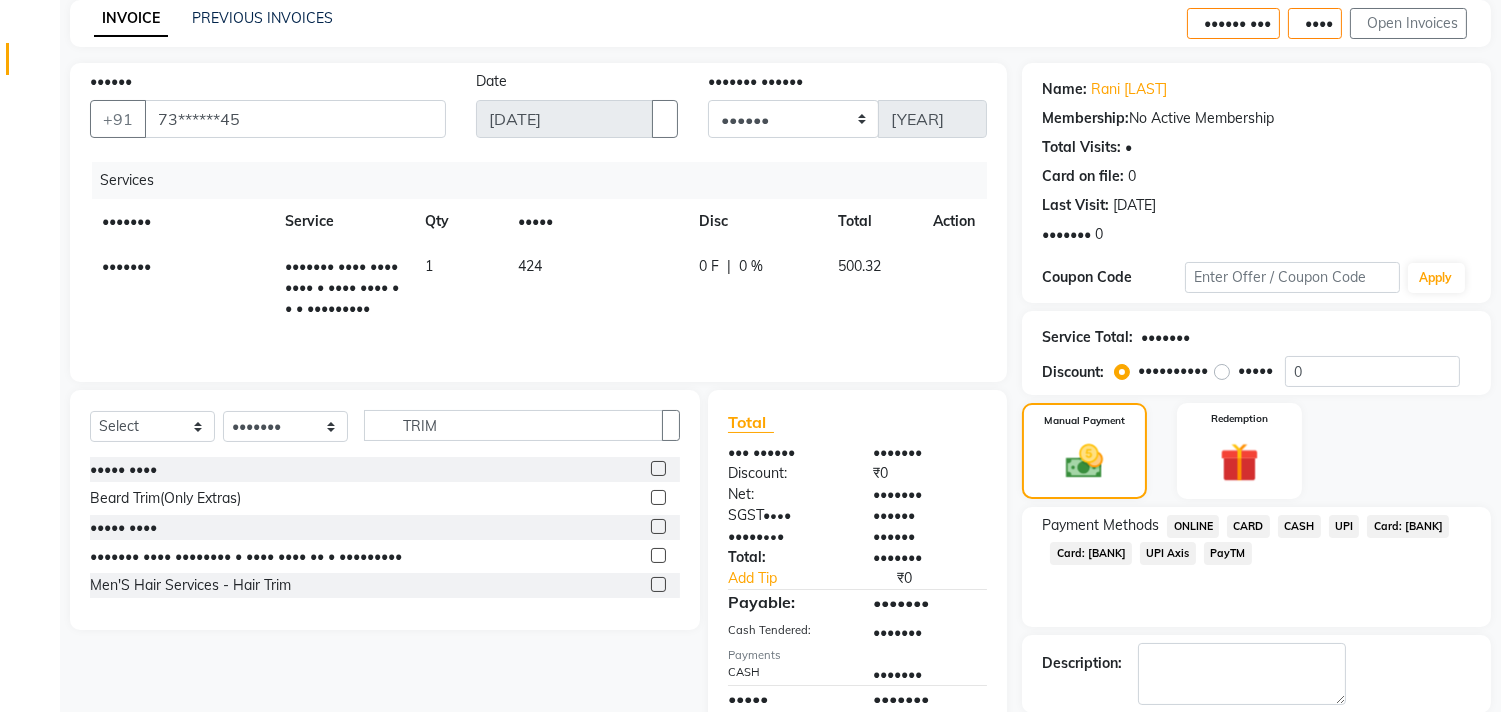 scroll, scrollTop: 187, scrollLeft: 0, axis: vertical 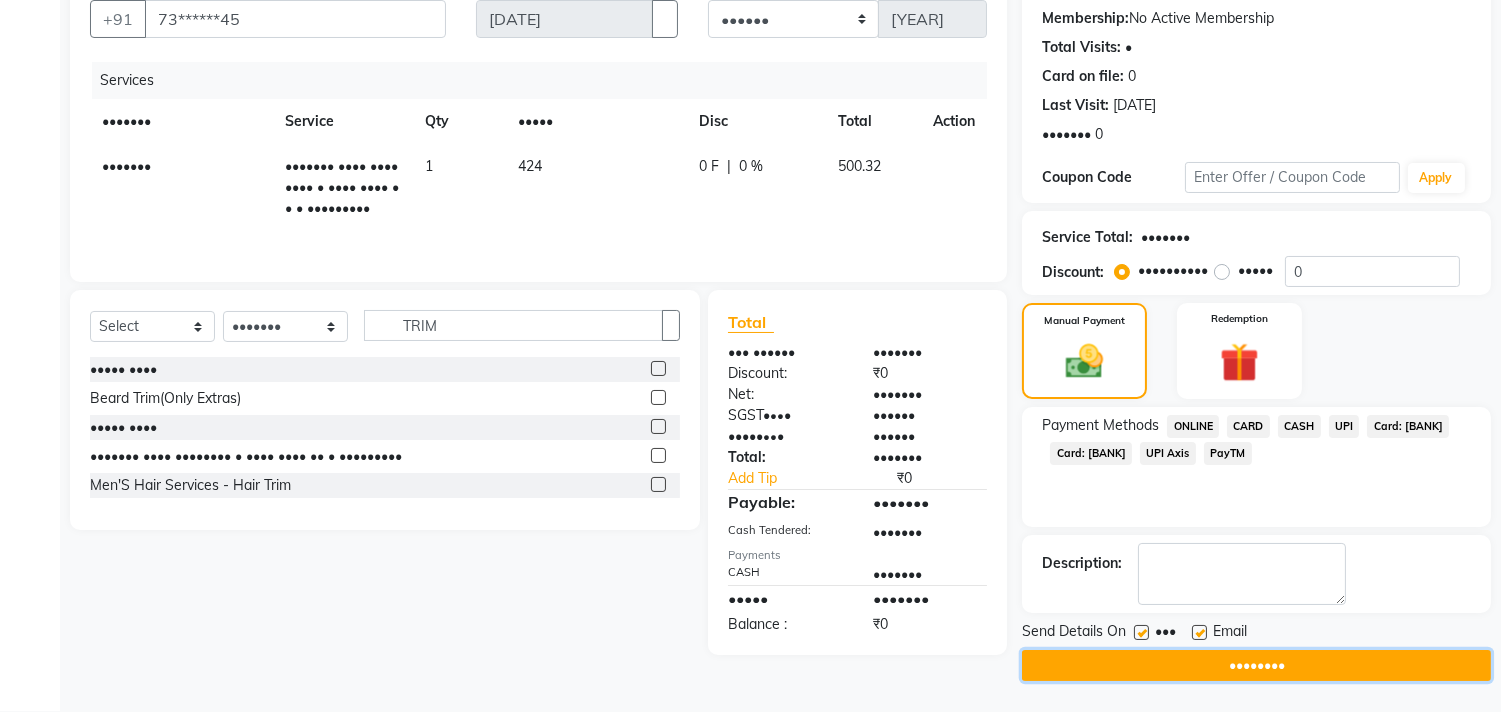 click on "••••••••" at bounding box center (1256, 665) 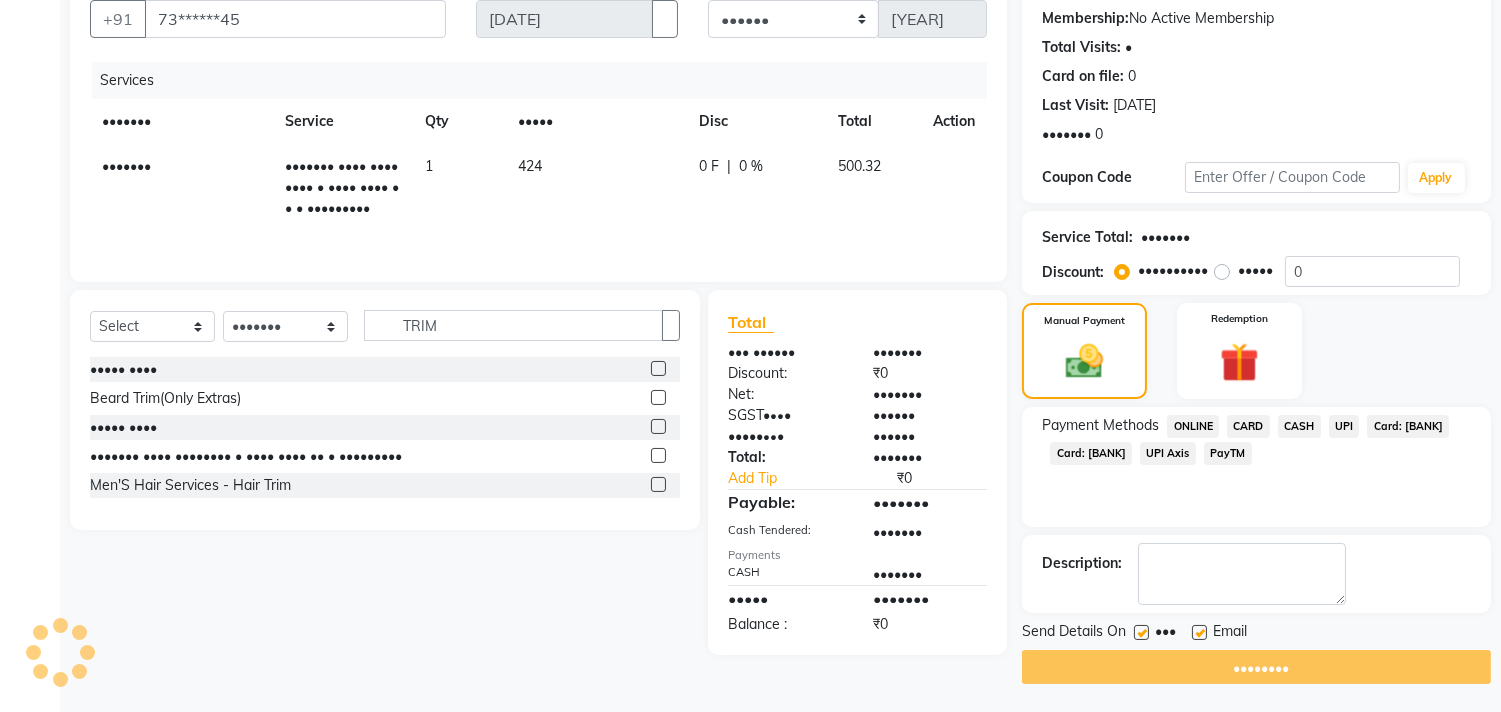 click on "••••••••" at bounding box center [1256, 667] 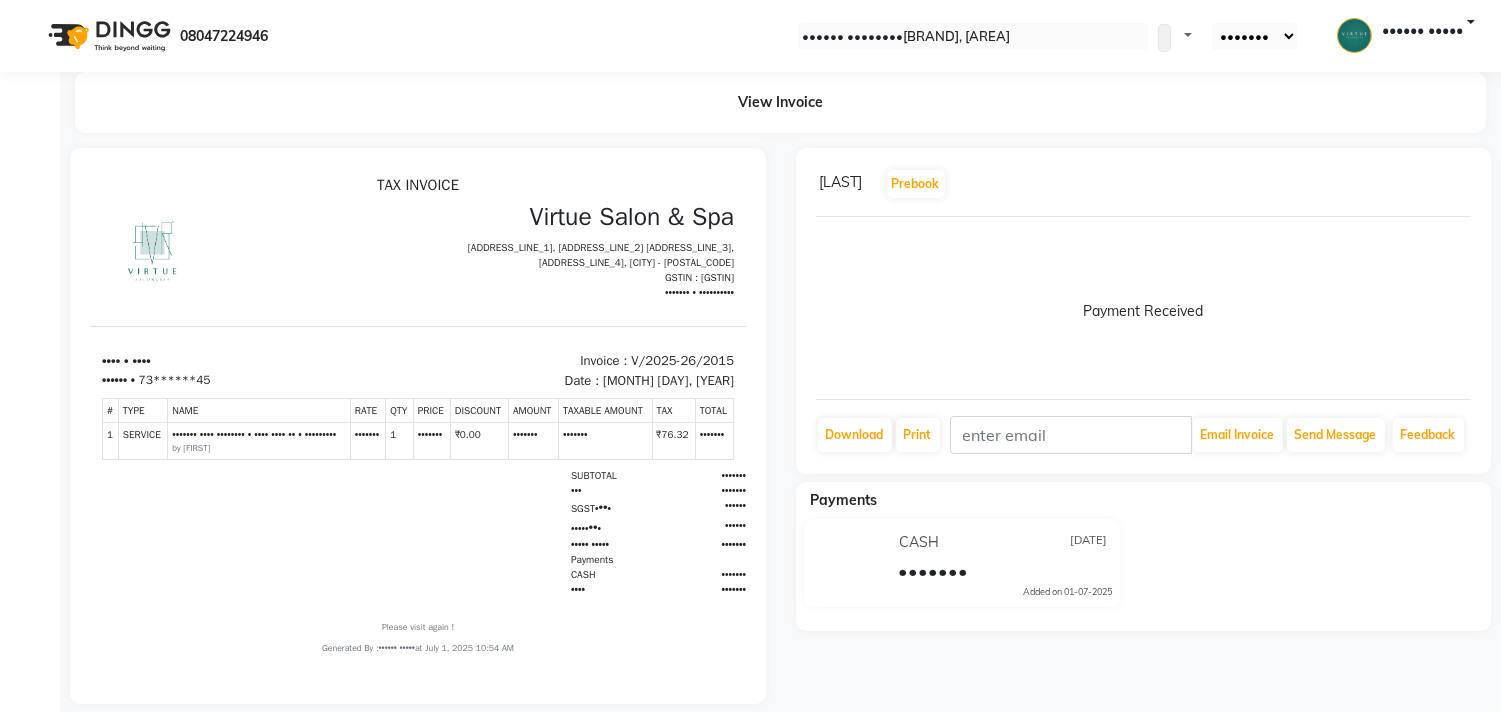 scroll, scrollTop: 0, scrollLeft: 0, axis: both 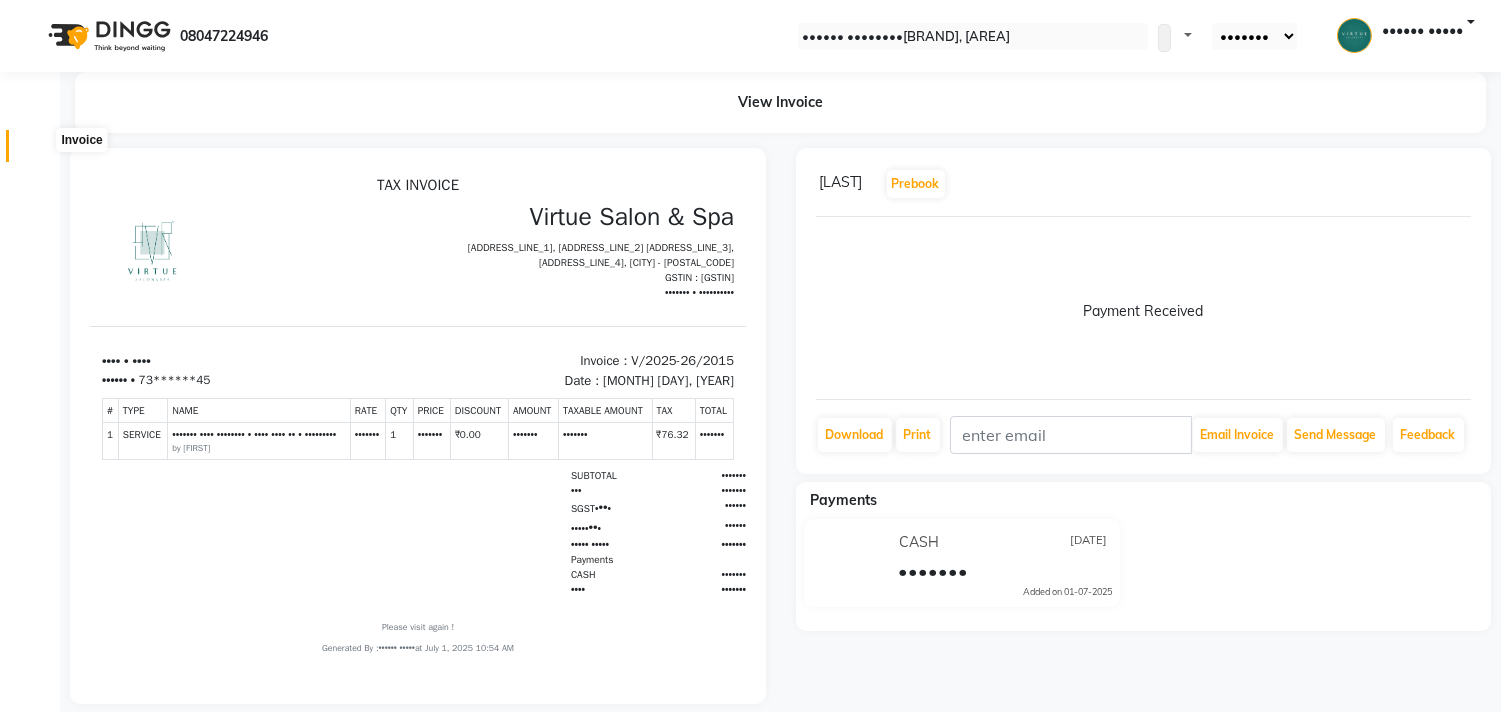 click at bounding box center [37, 151] 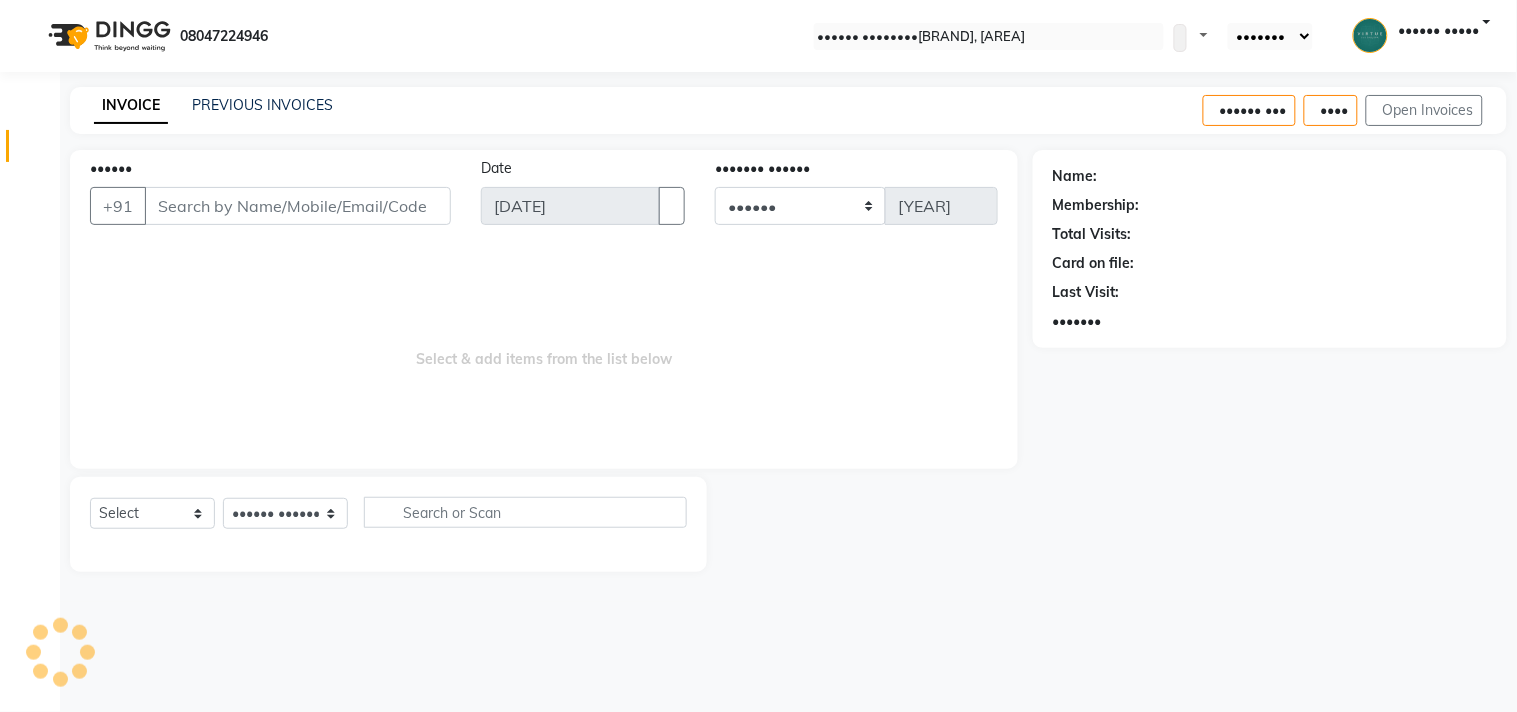 click on "••••••" at bounding box center [298, 206] 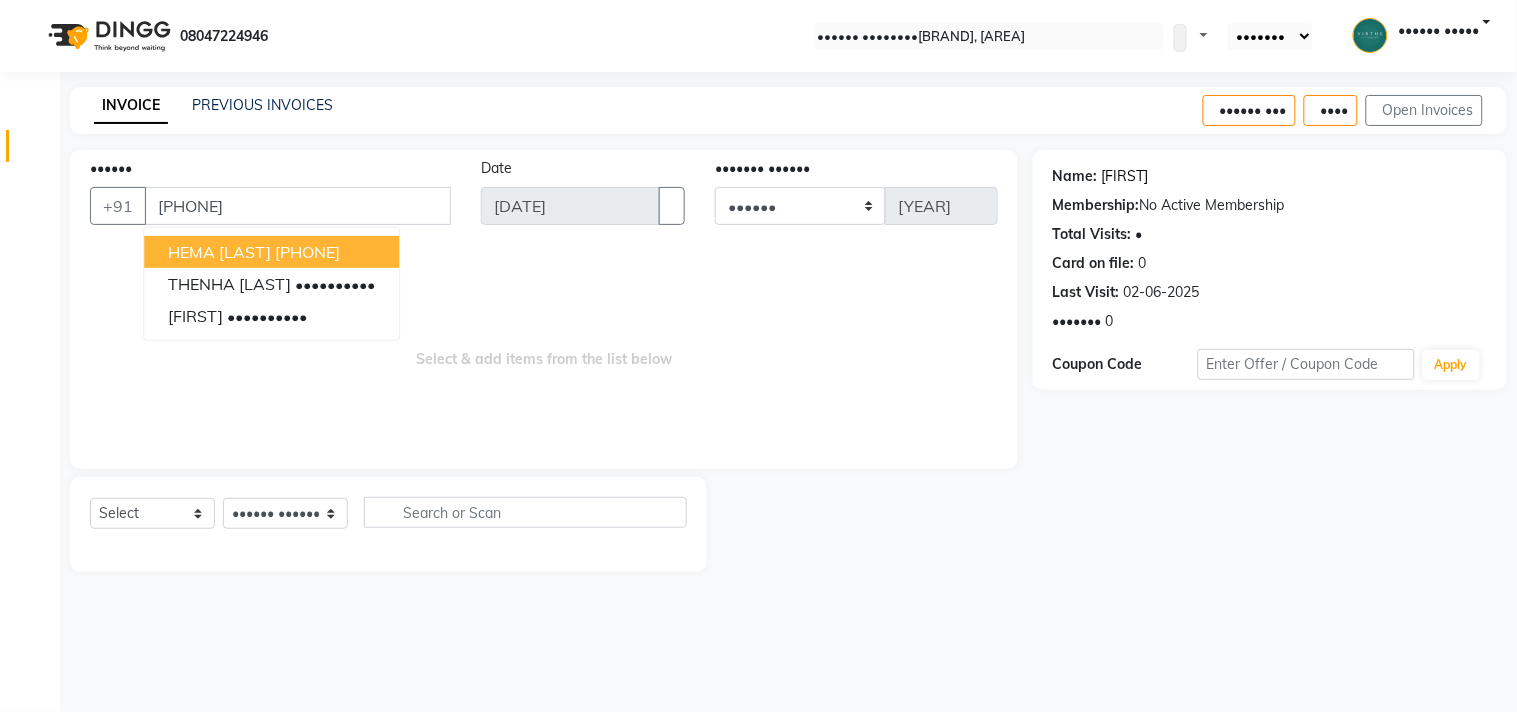 click on "[FIRST]" at bounding box center (1125, 176) 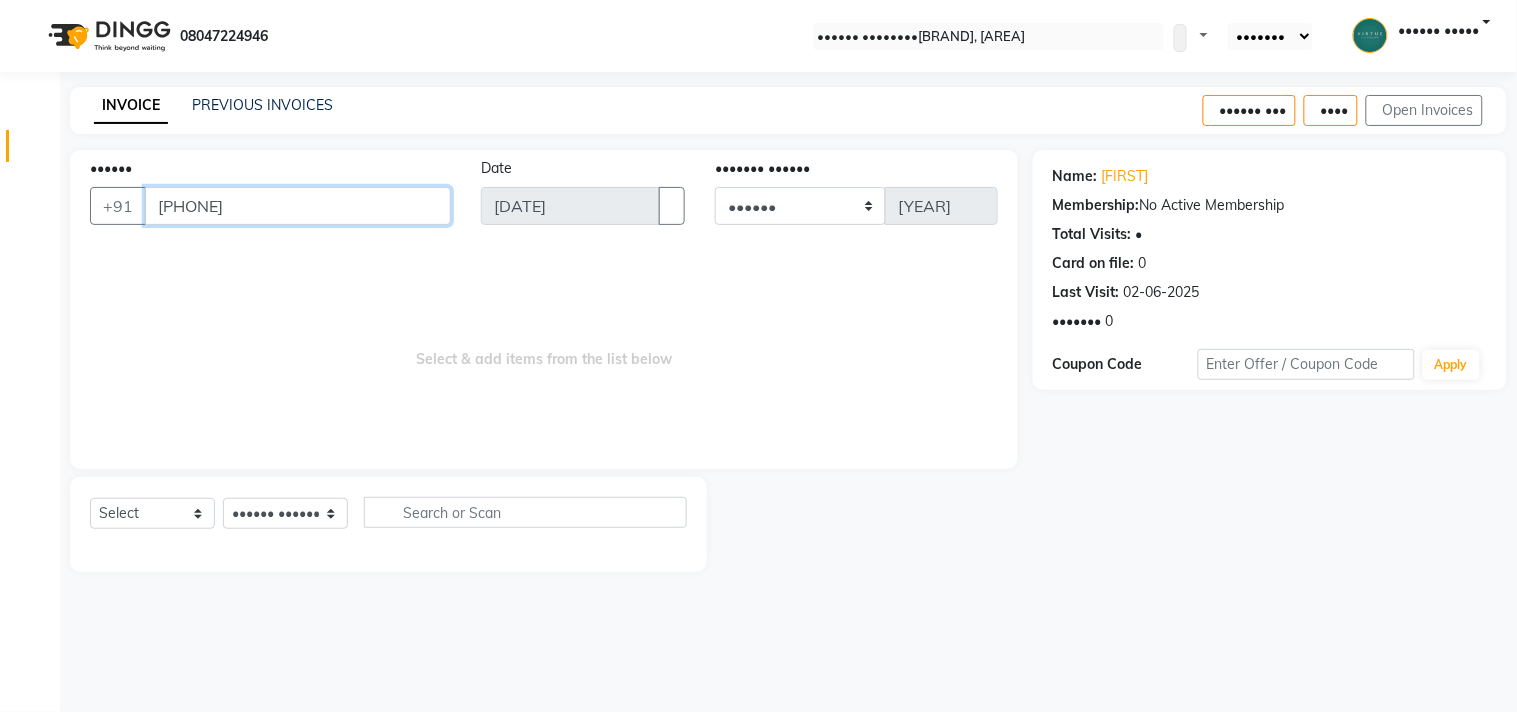 click on "[PHONE]" at bounding box center [298, 206] 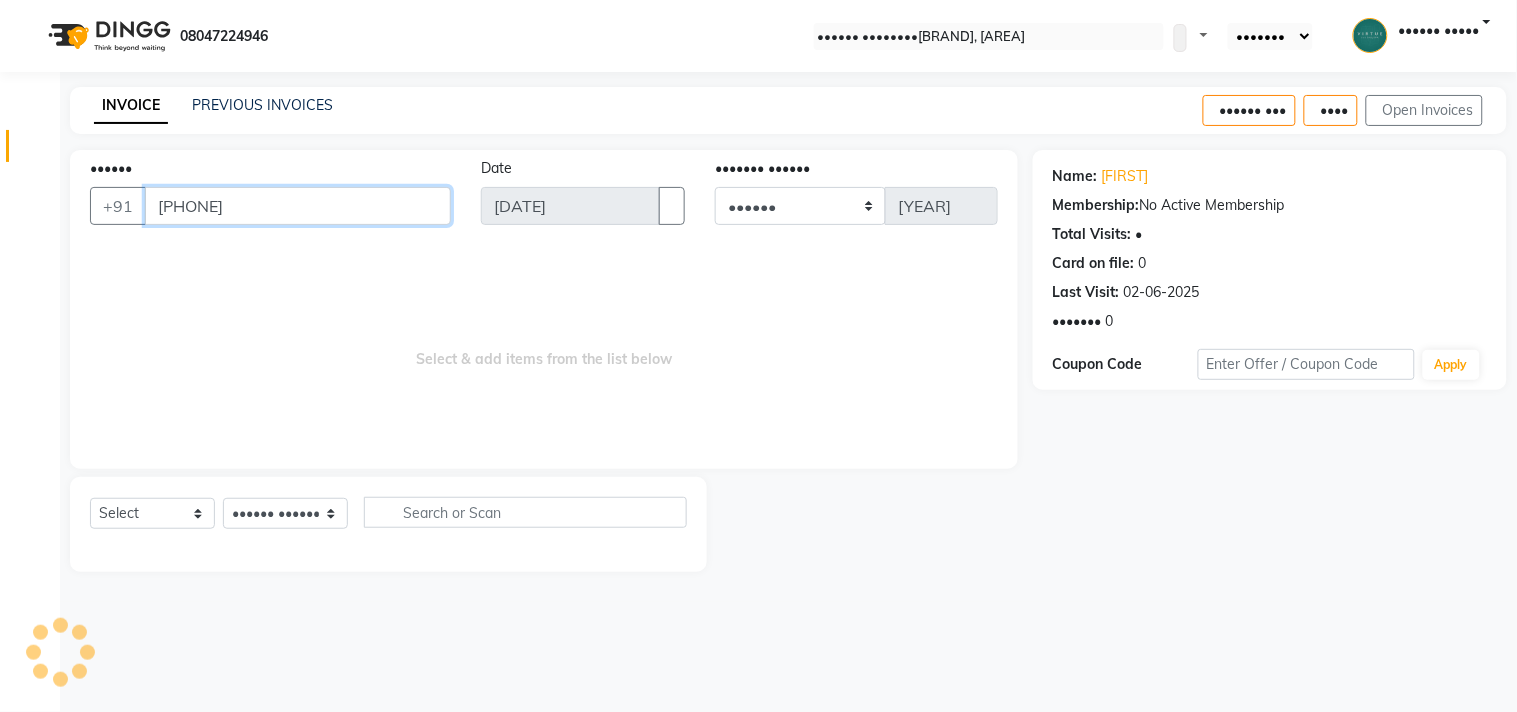 click on "[PHONE]" at bounding box center (298, 206) 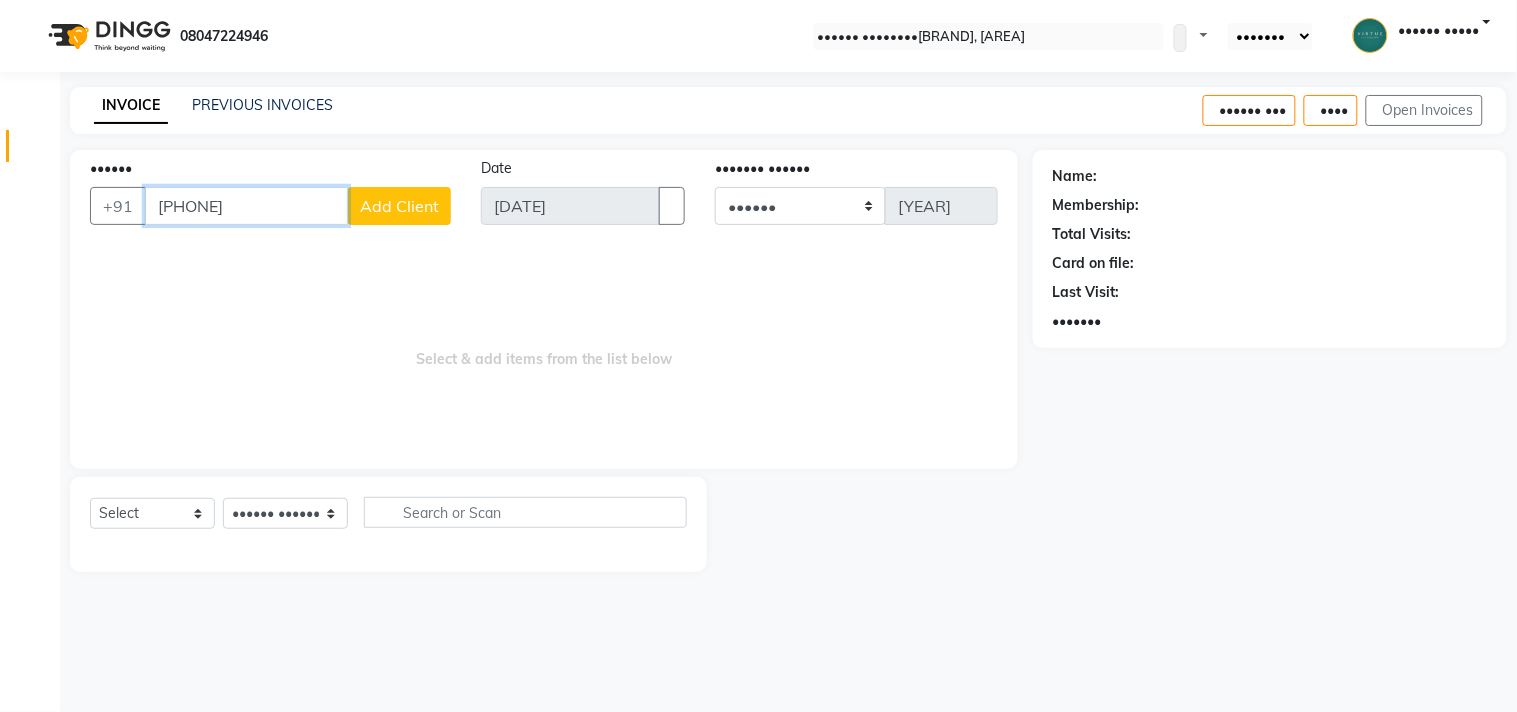click on "[PHONE]" at bounding box center [246, 206] 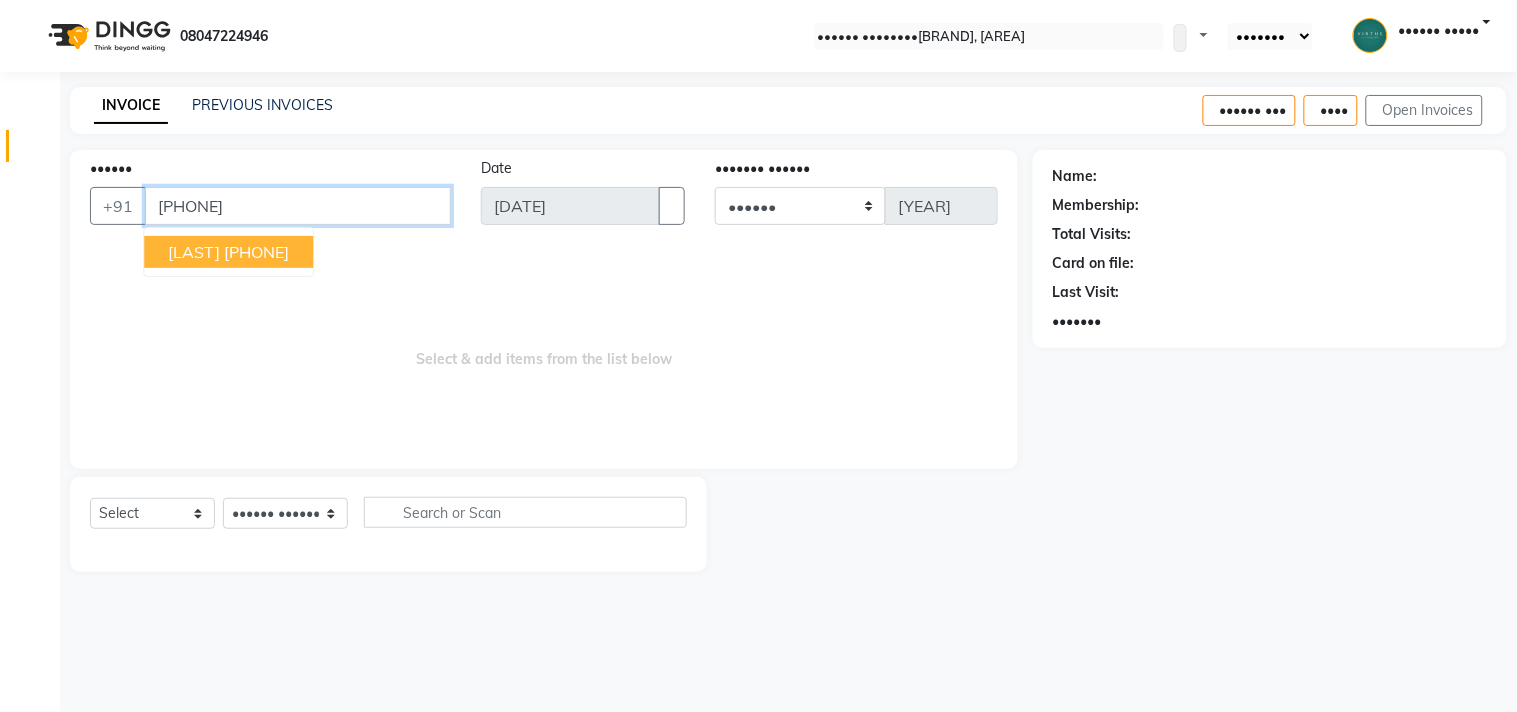 type on "[PHONE]" 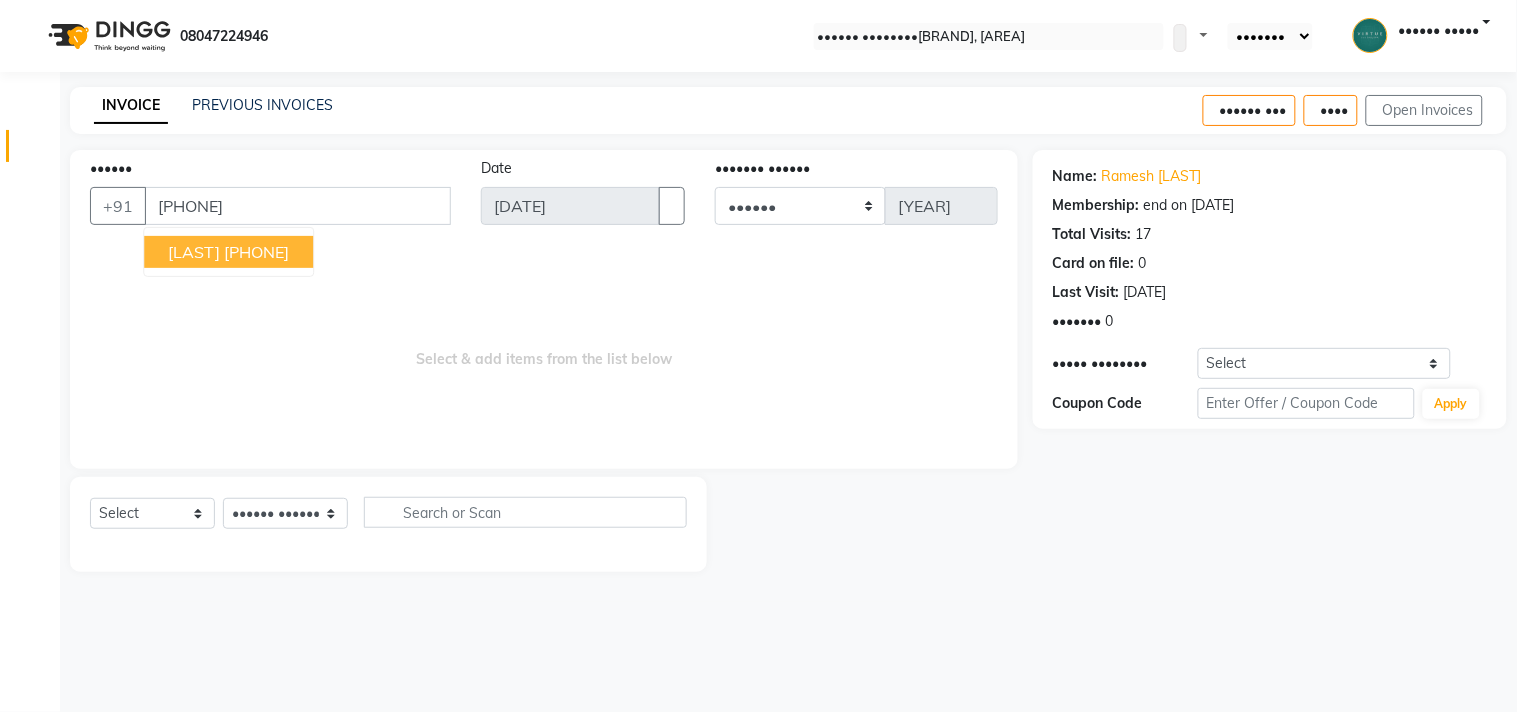 click on "[LAST]" at bounding box center [194, 252] 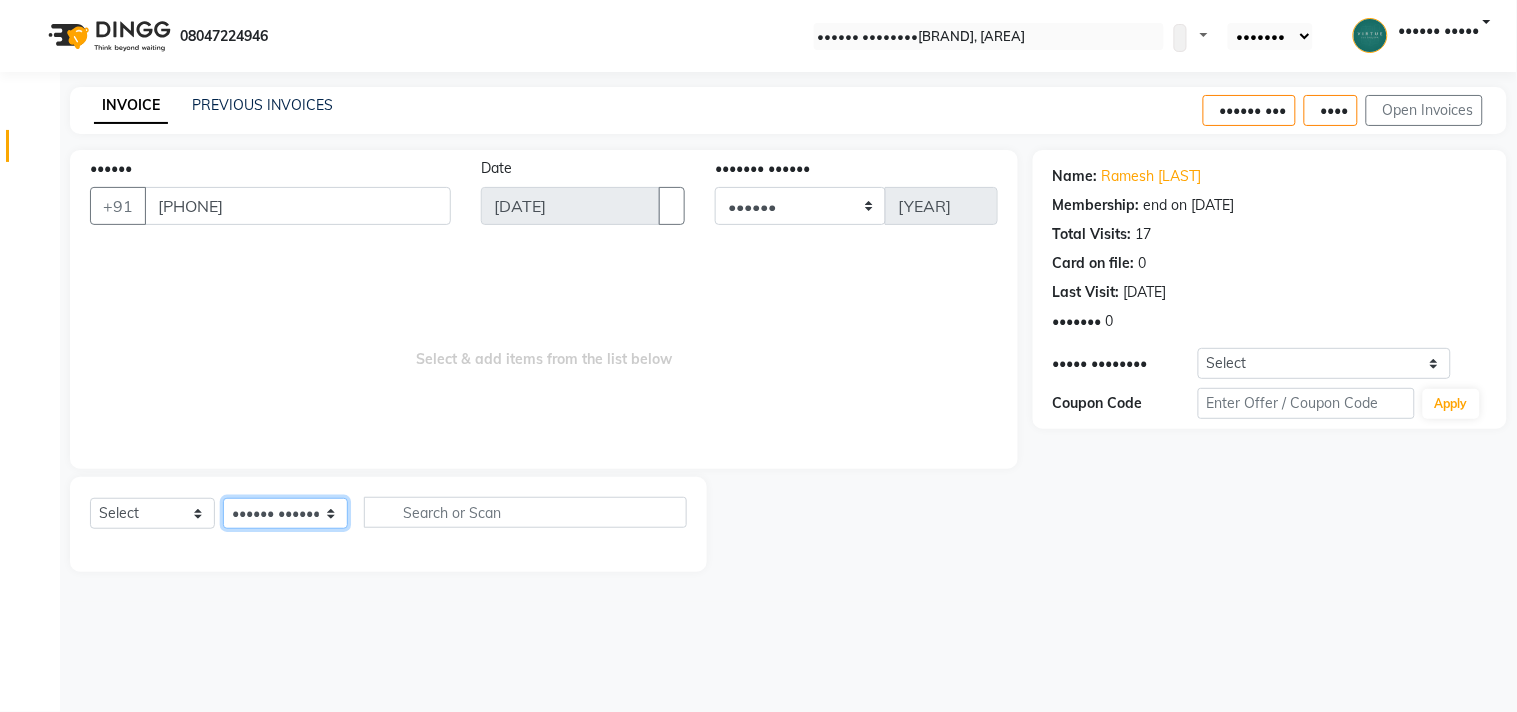 click on "•••••• ••••••• ••••• ••••••  •••• ••••••• •••••••• •••••• ••••••••• ••••••••• ••••• • ••••••• •••• ••••• ••••••• ••••• ••••• ••••••••• ••••• ••••••••••  •••••••••• •••••• •••••••• ••••••• •••••••••• •••••  ••••••• ••••••• ••• ••••••••• ••••• ••••••  ••••• ••••••• •••••••• •••••• •••• •••••••• ••••••• ••••• •••• •••••••  ••••••• •••••• ••••• •••••• •••••" at bounding box center [285, 513] 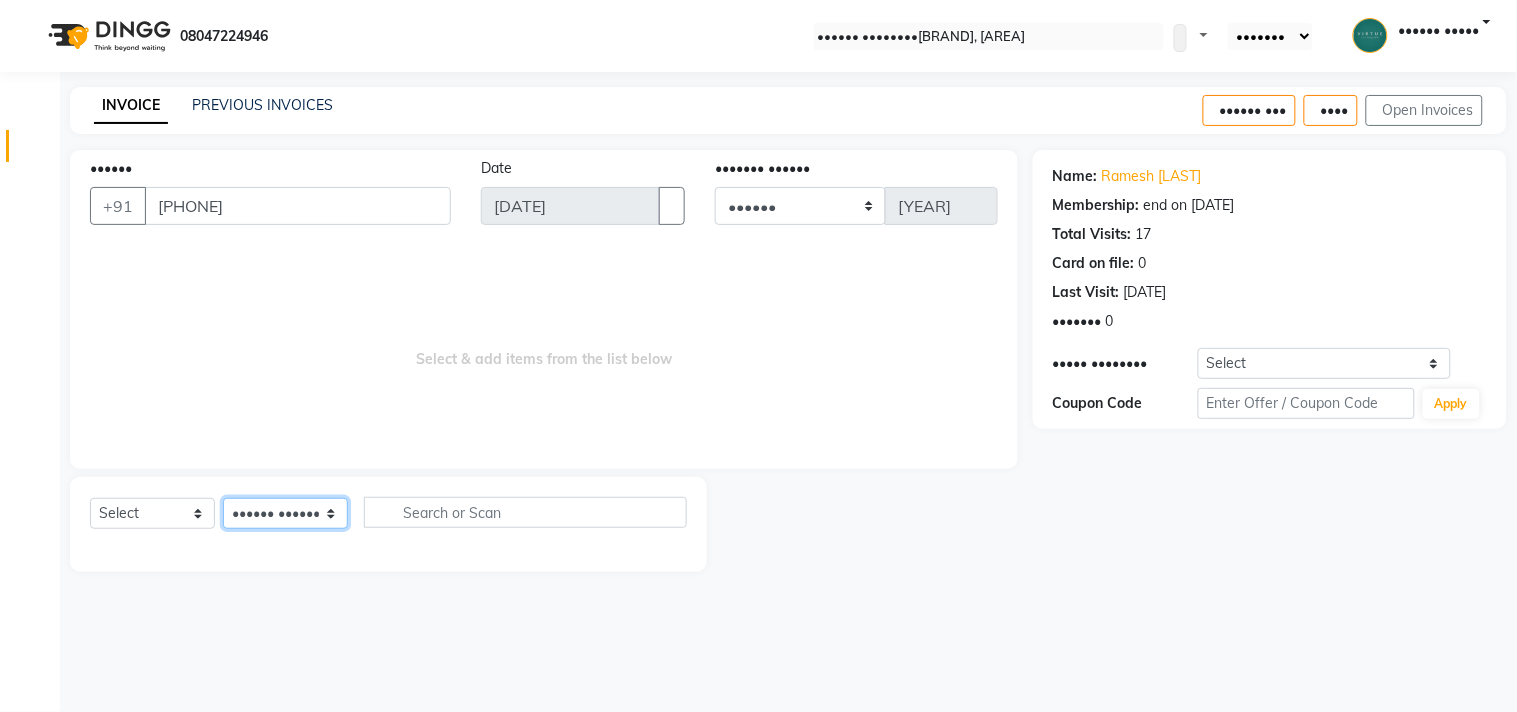 select on "30103" 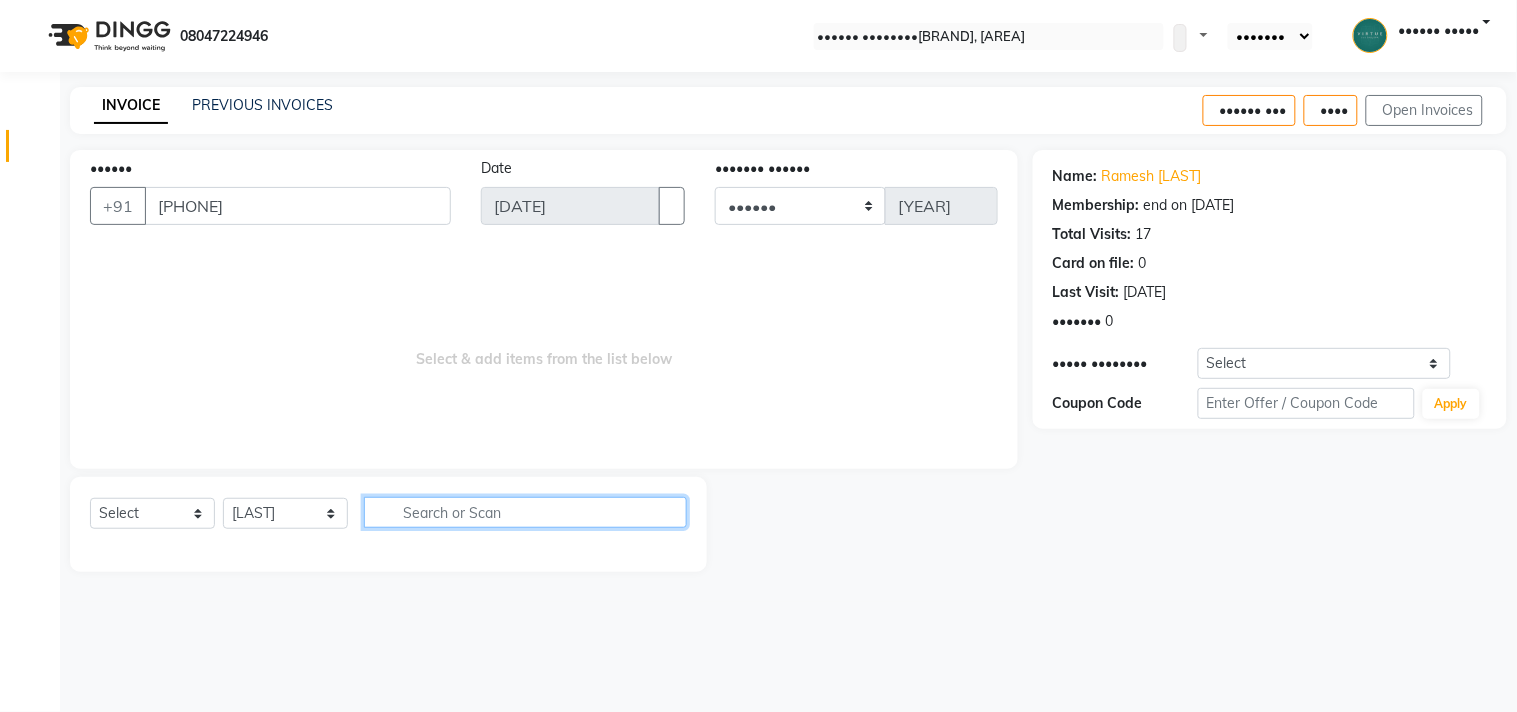 click at bounding box center (525, 512) 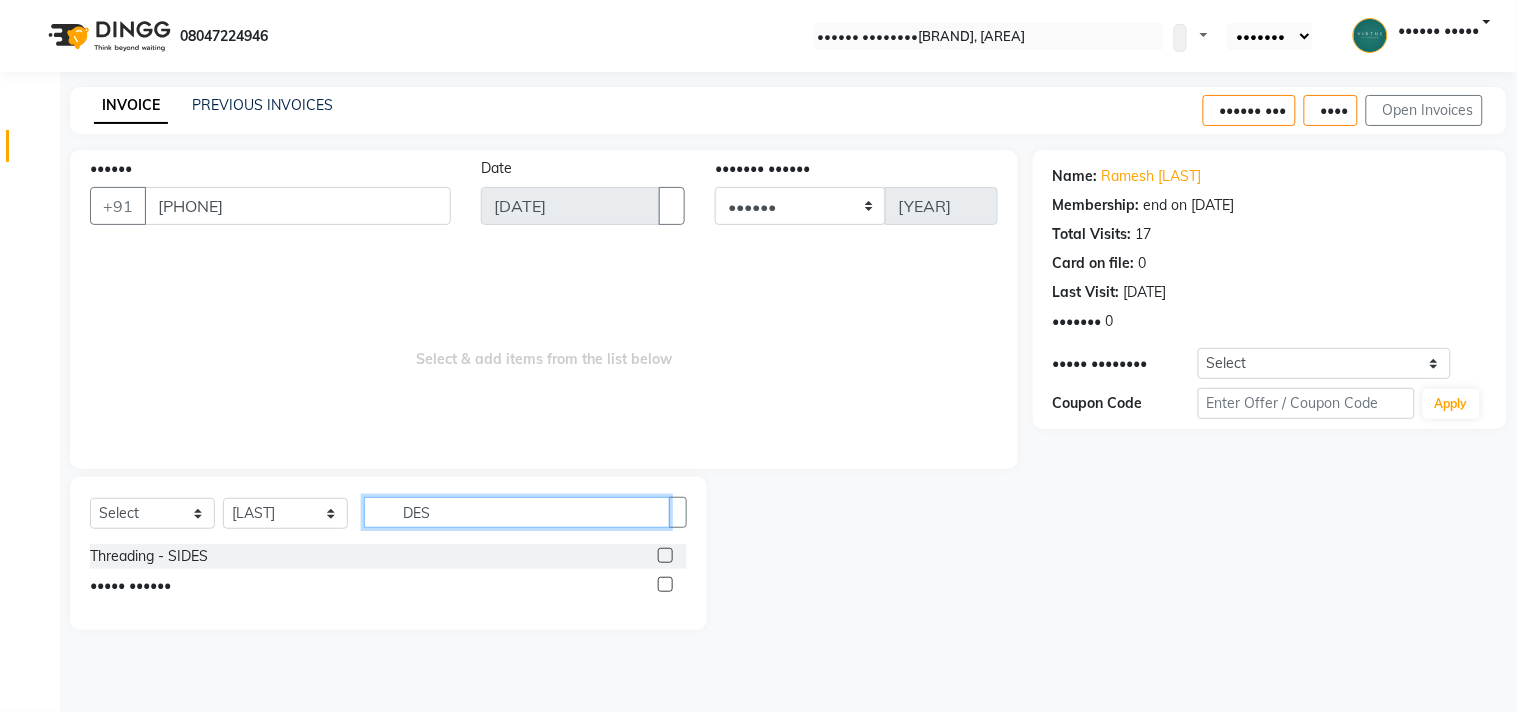 type on "DES" 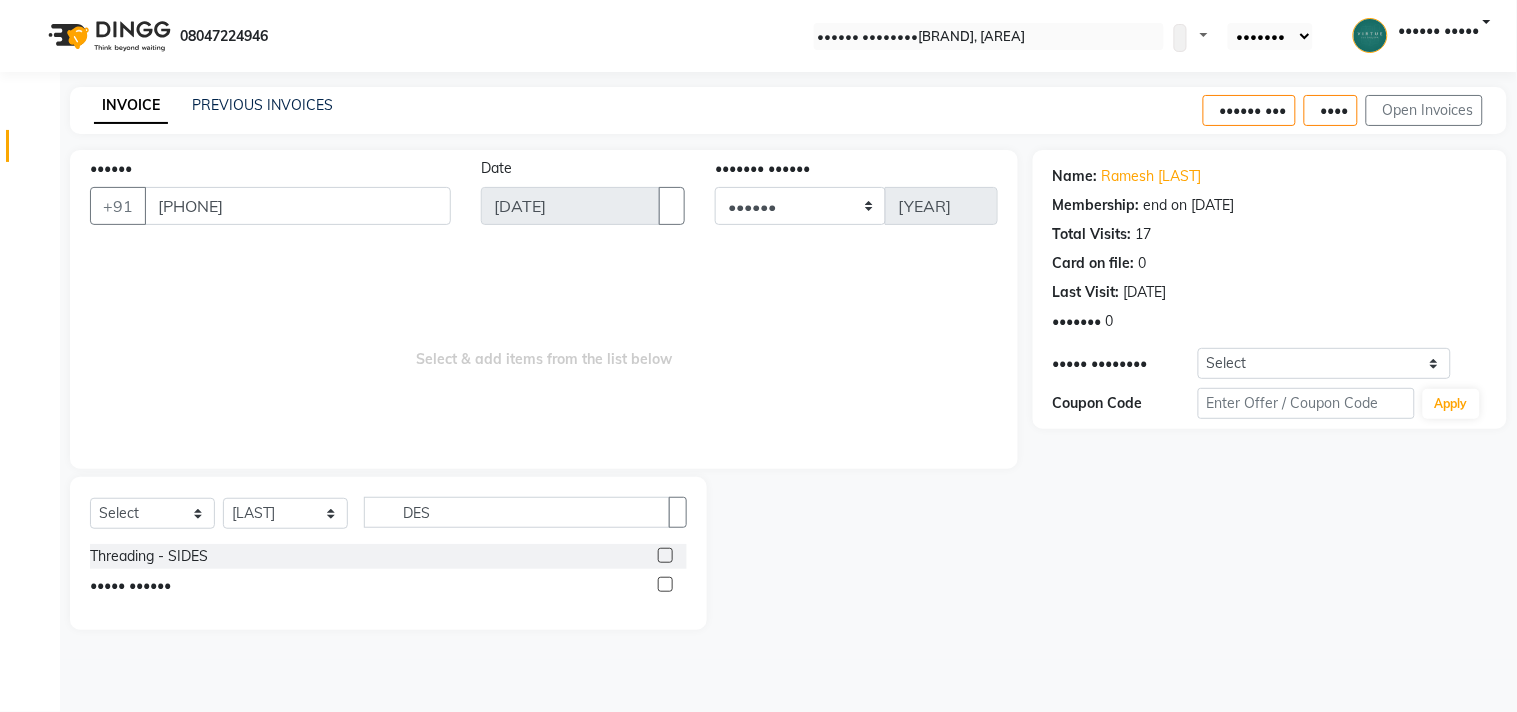 click at bounding box center (665, 584) 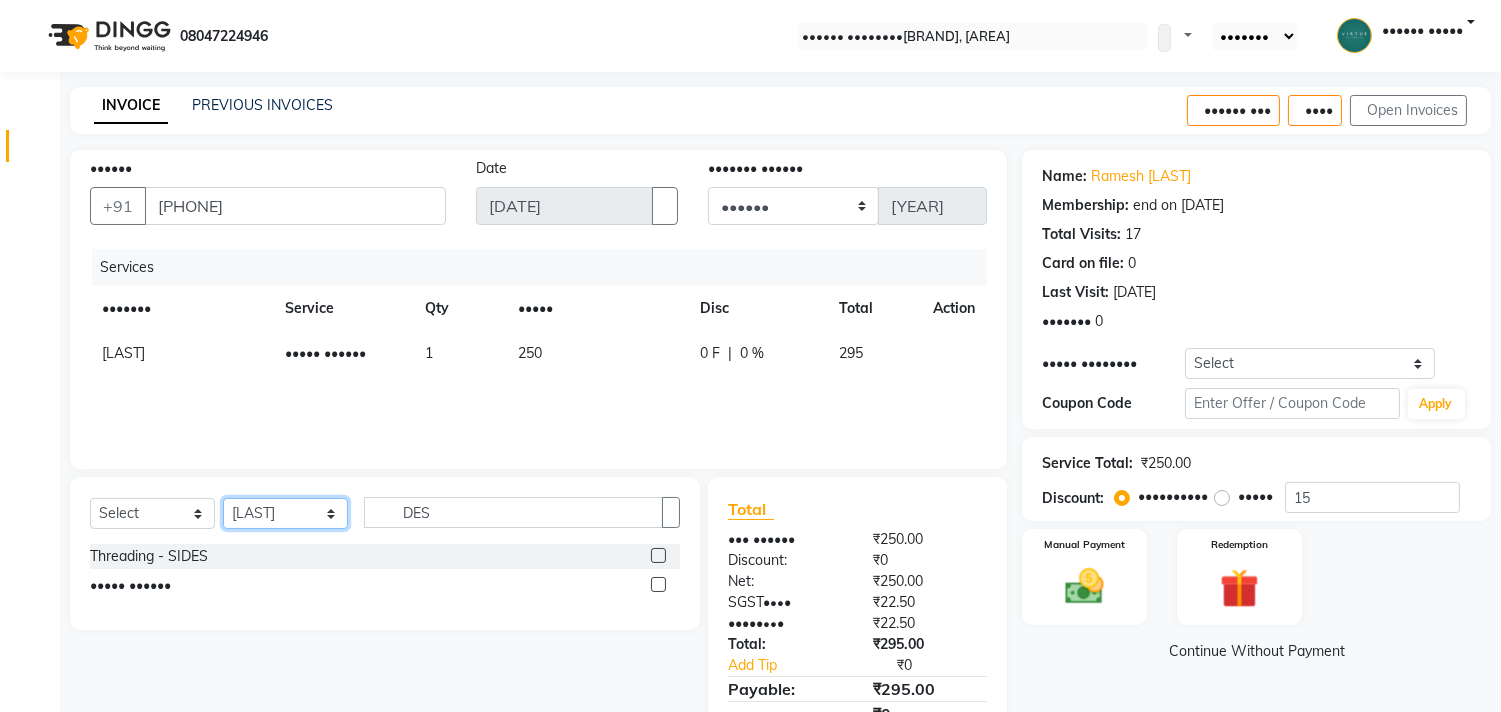 click on "•••••• ••••••• ••••• ••••••  •••• ••••••• •••••••• •••••• ••••••••• ••••••••• ••••• • ••••••• •••• ••••• ••••••• ••••• ••••• ••••••••• ••••• ••••••••••  •••••••••• •••••• •••••••• ••••••• •••••••••• •••••  ••••••• ••••••• ••• ••••••••• ••••• ••••••  ••••• ••••••• •••••••• •••••• •••• •••••••• ••••••• ••••• •••• •••••••  ••••••• •••••• ••••• •••••• •••••" at bounding box center (285, 513) 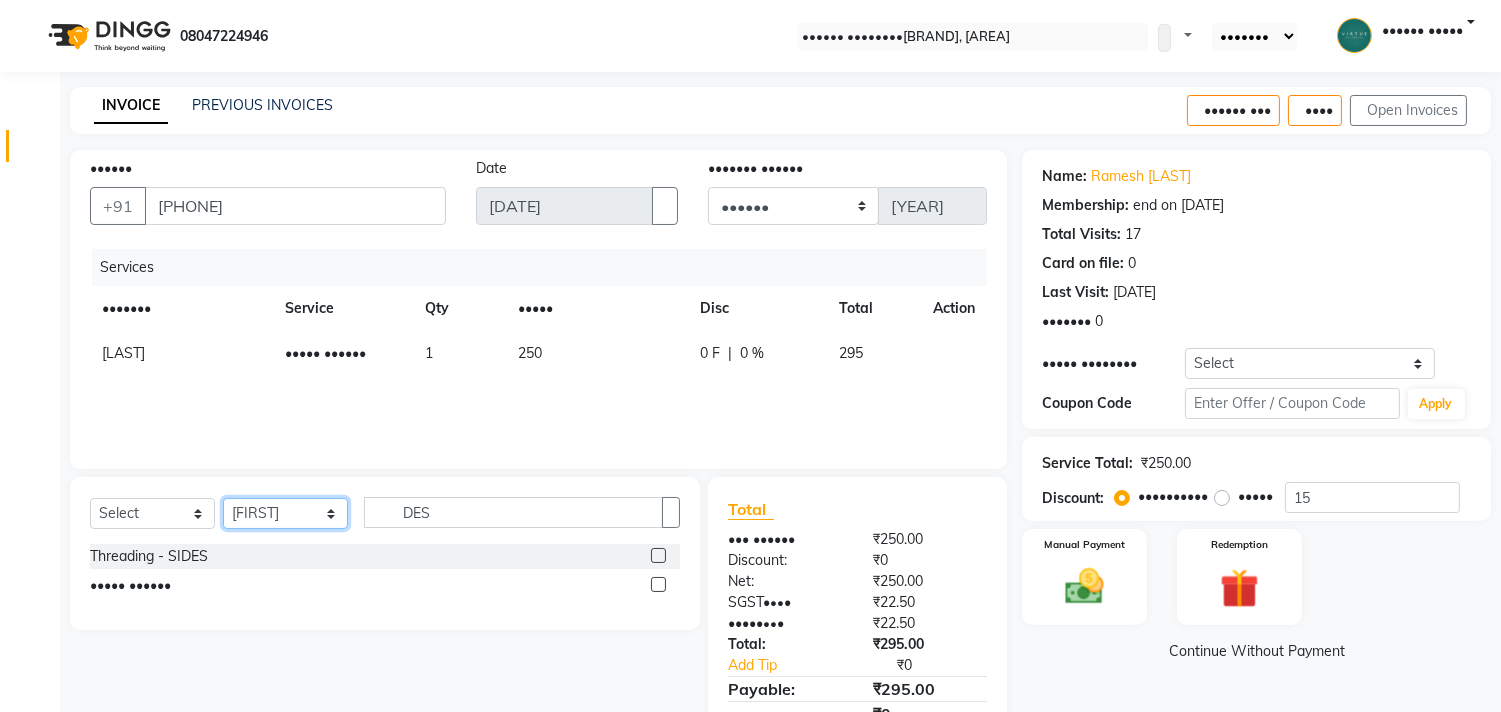 click on "•••••• ••••••• ••••• ••••••  •••• ••••••• •••••••• •••••• ••••••••• ••••••••• ••••• • ••••••• •••• ••••• ••••••• ••••• ••••• ••••••••• ••••• ••••••••••  •••••••••• •••••• •••••••• ••••••• •••••••••• •••••  ••••••• ••••••• ••• ••••••••• ••••• ••••••  ••••• ••••••• •••••••• •••••• •••• •••••••• ••••••• ••••• •••• •••••••  ••••••• •••••• ••••• •••••• •••••" at bounding box center [285, 513] 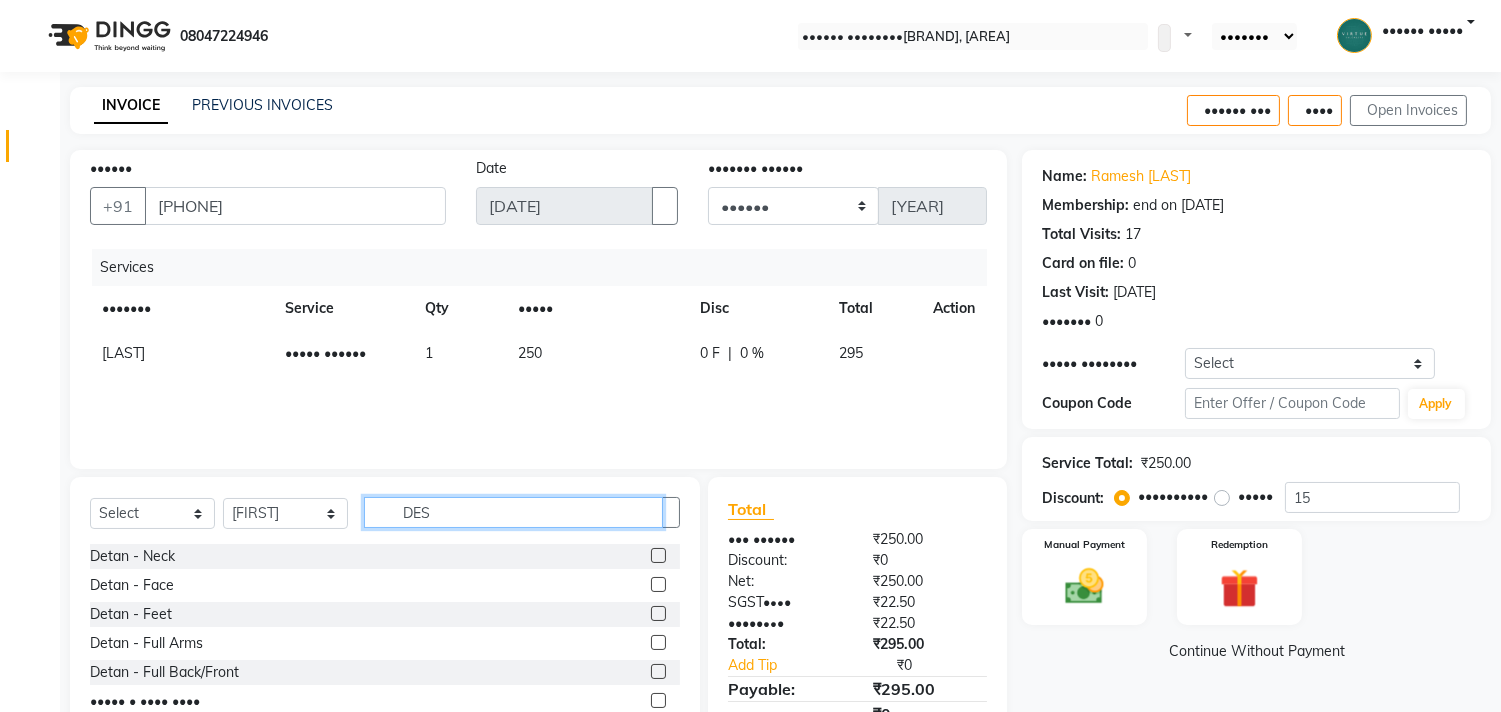 click on "DES" at bounding box center [513, 512] 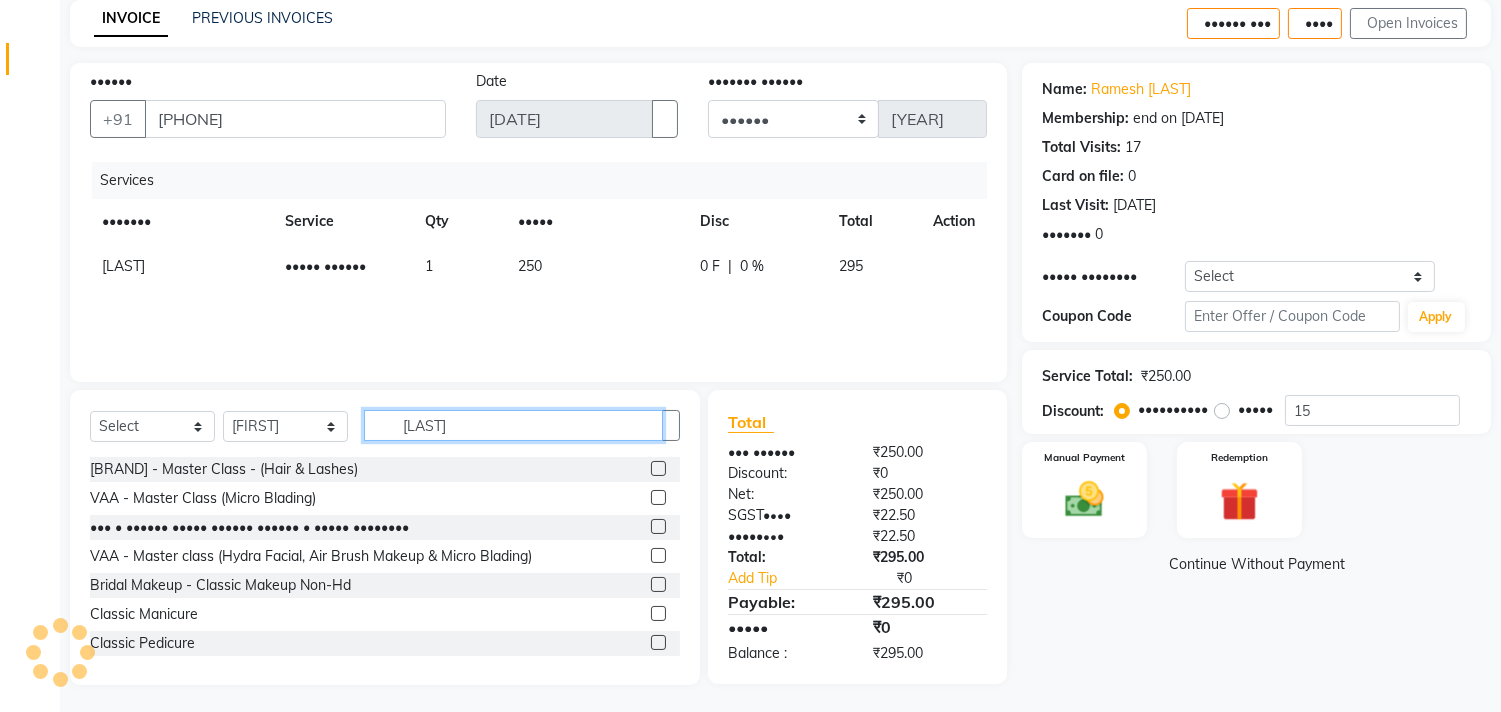 scroll, scrollTop: 88, scrollLeft: 0, axis: vertical 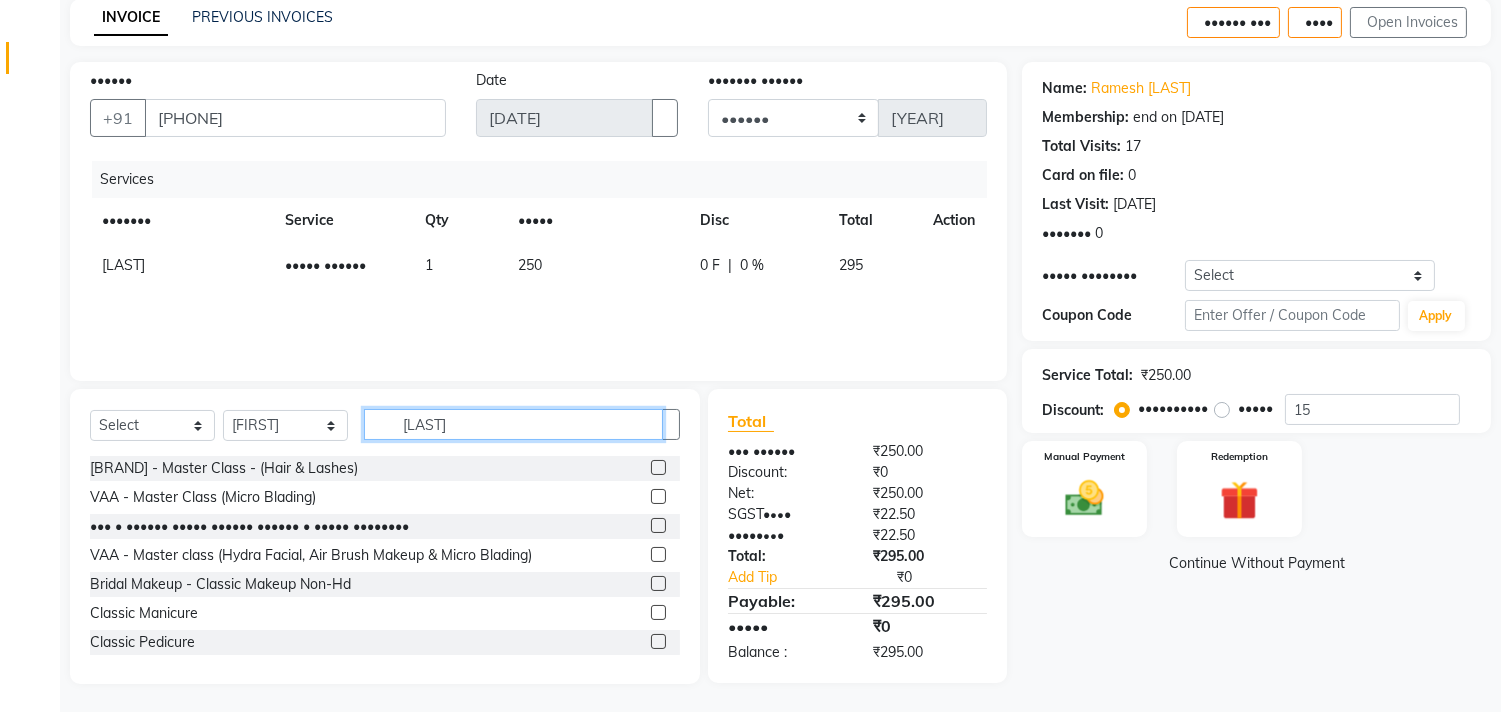 type on "[LAST]" 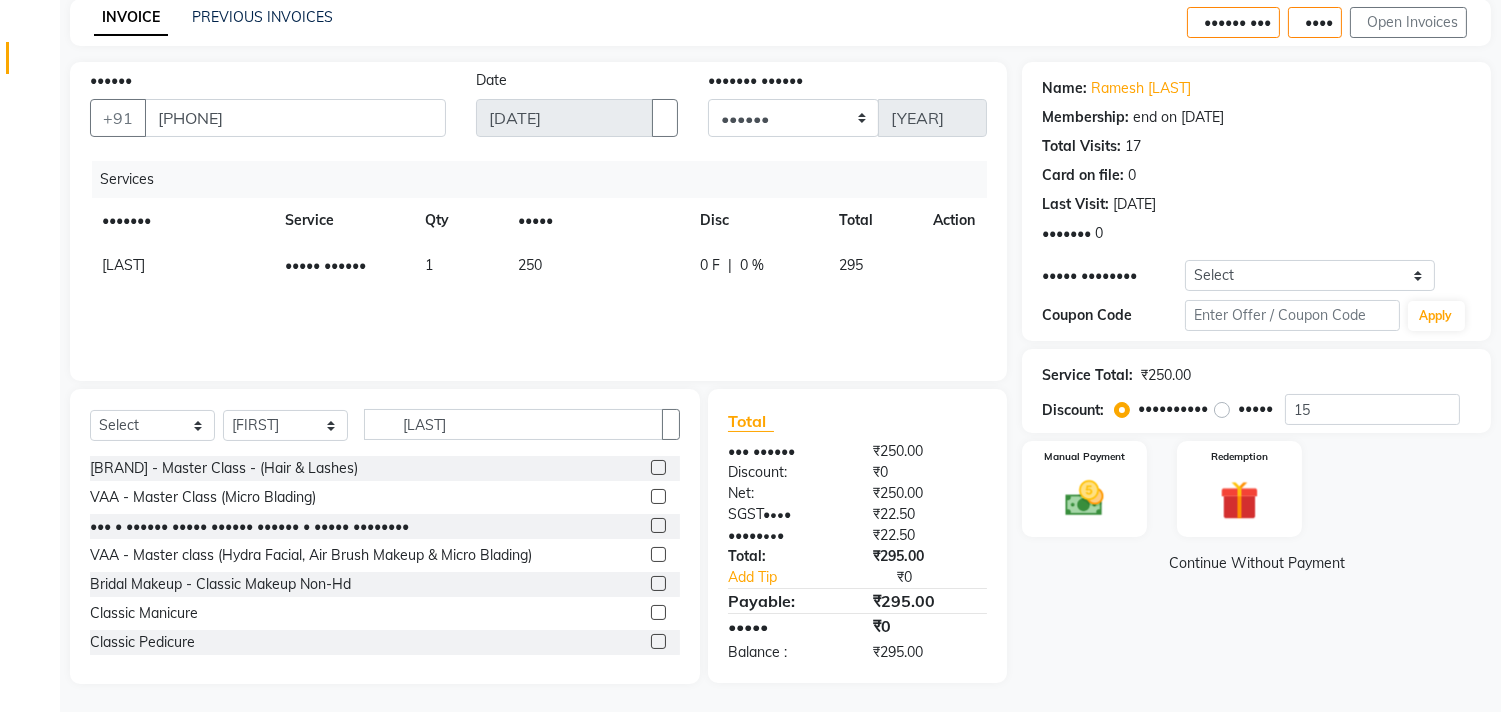 click at bounding box center [658, 641] 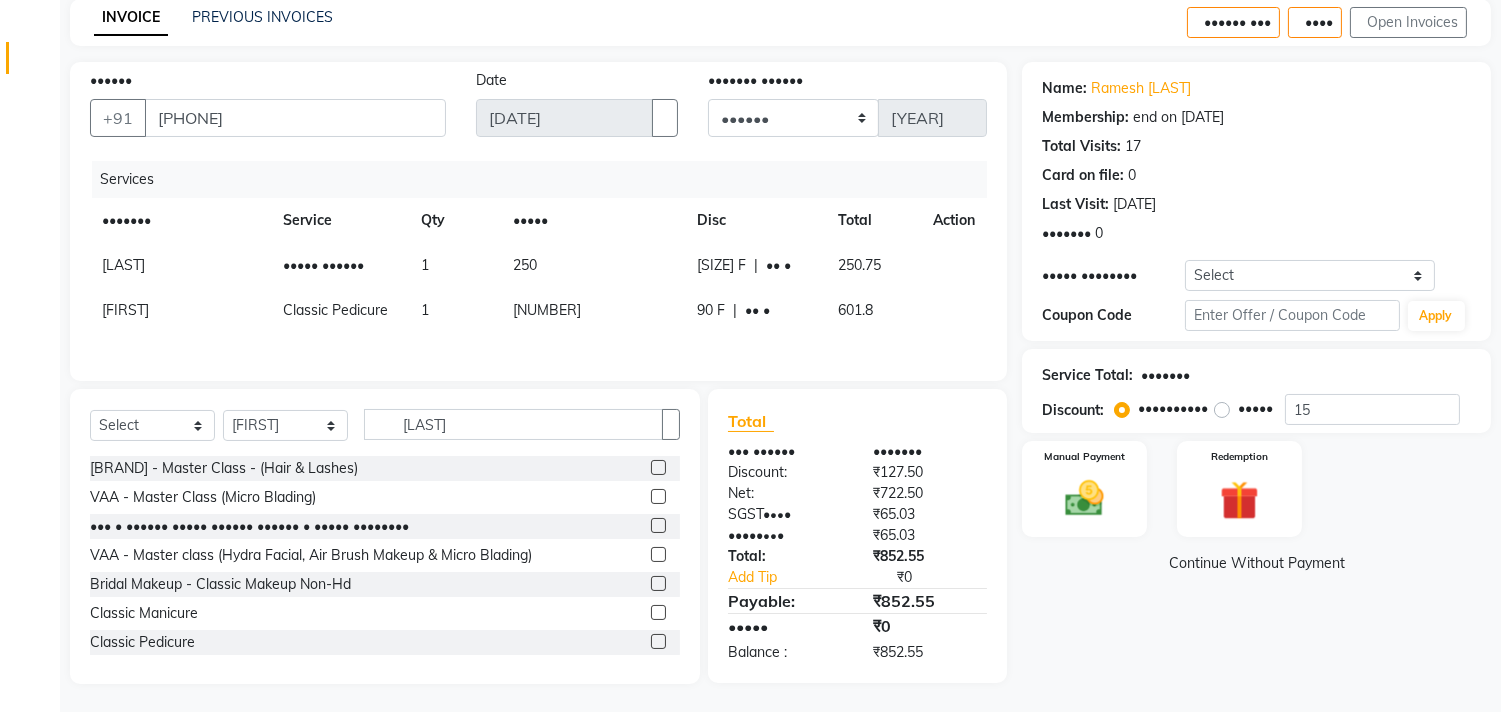 scroll, scrollTop: 93, scrollLeft: 0, axis: vertical 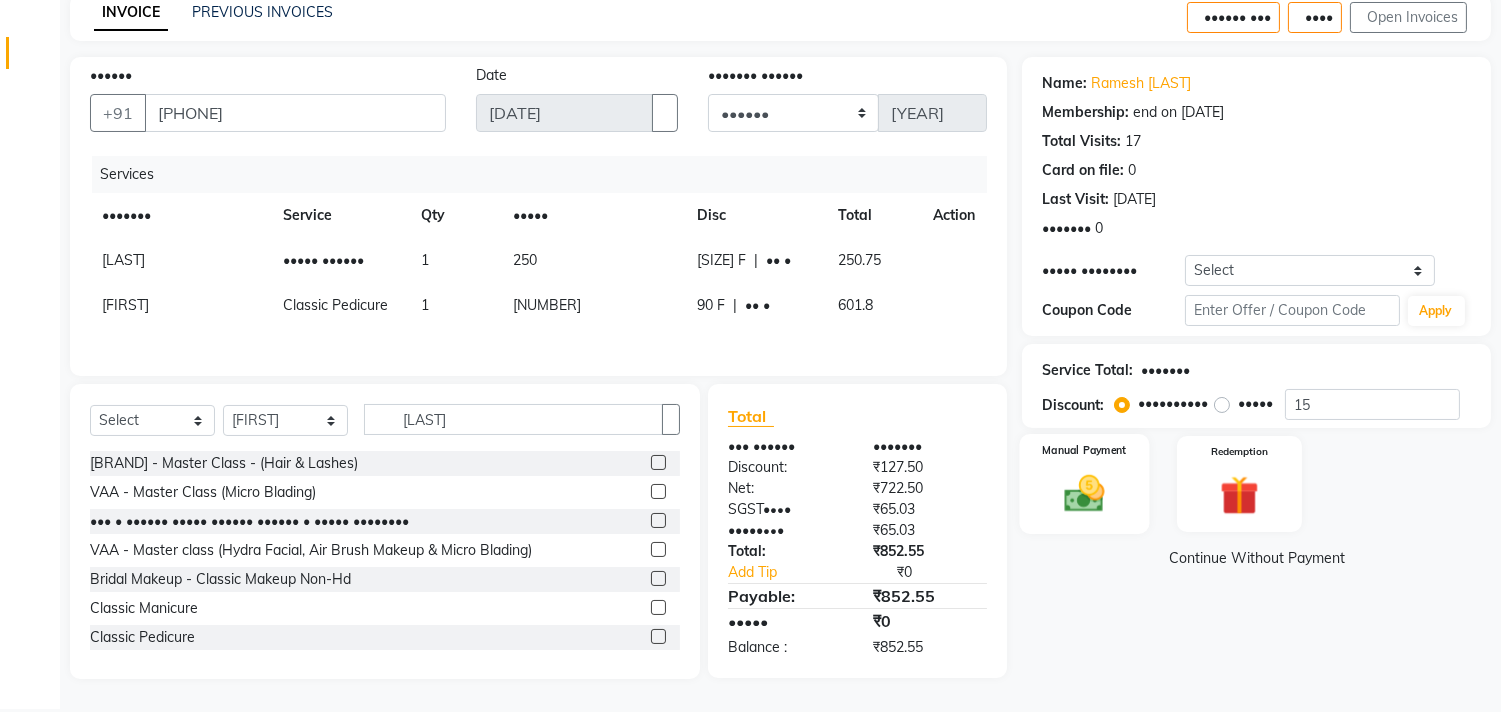 click on "Manual Payment" at bounding box center [1085, 483] 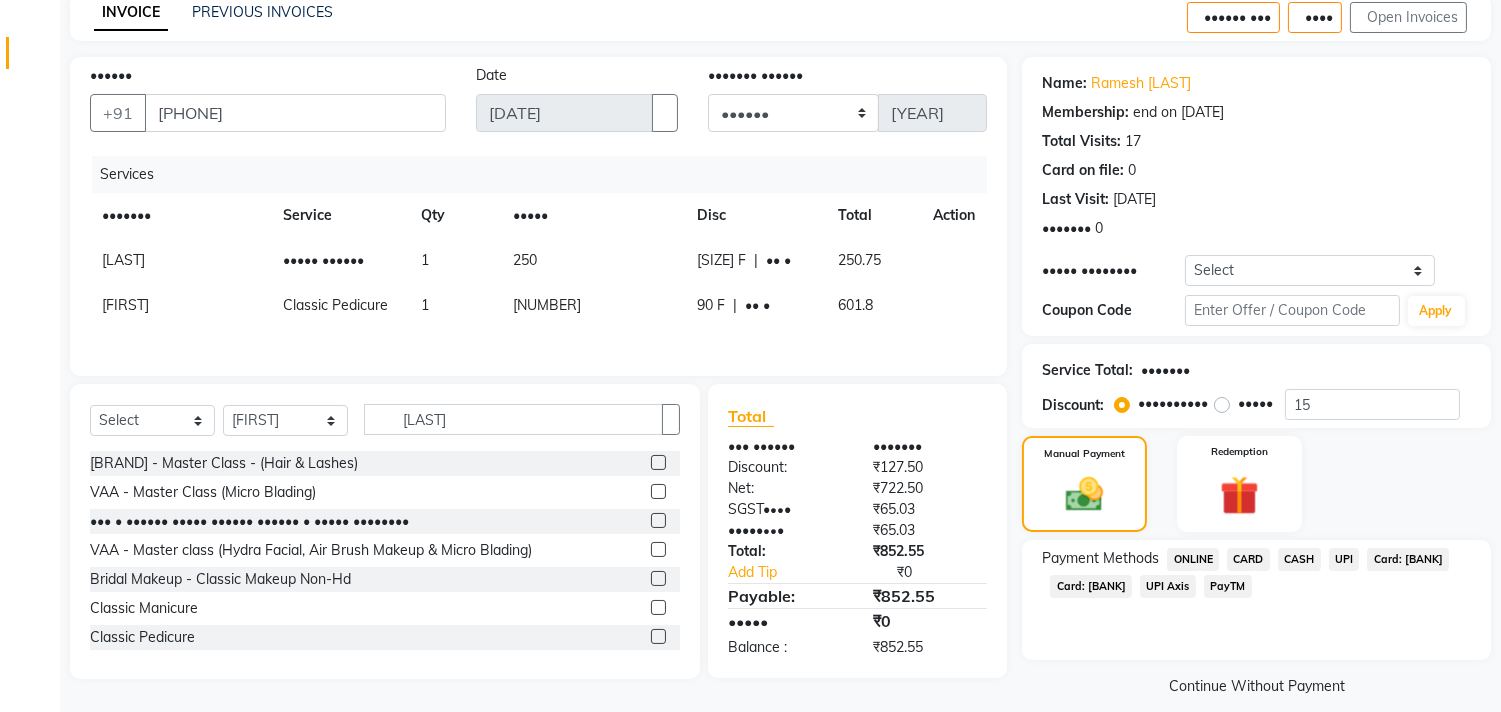 click on "UPI" at bounding box center (1193, 559) 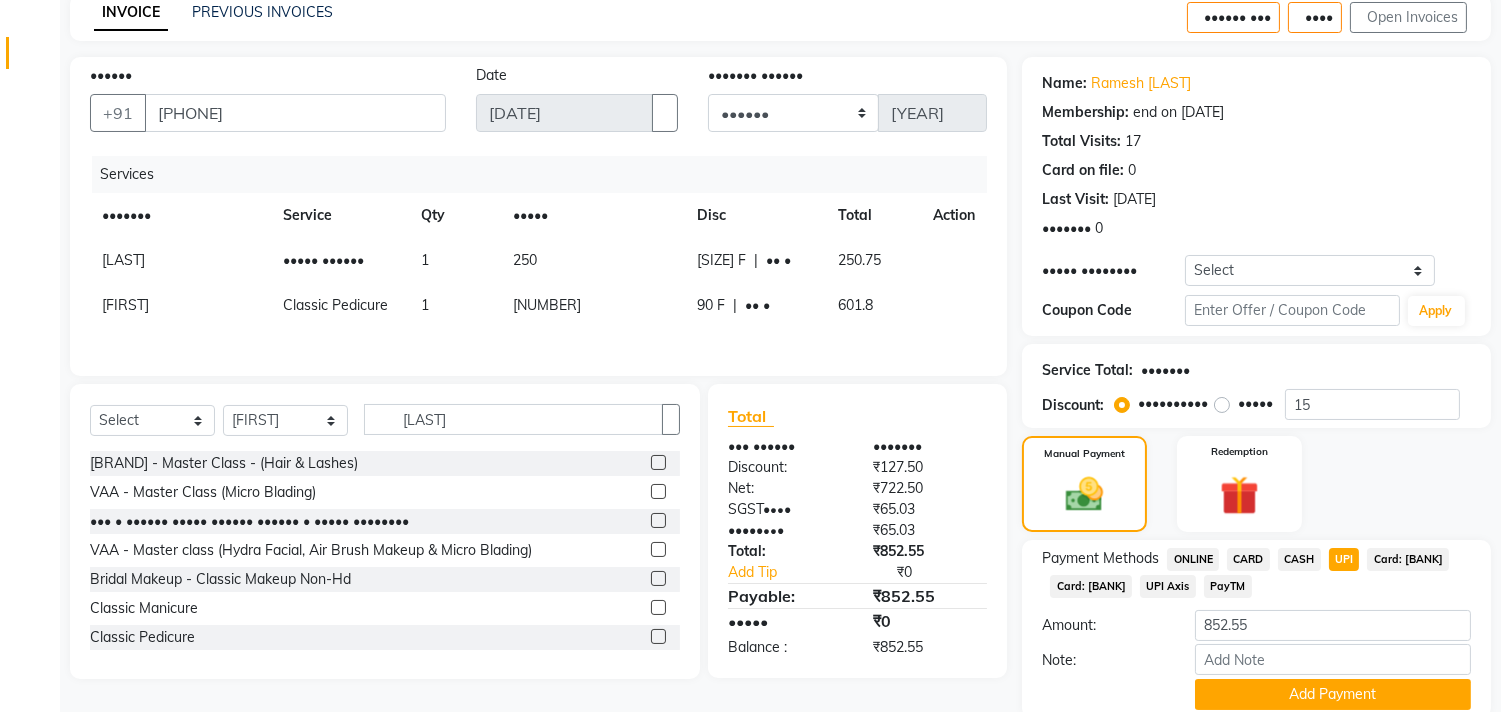 scroll, scrollTop: 171, scrollLeft: 0, axis: vertical 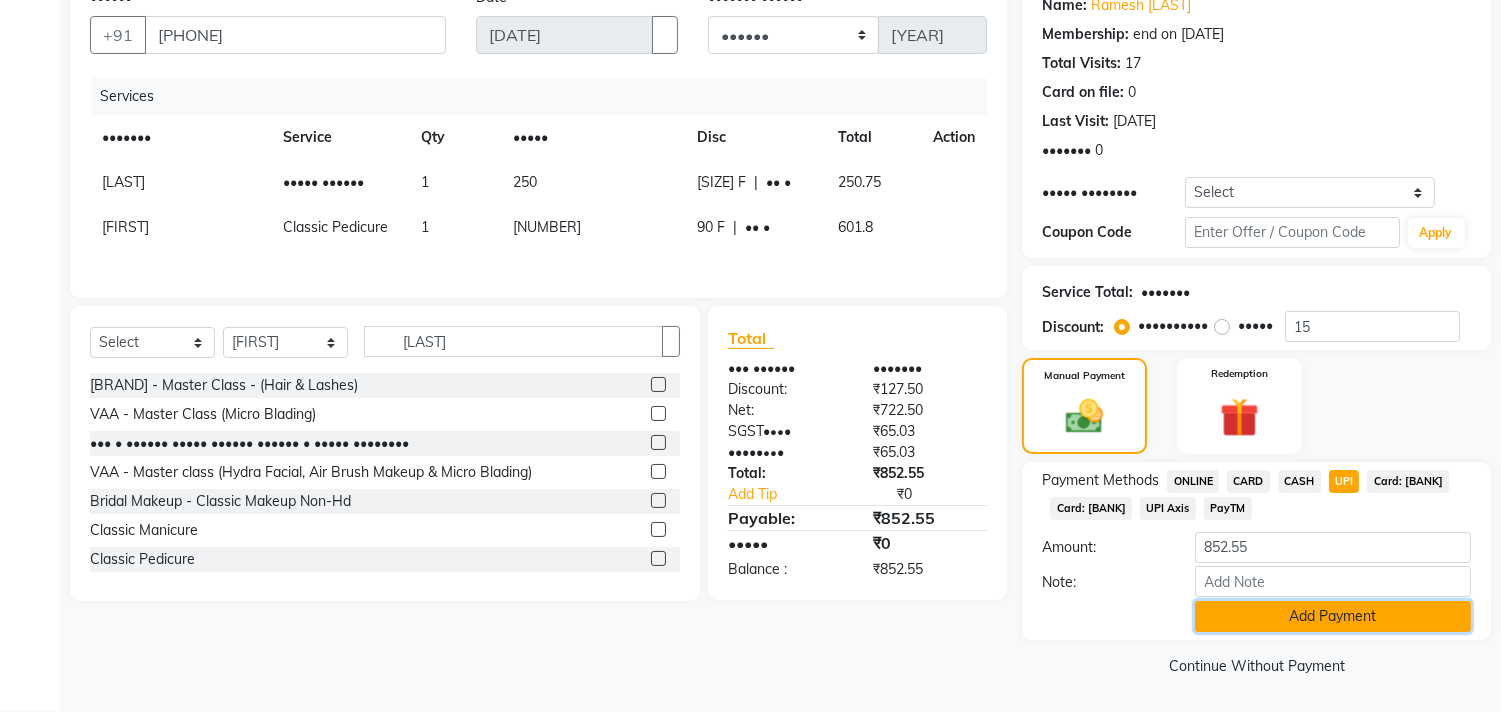click on "Add Payment" at bounding box center [1333, 616] 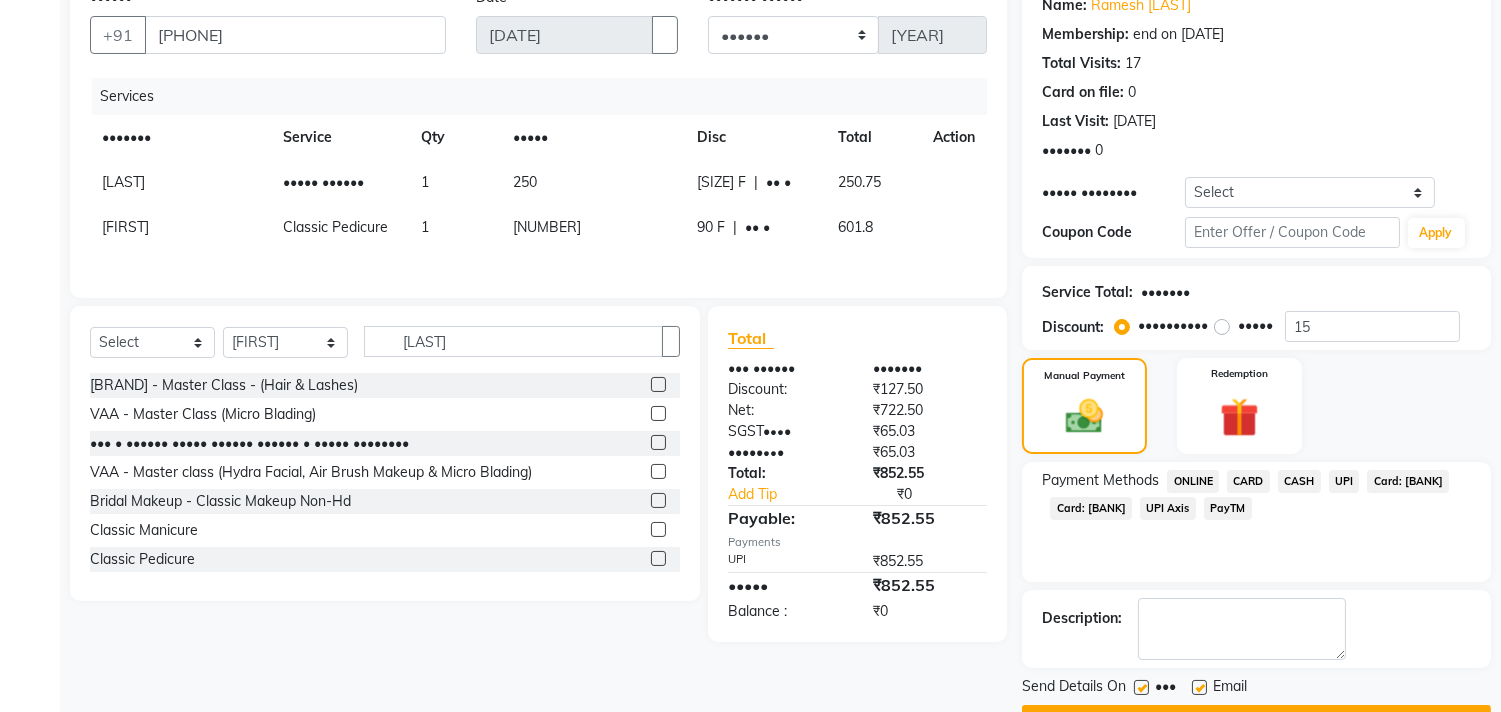 scroll, scrollTop: 227, scrollLeft: 0, axis: vertical 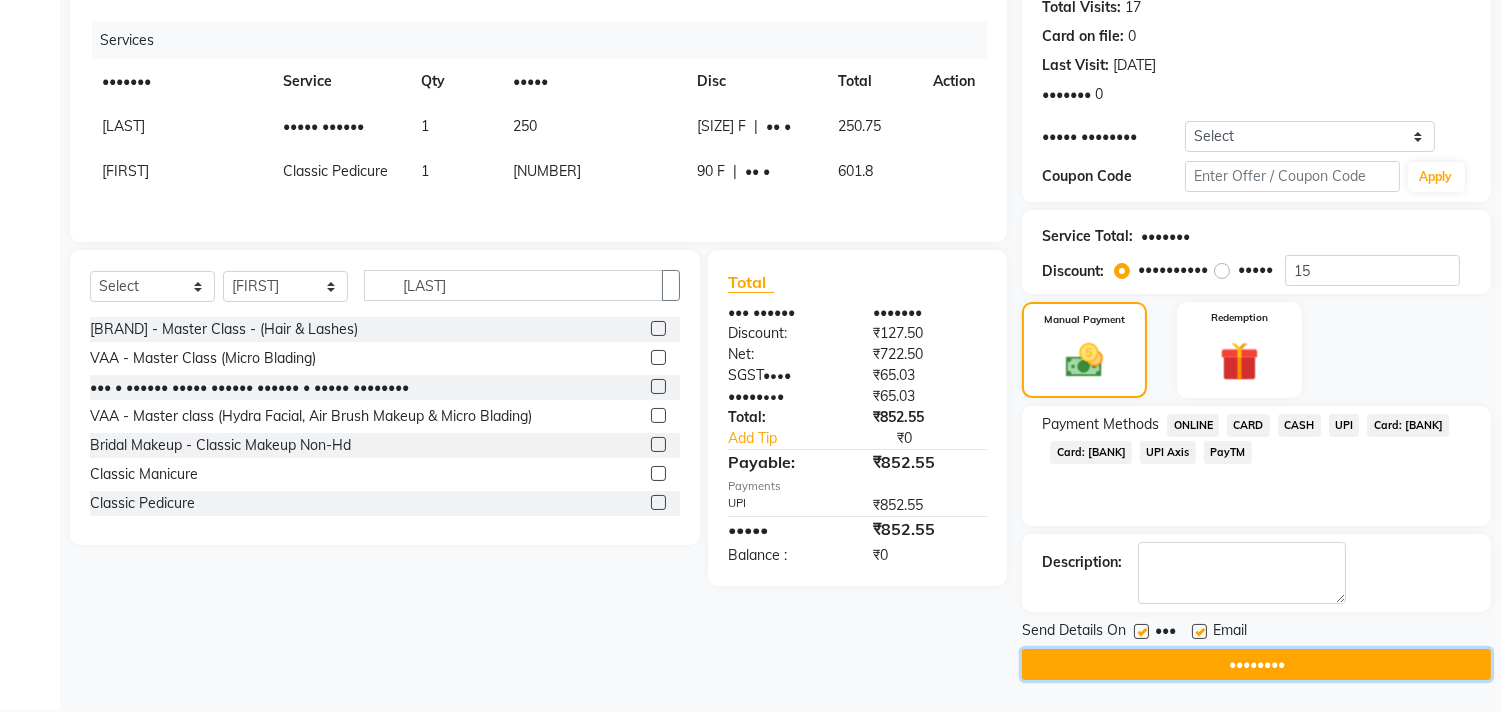 click on "••••••••" at bounding box center [1256, 664] 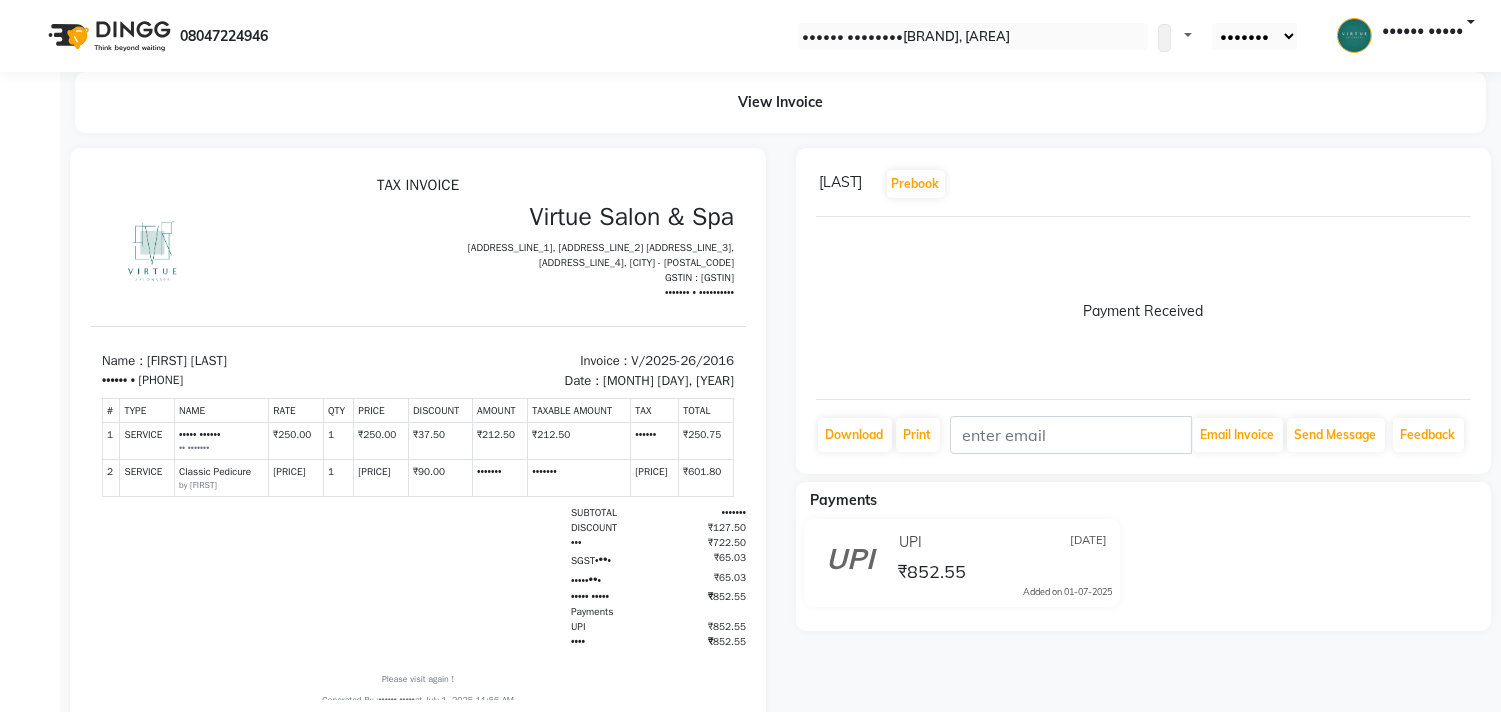 scroll, scrollTop: 0, scrollLeft: 0, axis: both 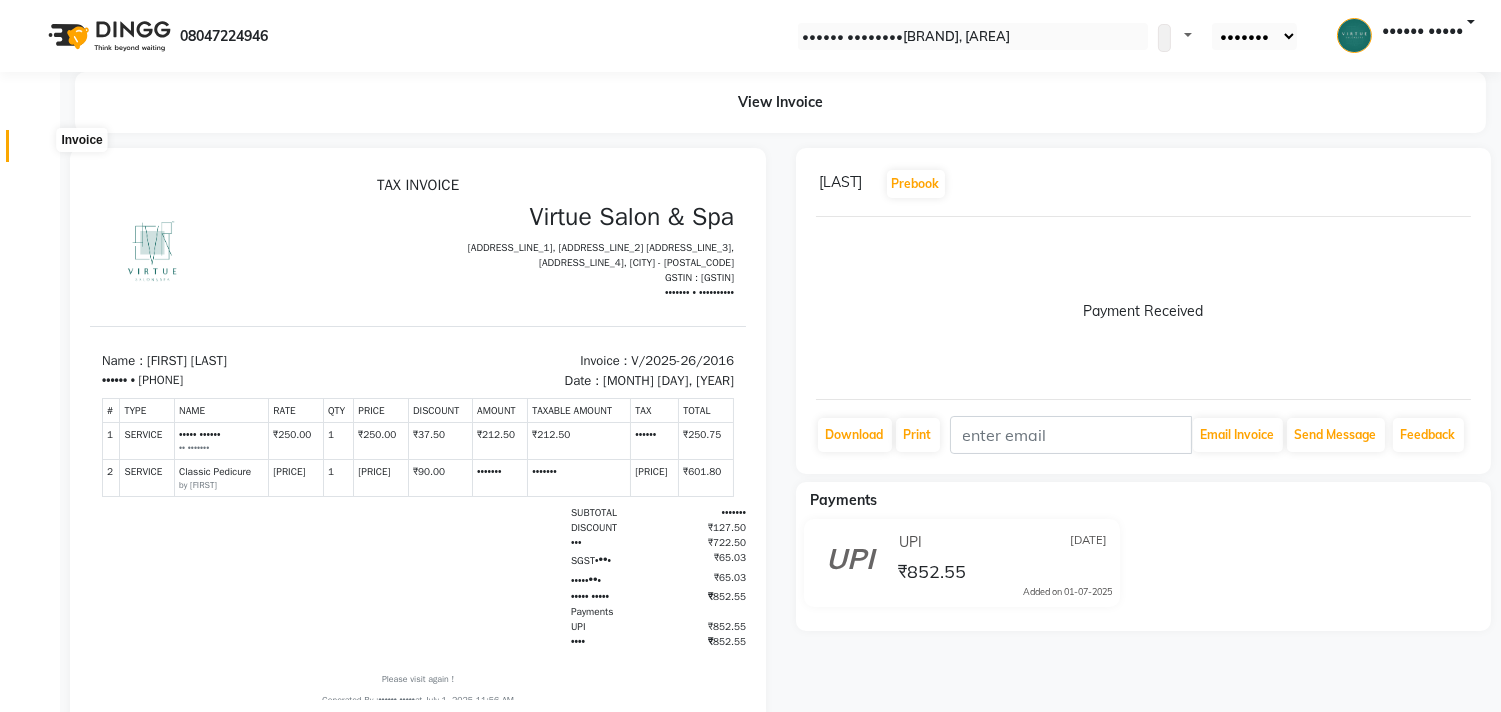 click at bounding box center [38, 151] 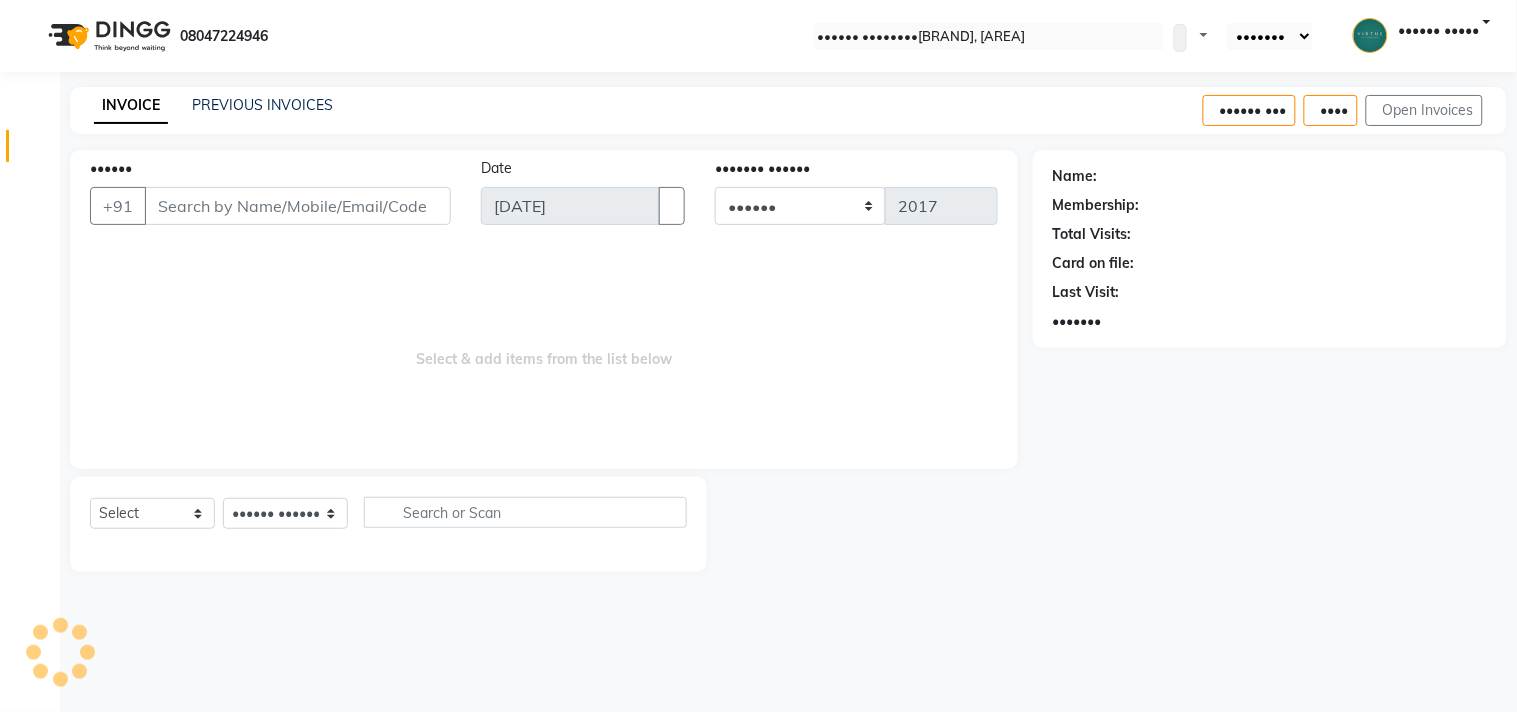 click on "••••••" at bounding box center (298, 206) 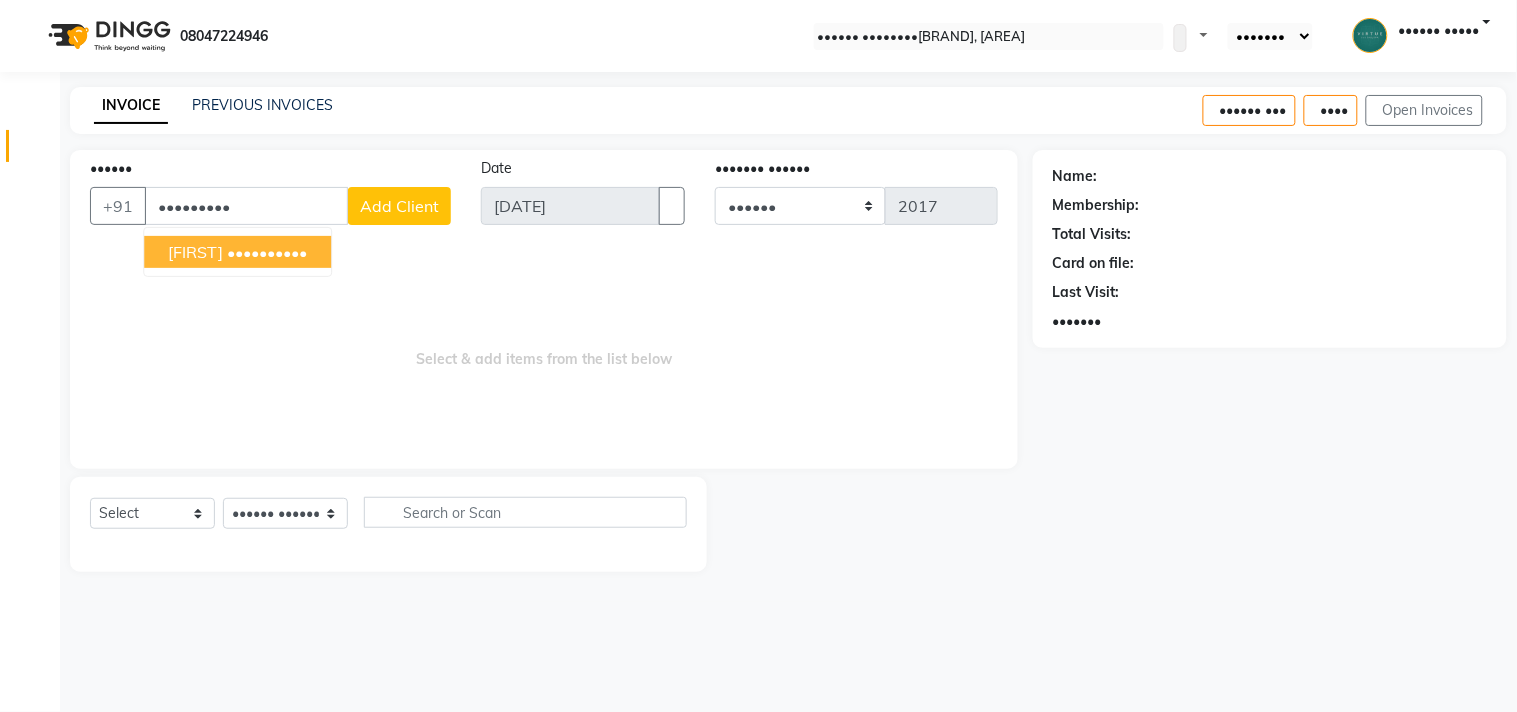 click on "••••••••••" at bounding box center (267, 252) 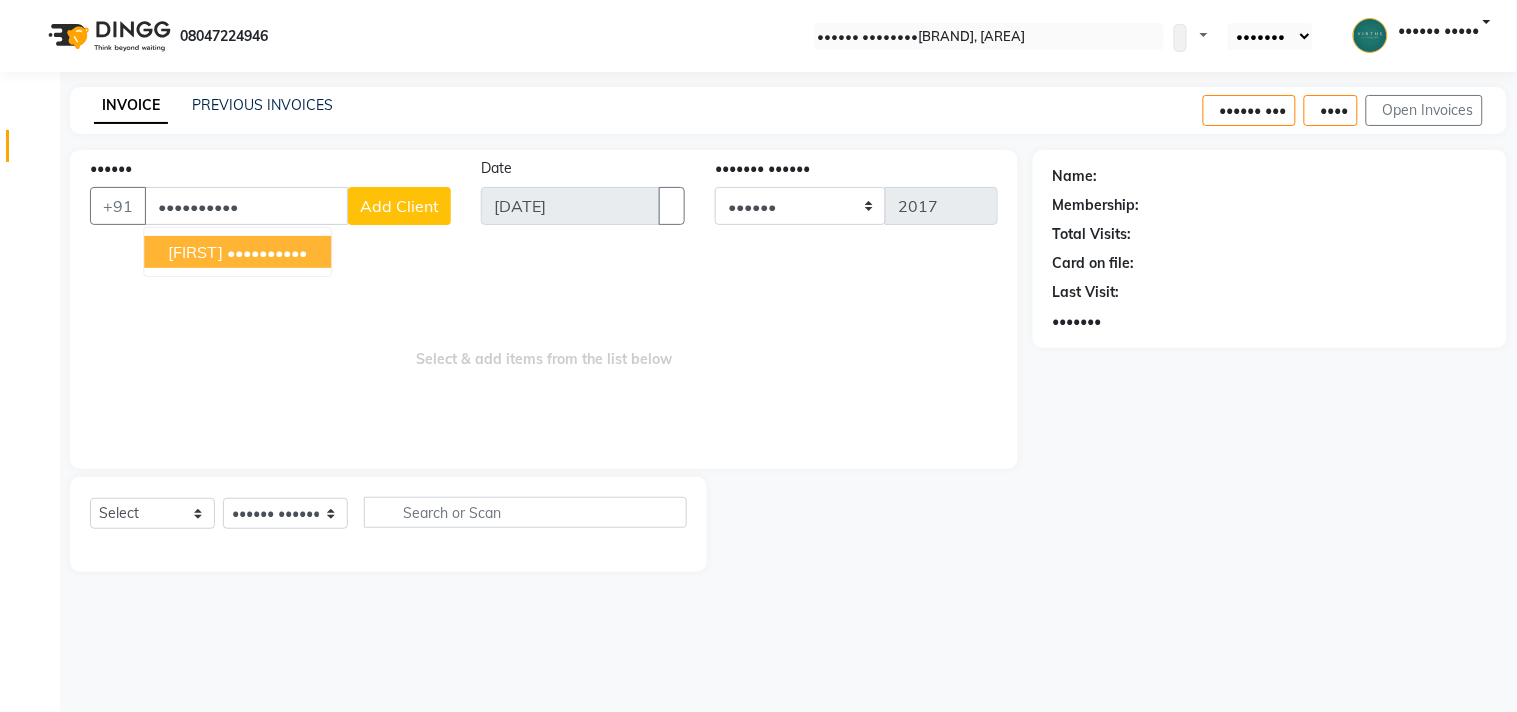 type on "••••••••••" 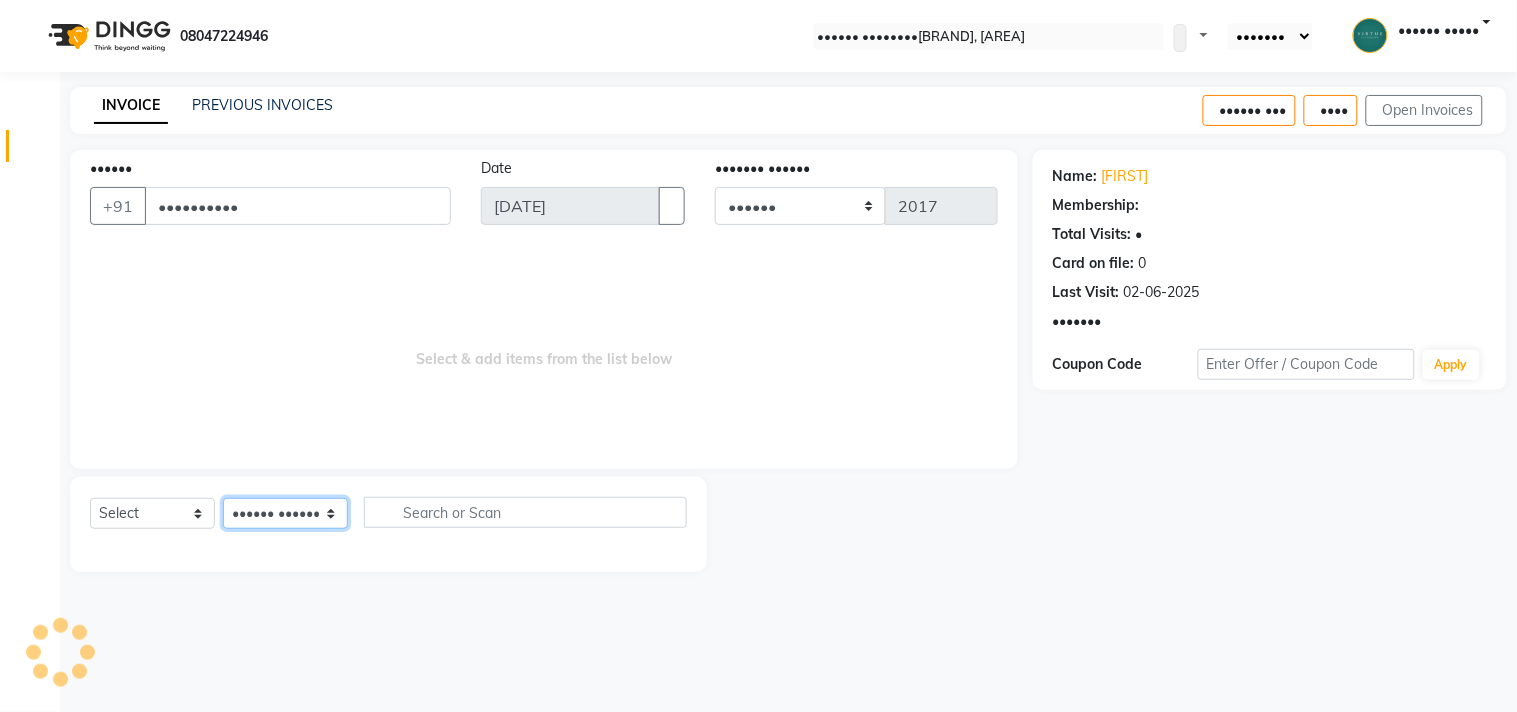 click on "•••••• ••••••• ••••• ••••••  •••• ••••••• •••••••• •••••• ••••••••• ••••••••• ••••• • ••••••• •••• ••••• ••••••• ••••• ••••• ••••••••• ••••• ••••••••••  •••••••••• •••••• •••••••• ••••••• •••••••••• •••••  ••••••• ••••••• ••• ••••••••• ••••• ••••••  ••••• ••••••• •••••••• •••••• •••• •••••••• ••••••• ••••• •••• •••••••  ••••••• •••••• ••••• •••••• •••••" at bounding box center (285, 513) 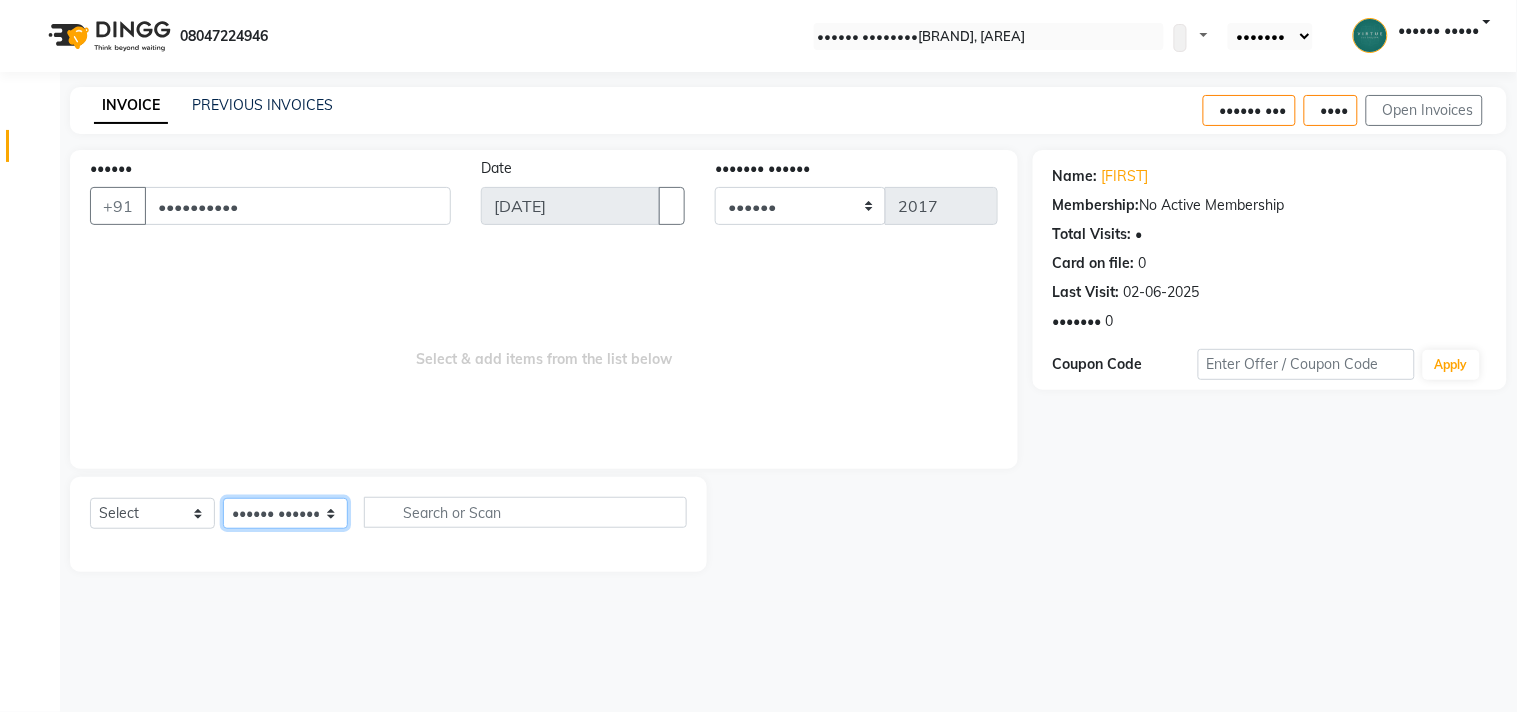 select on "30103" 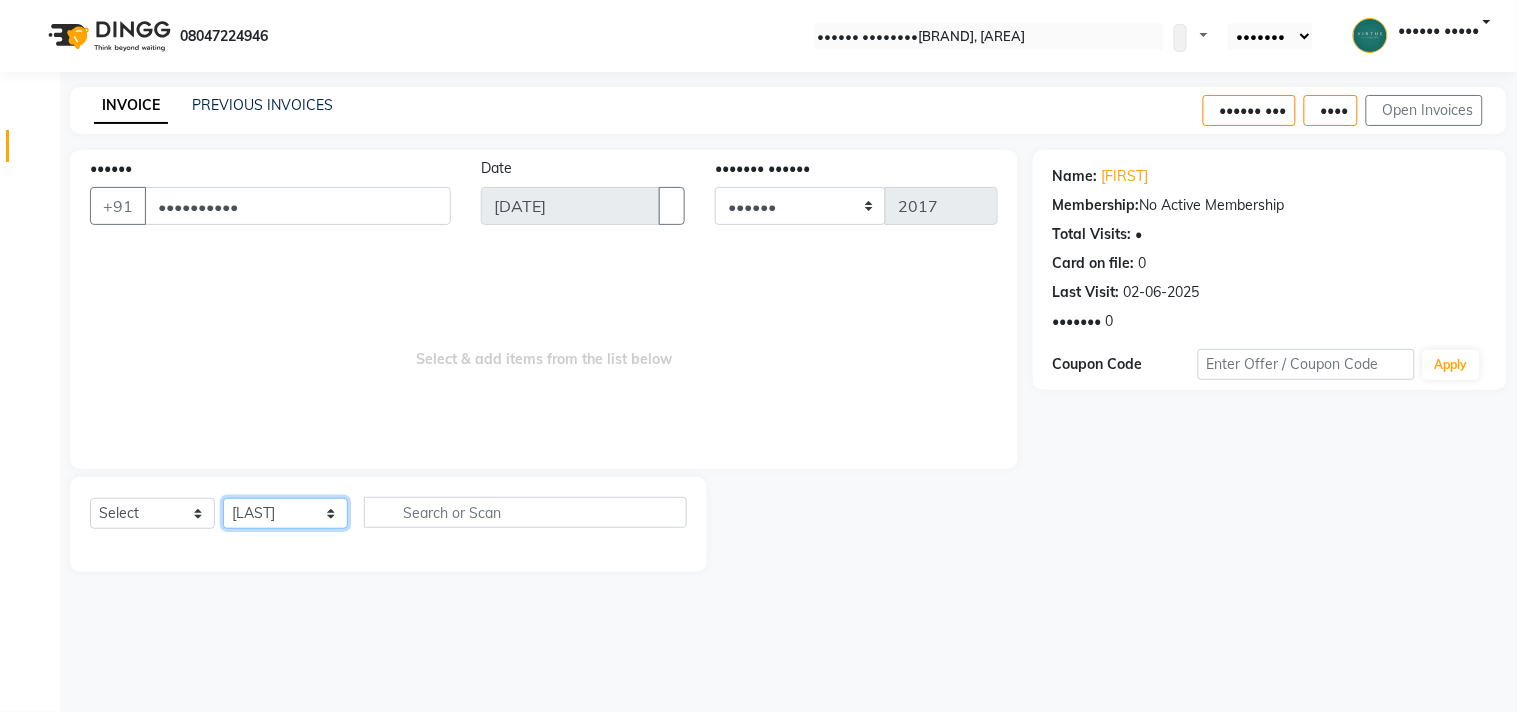 click on "•••••• ••••••• ••••• ••••••  •••• ••••••• •••••••• •••••• ••••••••• ••••••••• ••••• • ••••••• •••• ••••• ••••••• ••••• ••••• ••••••••• ••••• ••••••••••  •••••••••• •••••• •••••••• ••••••• •••••••••• •••••  ••••••• ••••••• ••• ••••••••• ••••• ••••••  ••••• ••••••• •••••••• •••••• •••• •••••••• ••••••• ••••• •••• •••••••  ••••••• •••••• ••••• •••••• •••••" at bounding box center (285, 513) 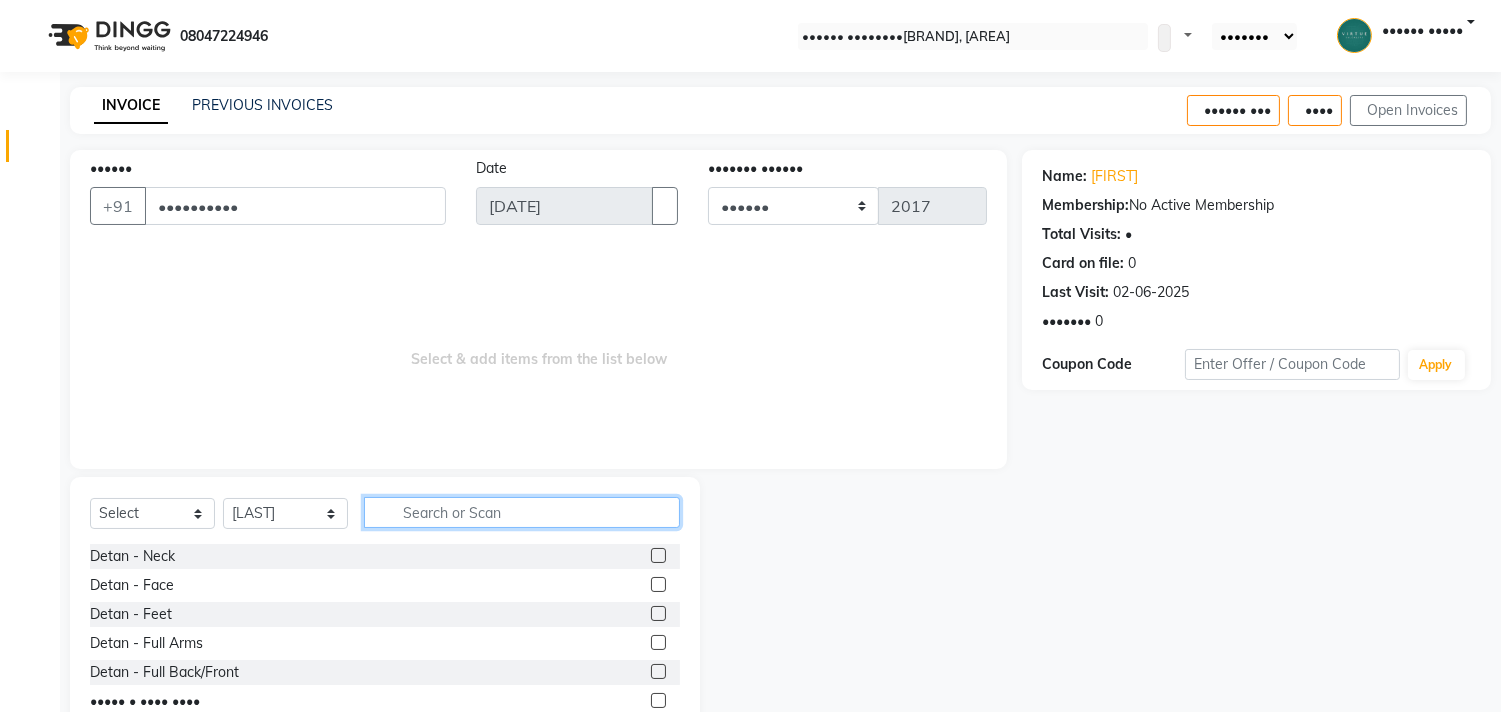 click at bounding box center [522, 512] 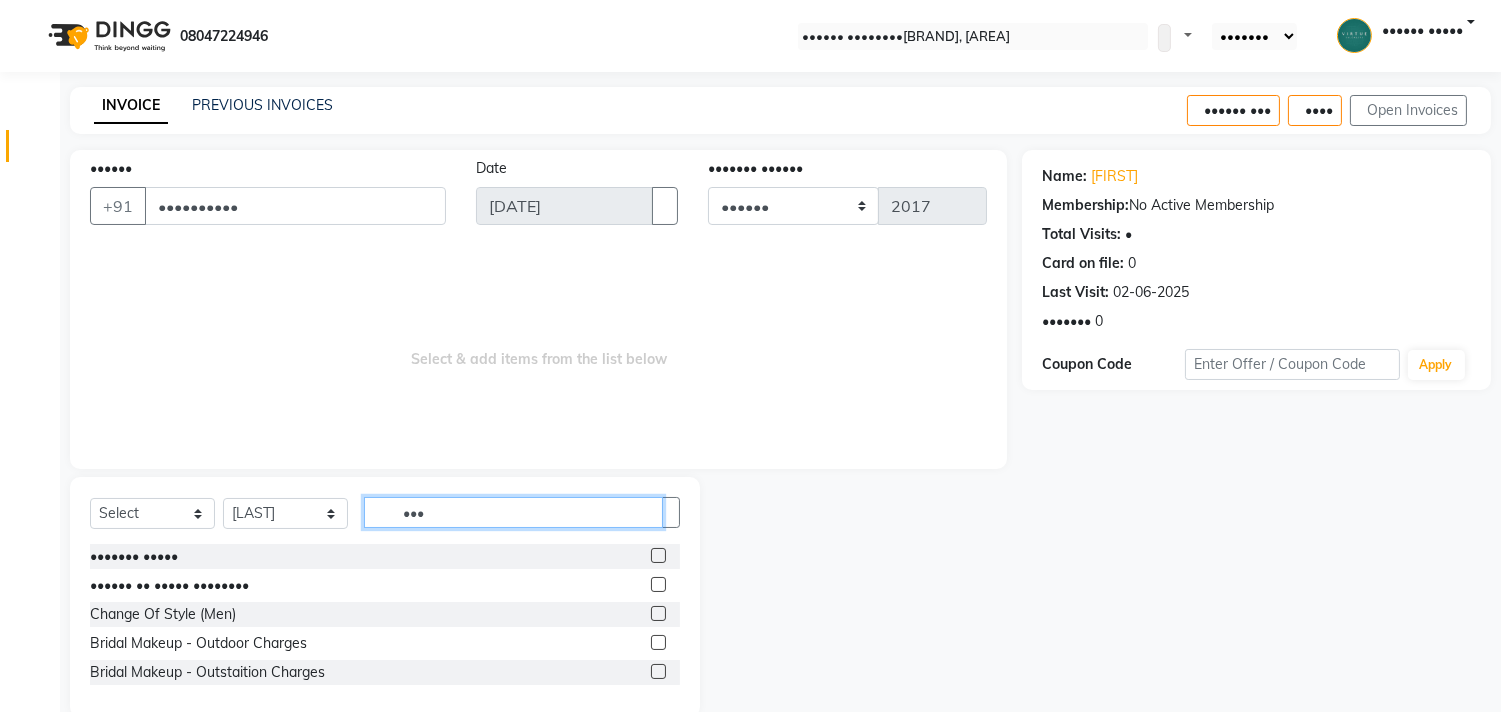 type on "•••" 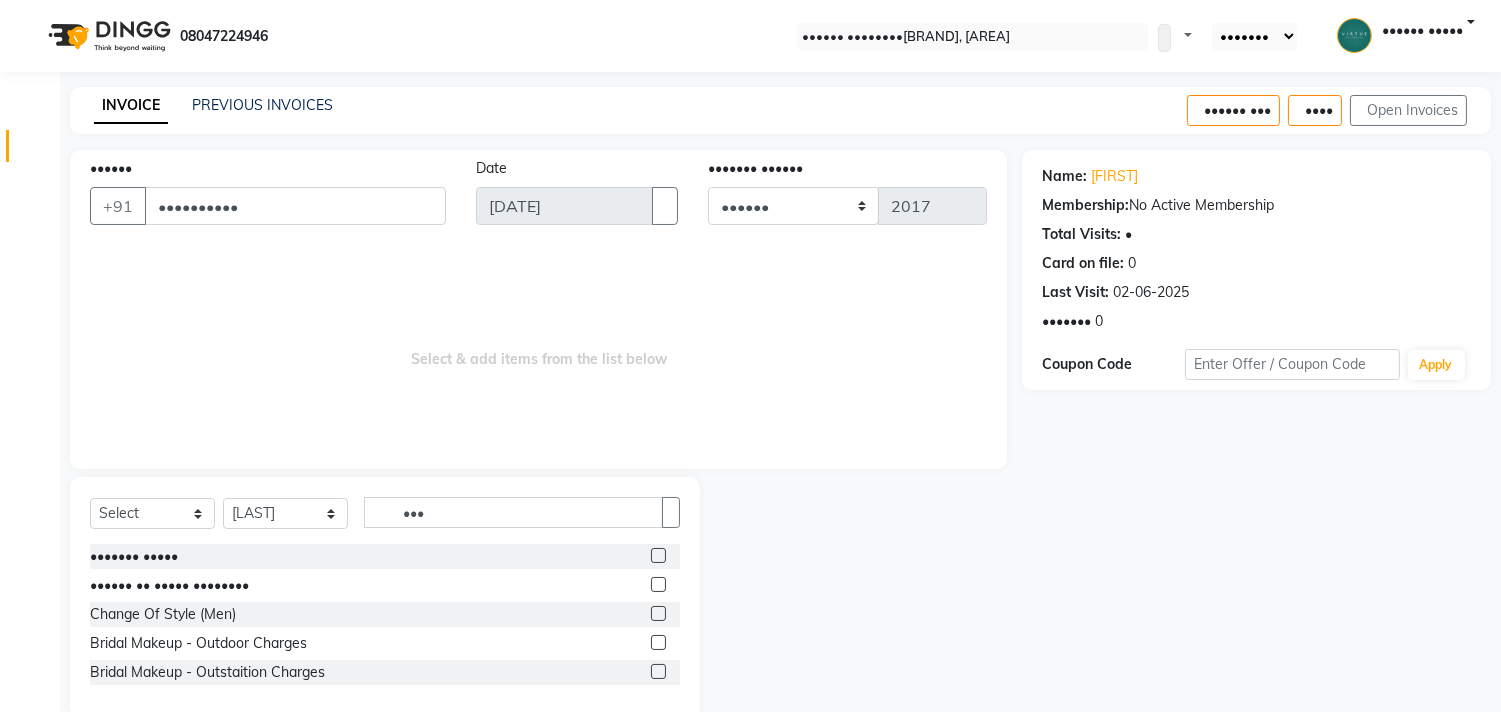click at bounding box center (658, 613) 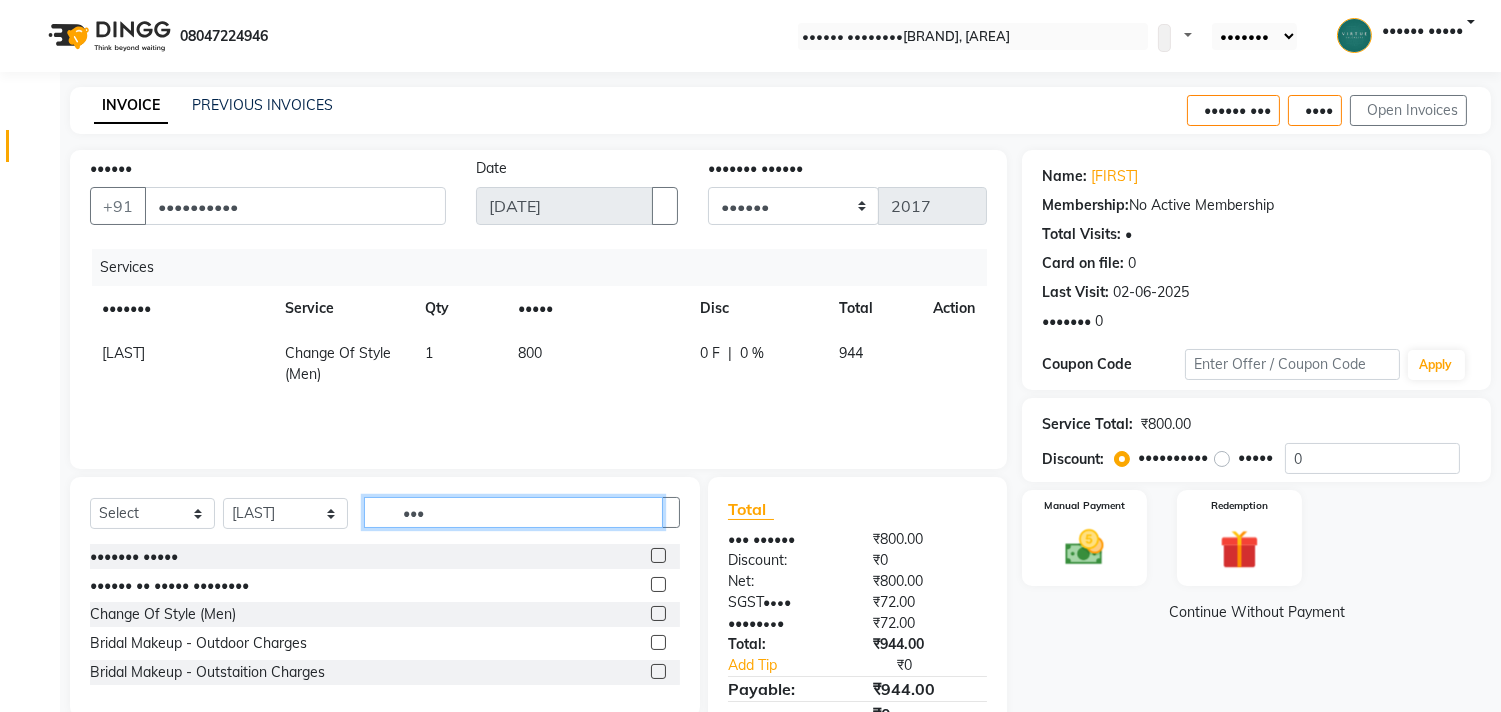 click on "•••" at bounding box center [513, 512] 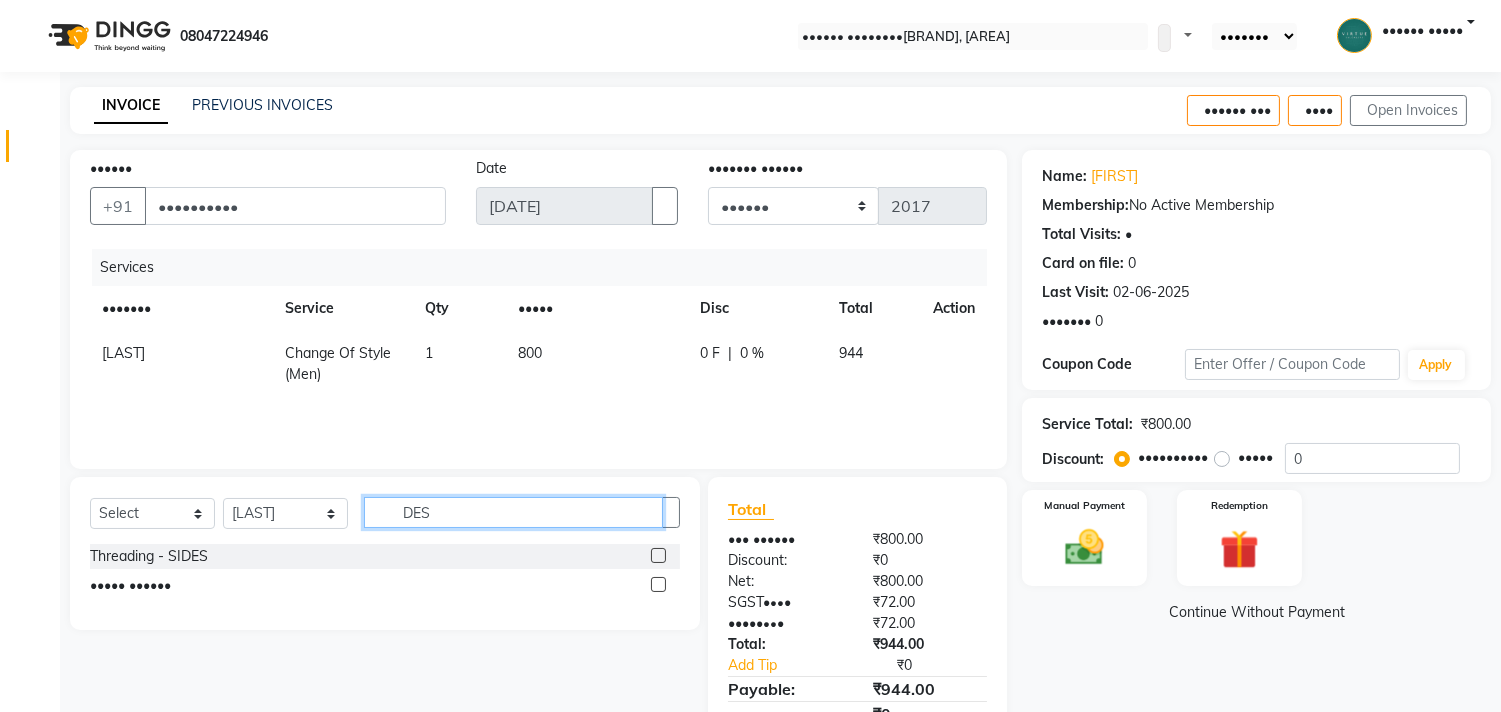 type on "DES" 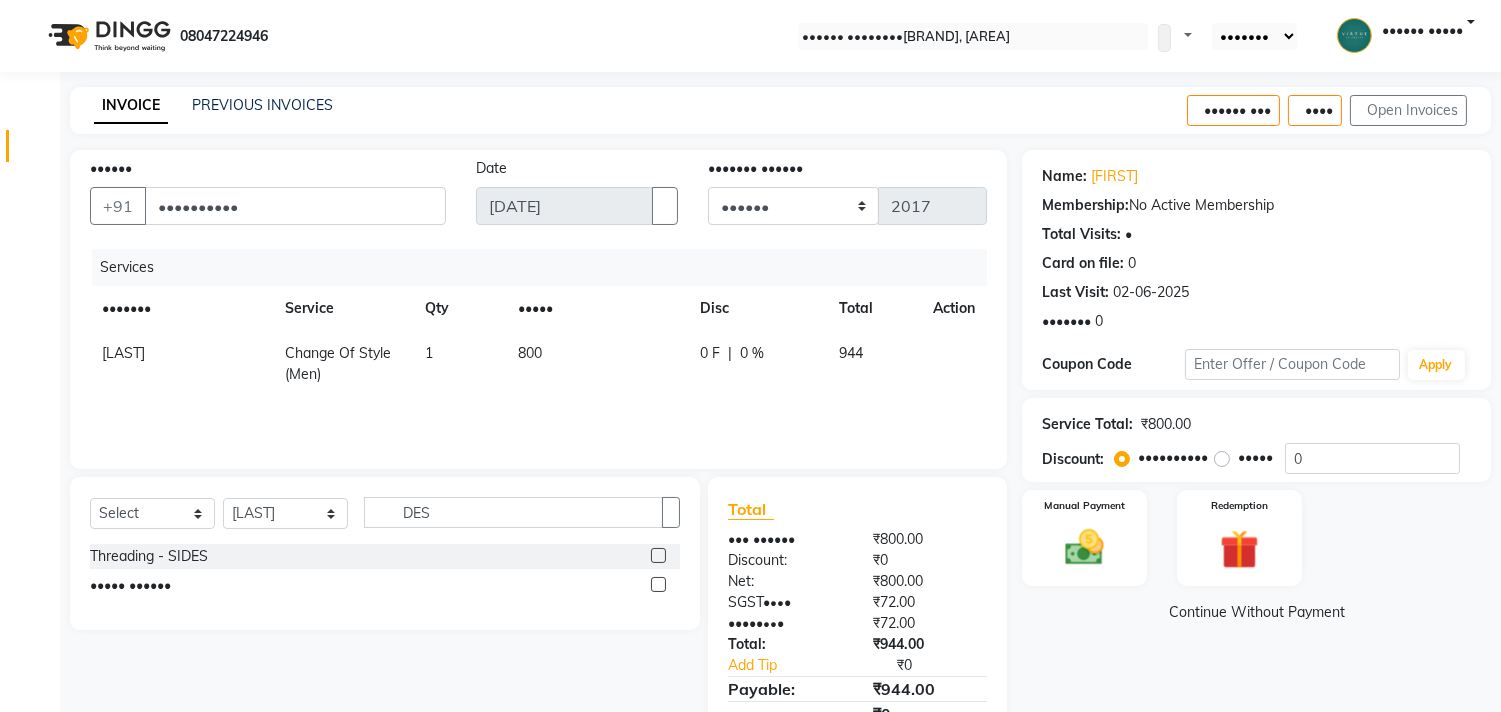 click at bounding box center [658, 584] 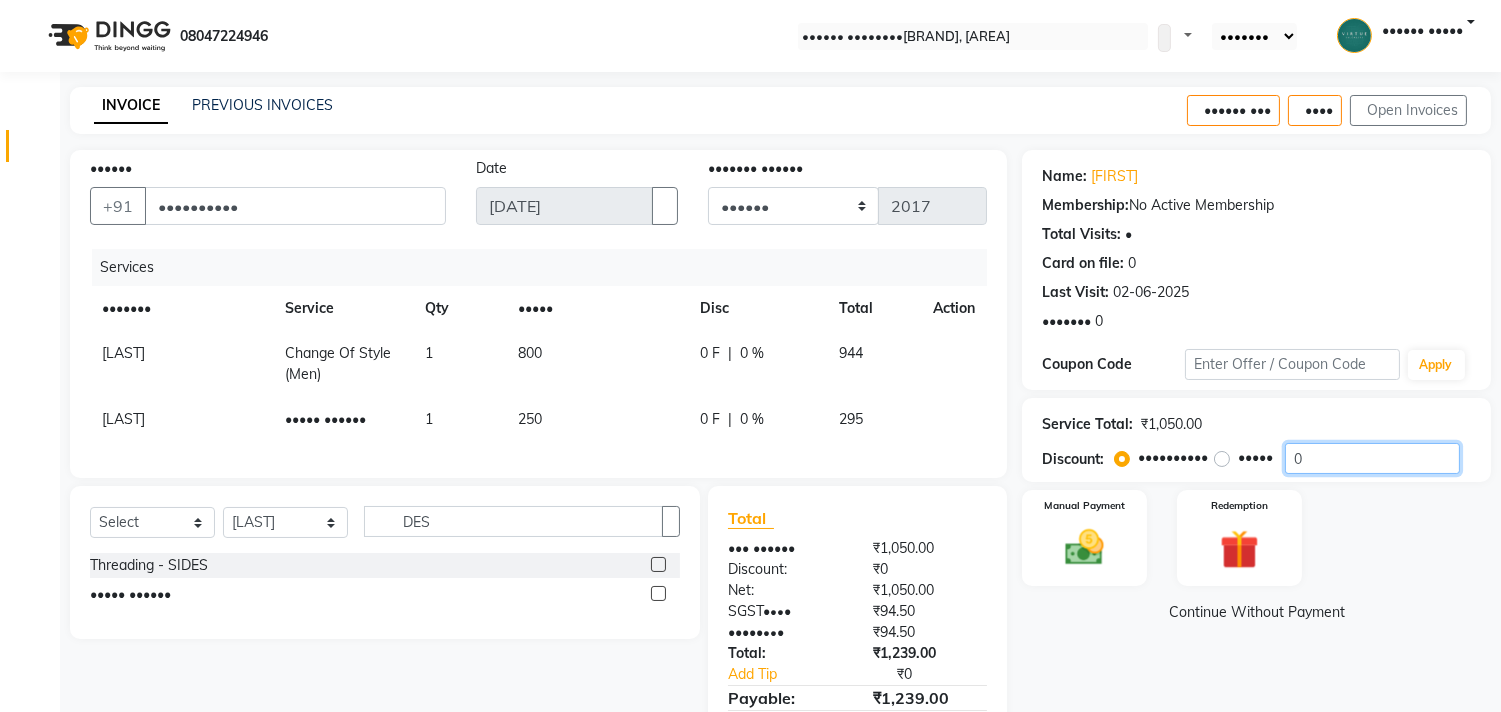 click on "0" at bounding box center (1372, 458) 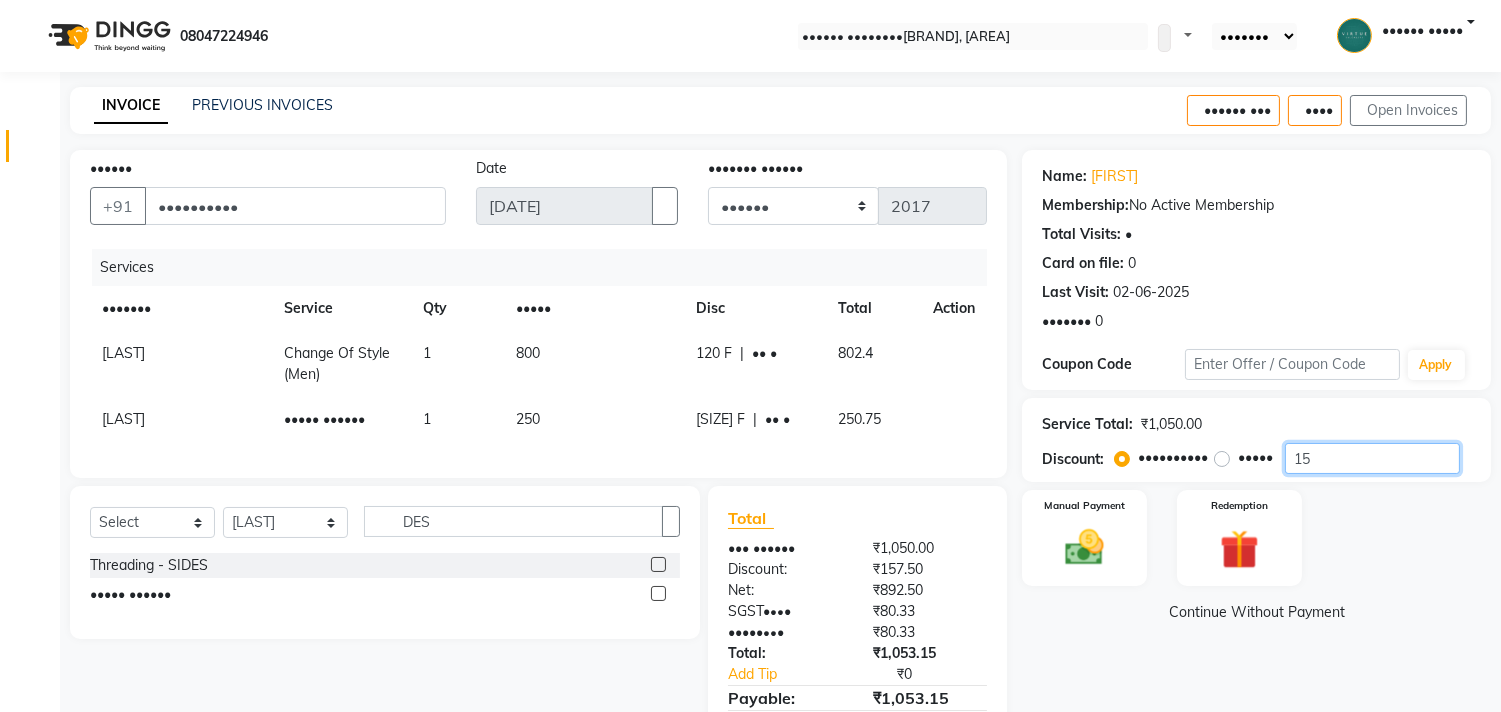 type on "15" 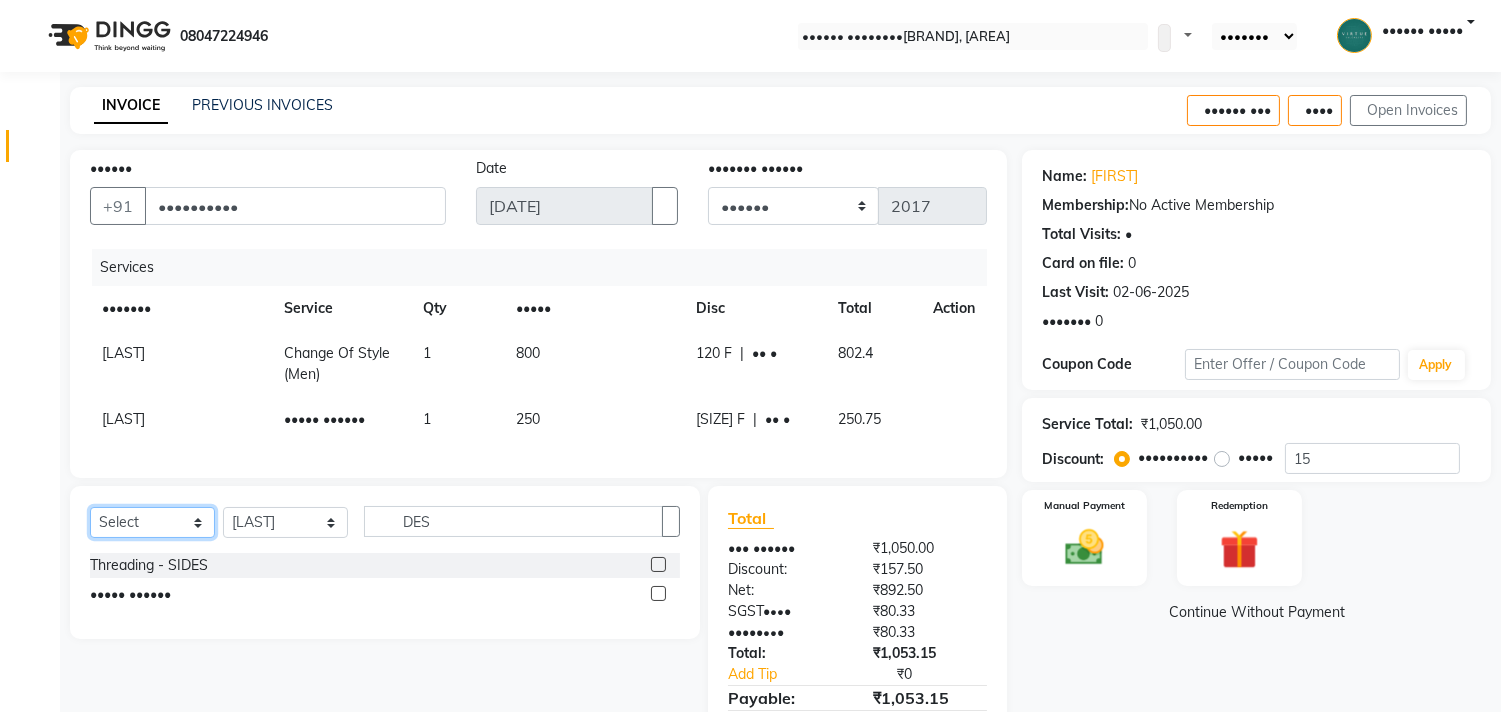 click on "Select Service Product Membership Package Voucher Prepaid Gift Card" at bounding box center [152, 522] 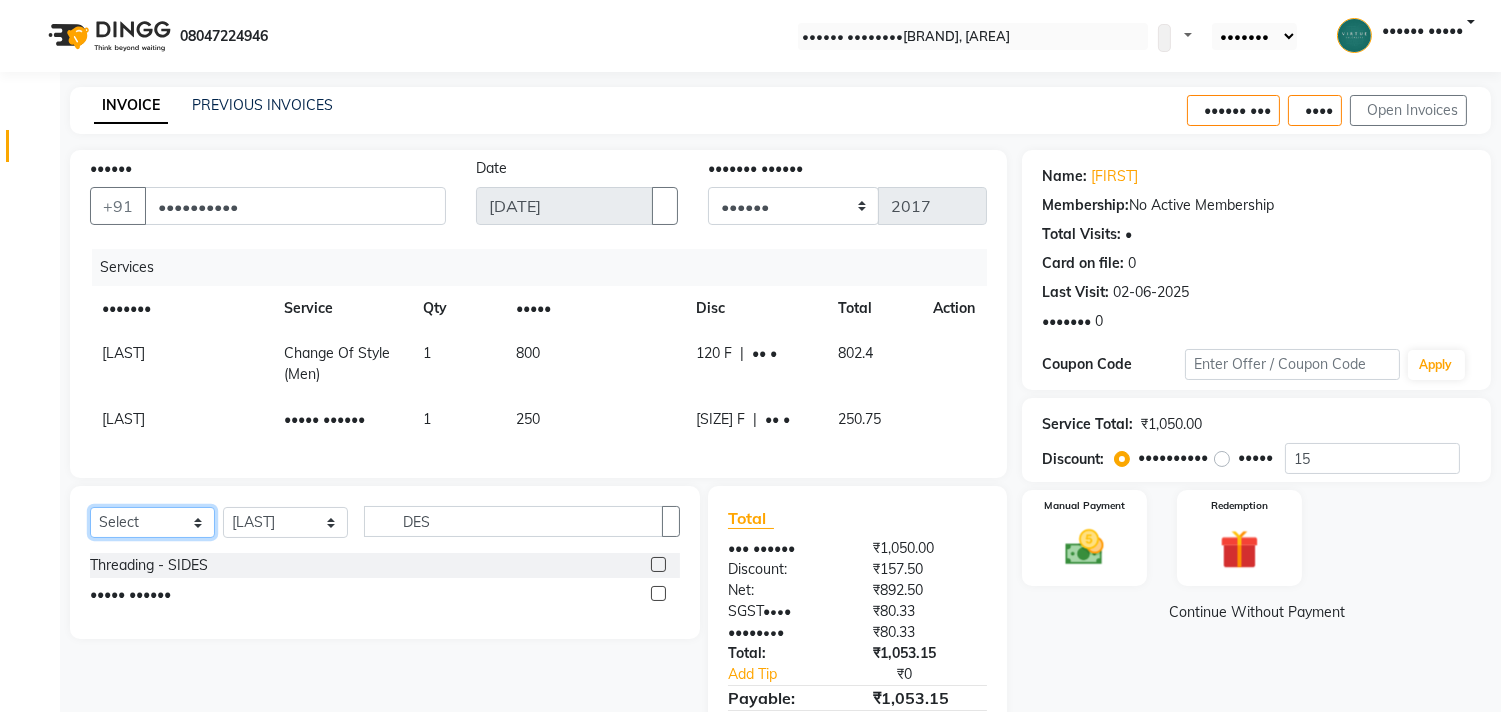 select on "membership" 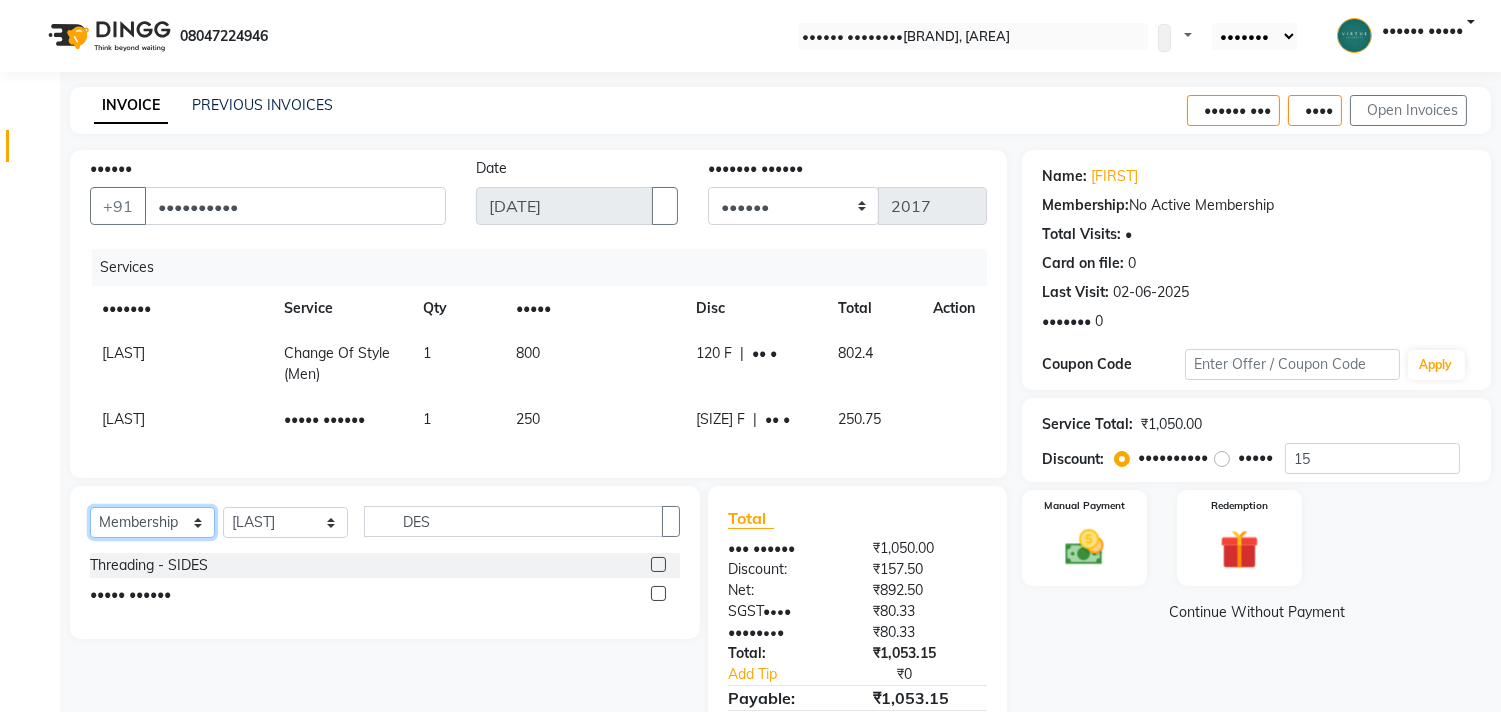 click on "Select Service Product Membership Package Voucher Prepaid Gift Card" at bounding box center [152, 522] 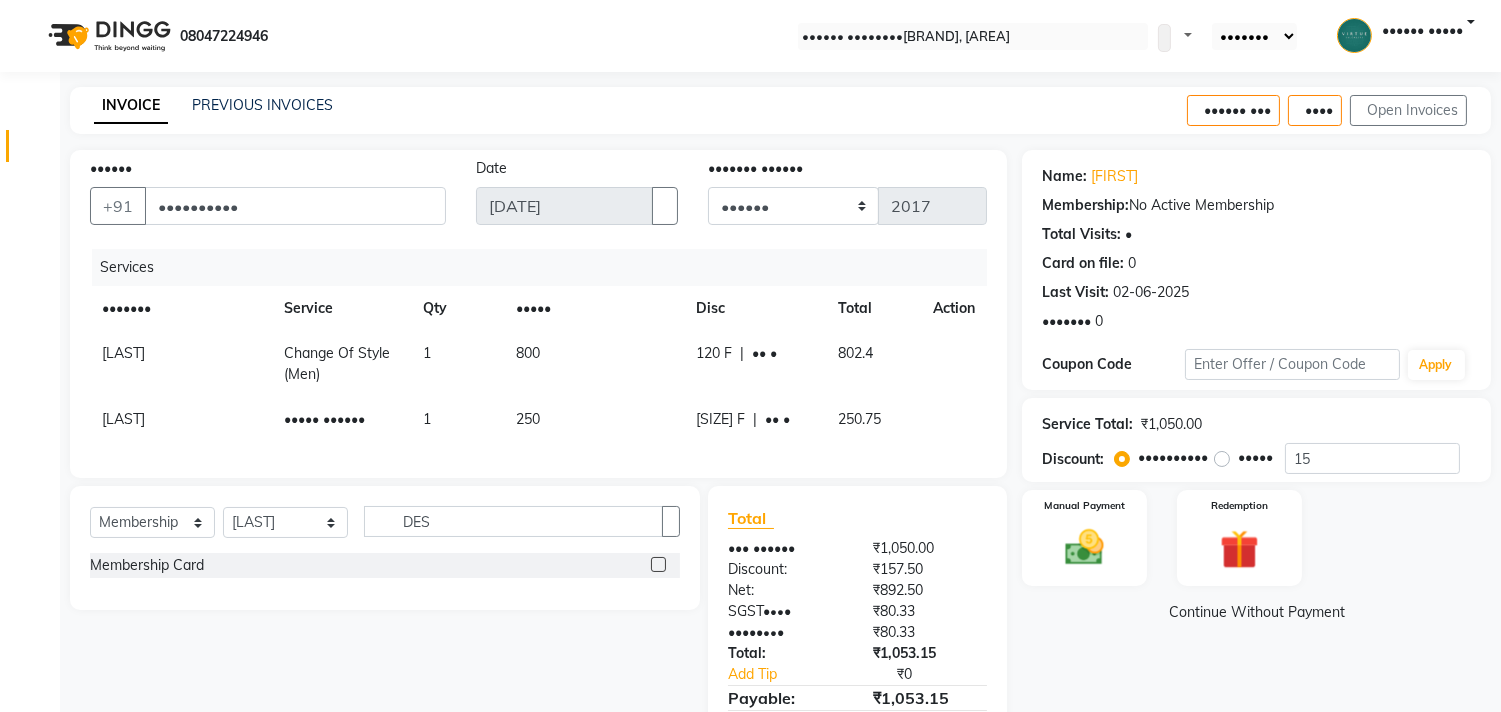 click at bounding box center [658, 564] 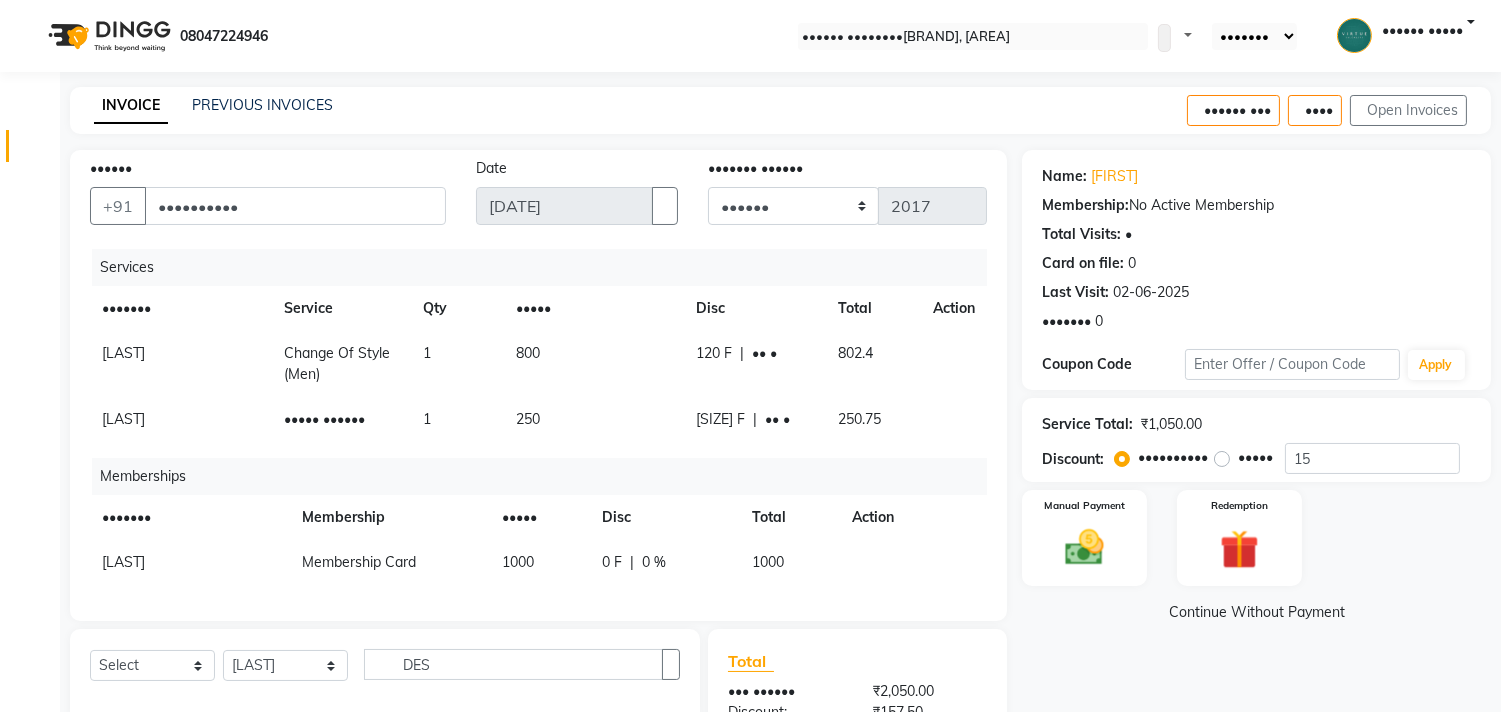 scroll, scrollTop: 256, scrollLeft: 0, axis: vertical 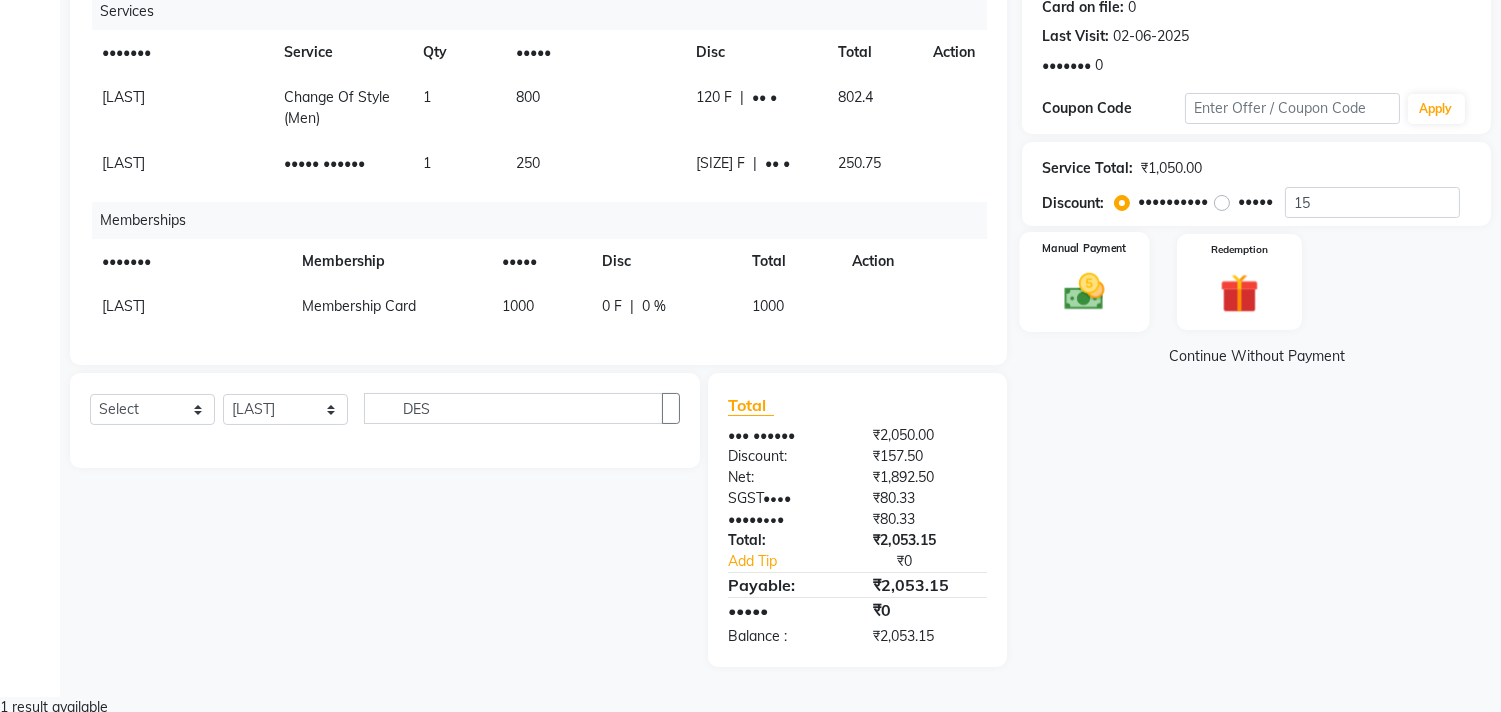click at bounding box center [1085, 291] 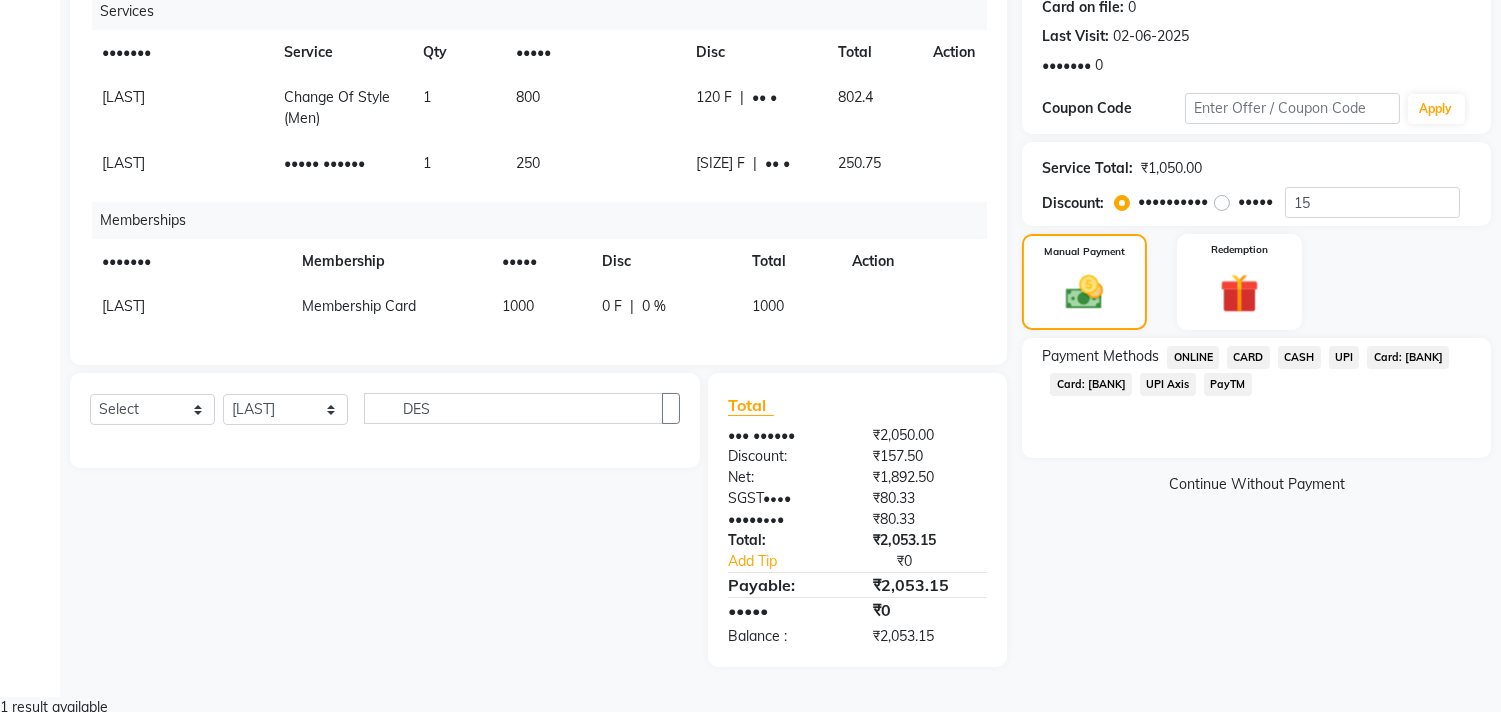click on "Card: [BANK]" at bounding box center (1193, 357) 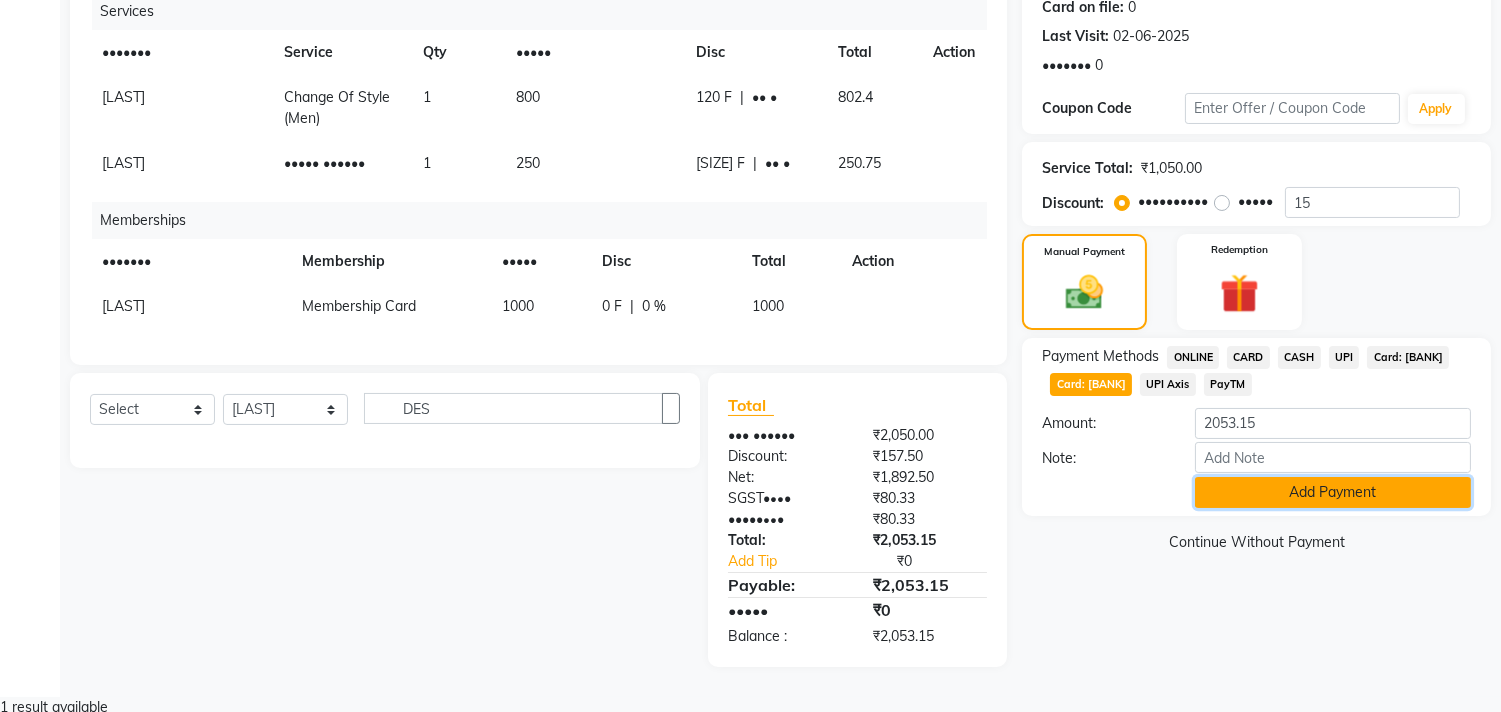 click on "Add Payment" at bounding box center (1333, 492) 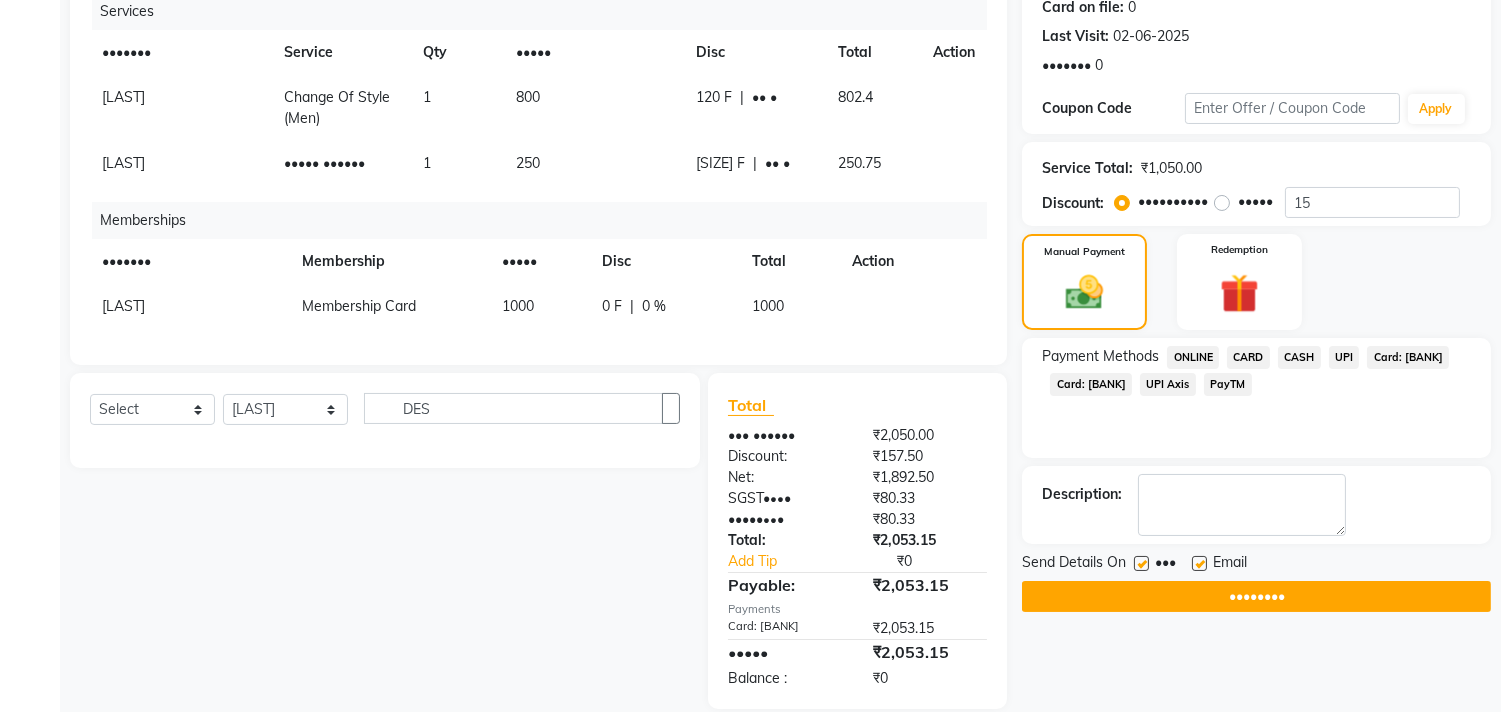 scroll, scrollTop: 298, scrollLeft: 0, axis: vertical 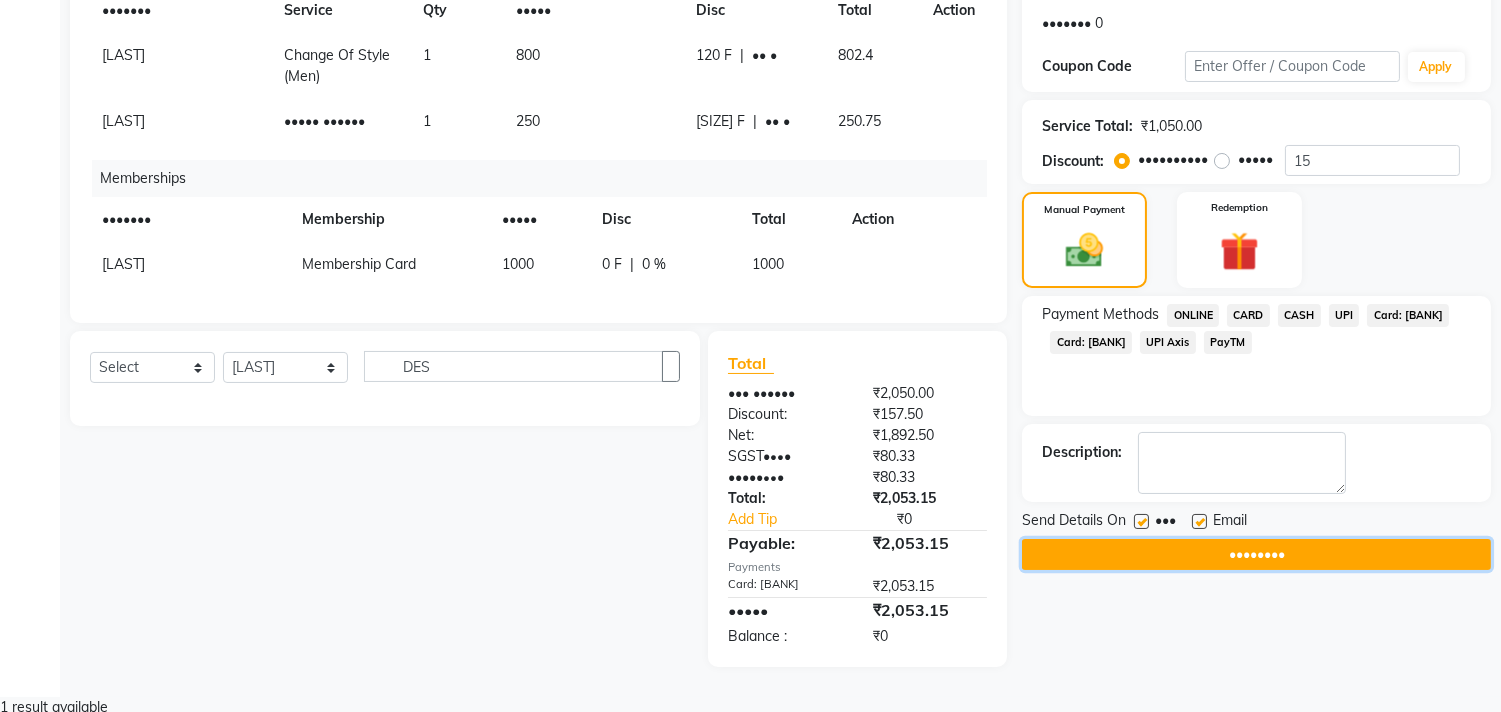 click on "••••••••" at bounding box center [1256, 554] 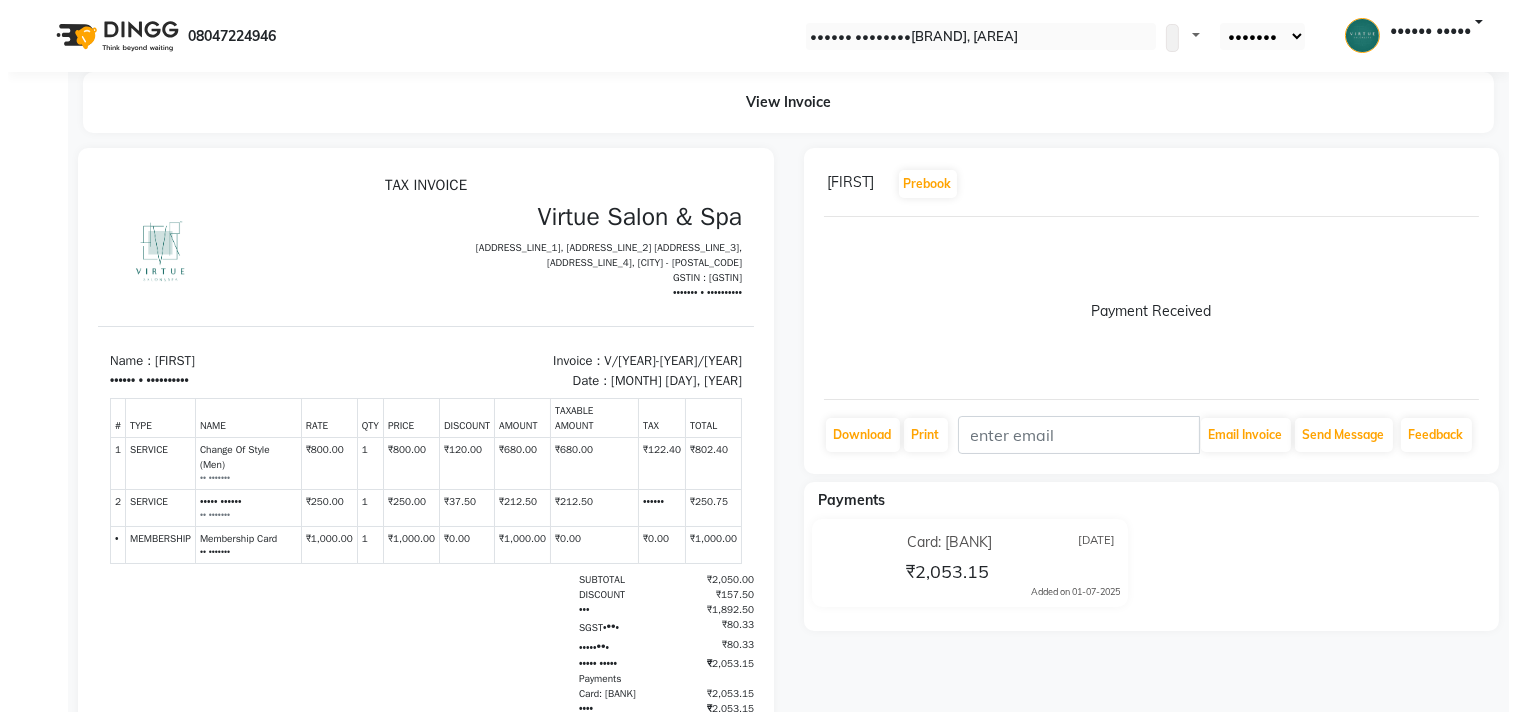 scroll, scrollTop: 0, scrollLeft: 0, axis: both 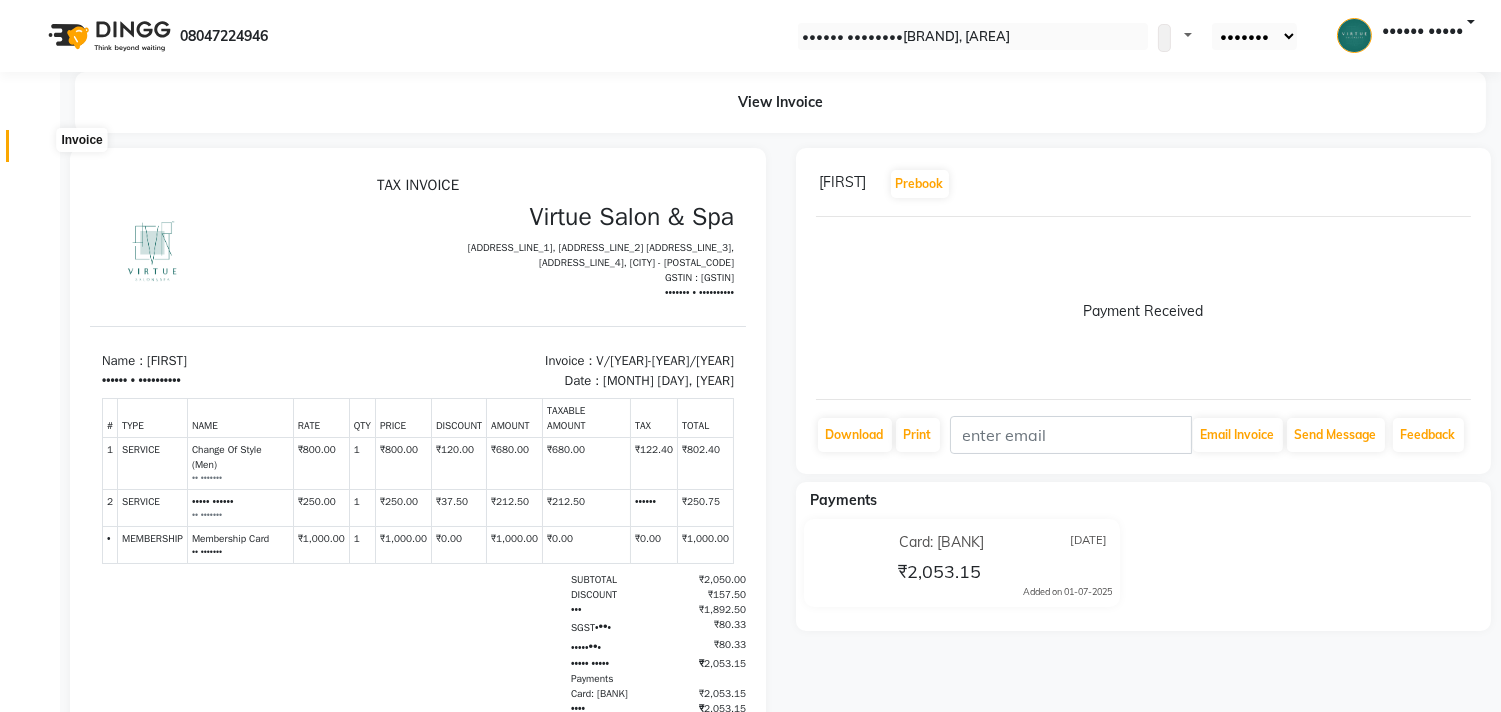 click at bounding box center (37, 151) 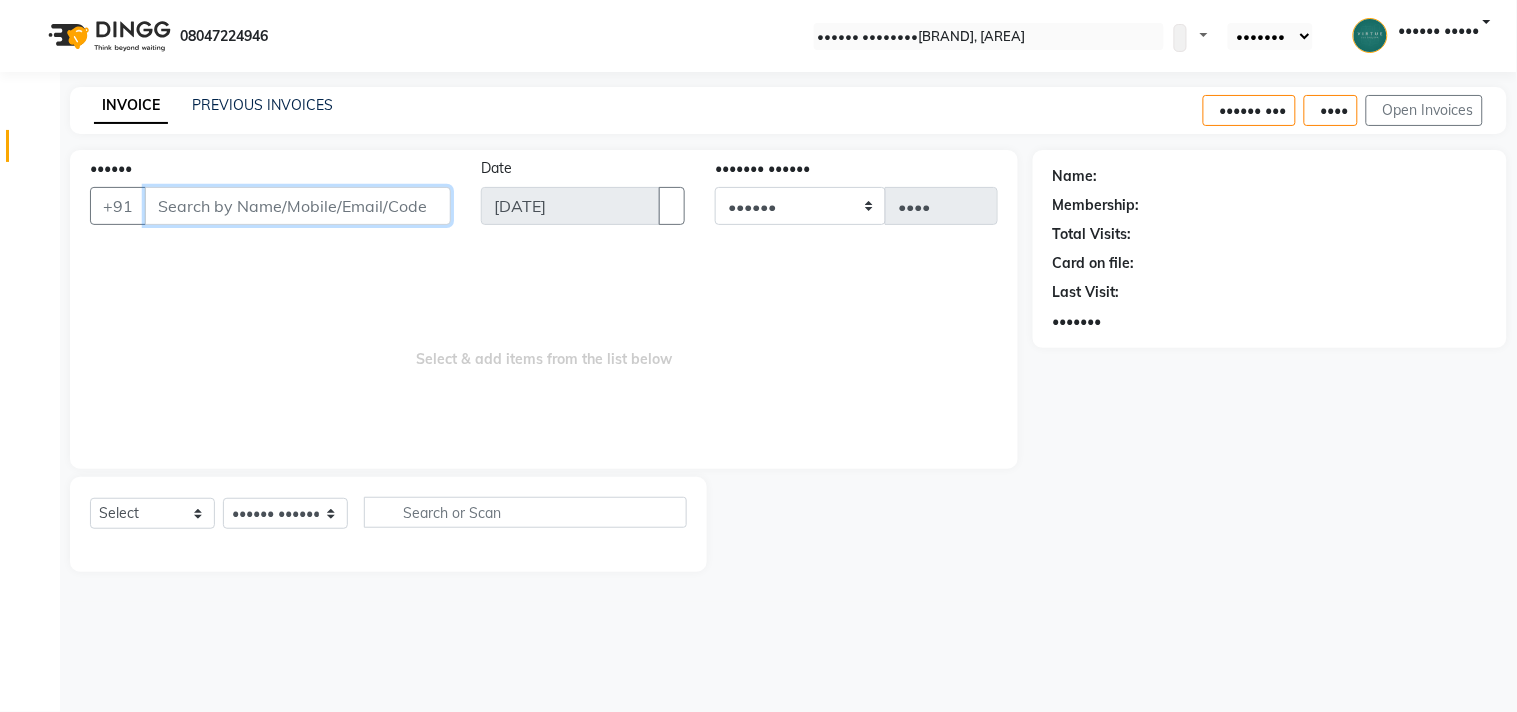 click on "••••••" at bounding box center (298, 206) 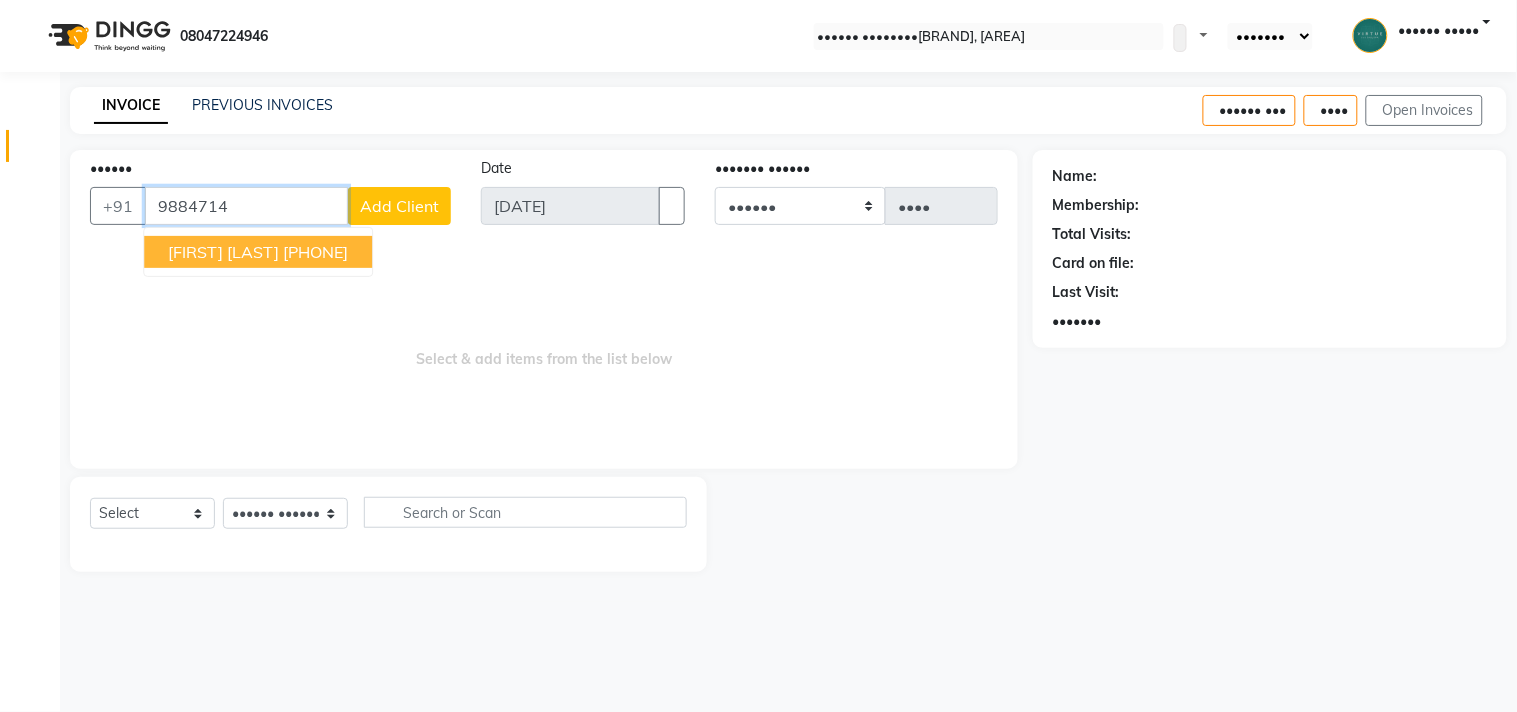 click on "saravana [LAST] [PHONE]" at bounding box center (258, 252) 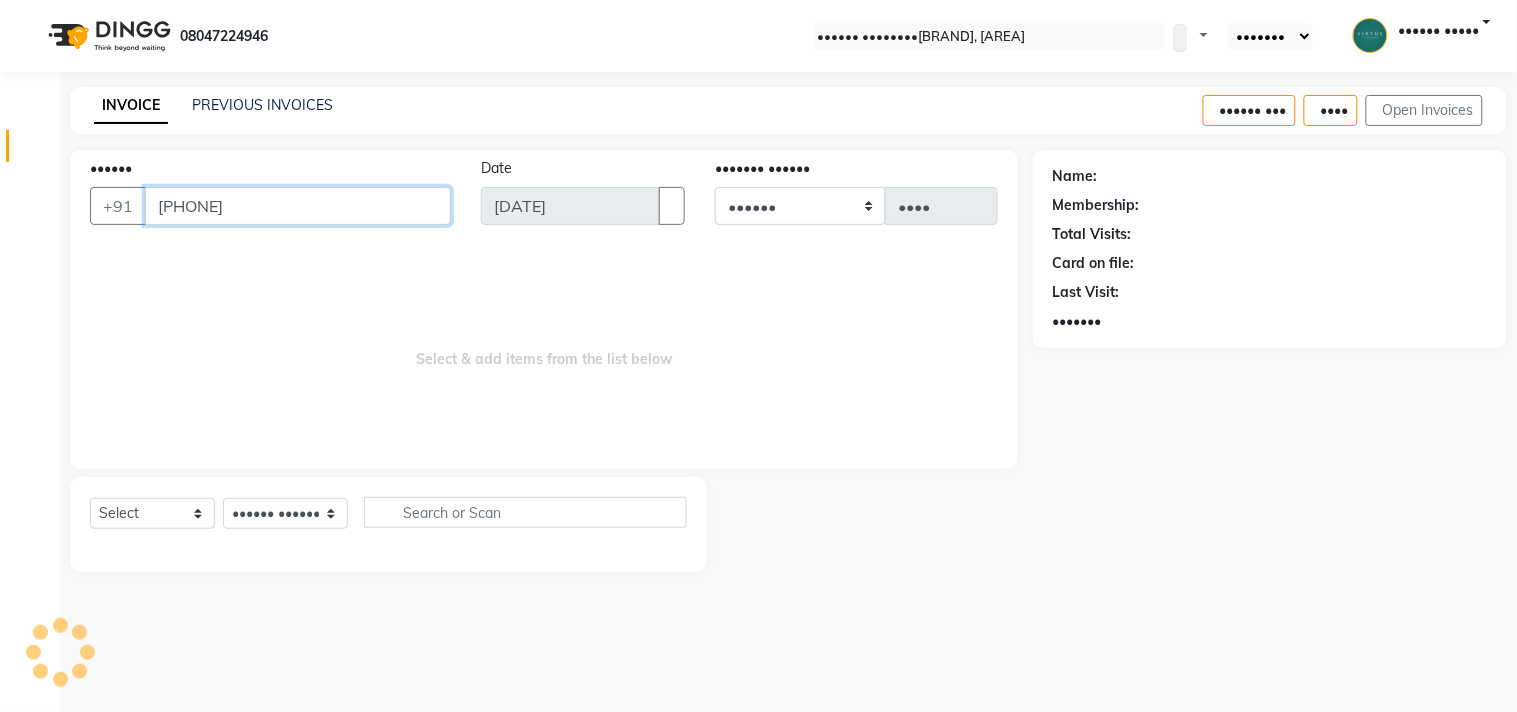 type on "[PHONE]" 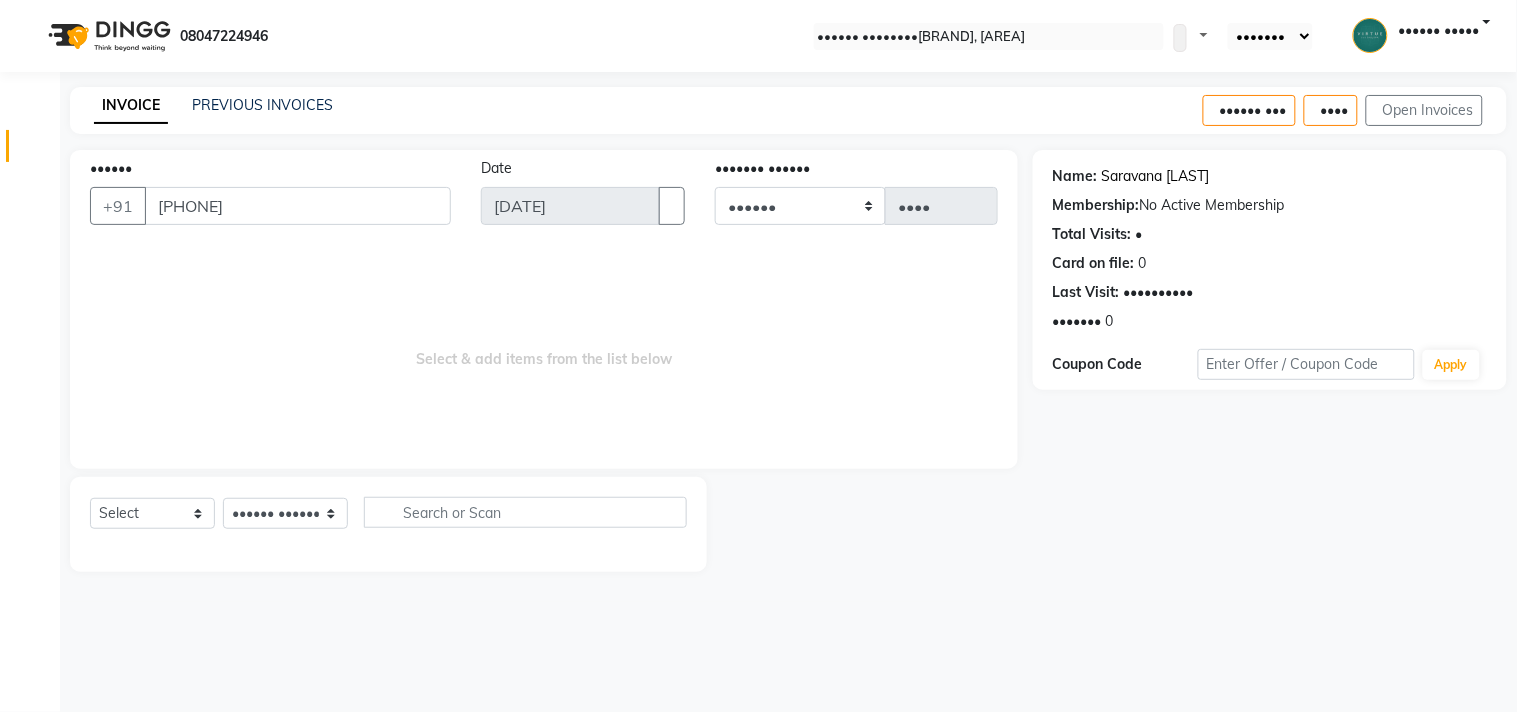 click on "Saravana [LAST]" at bounding box center [1156, 176] 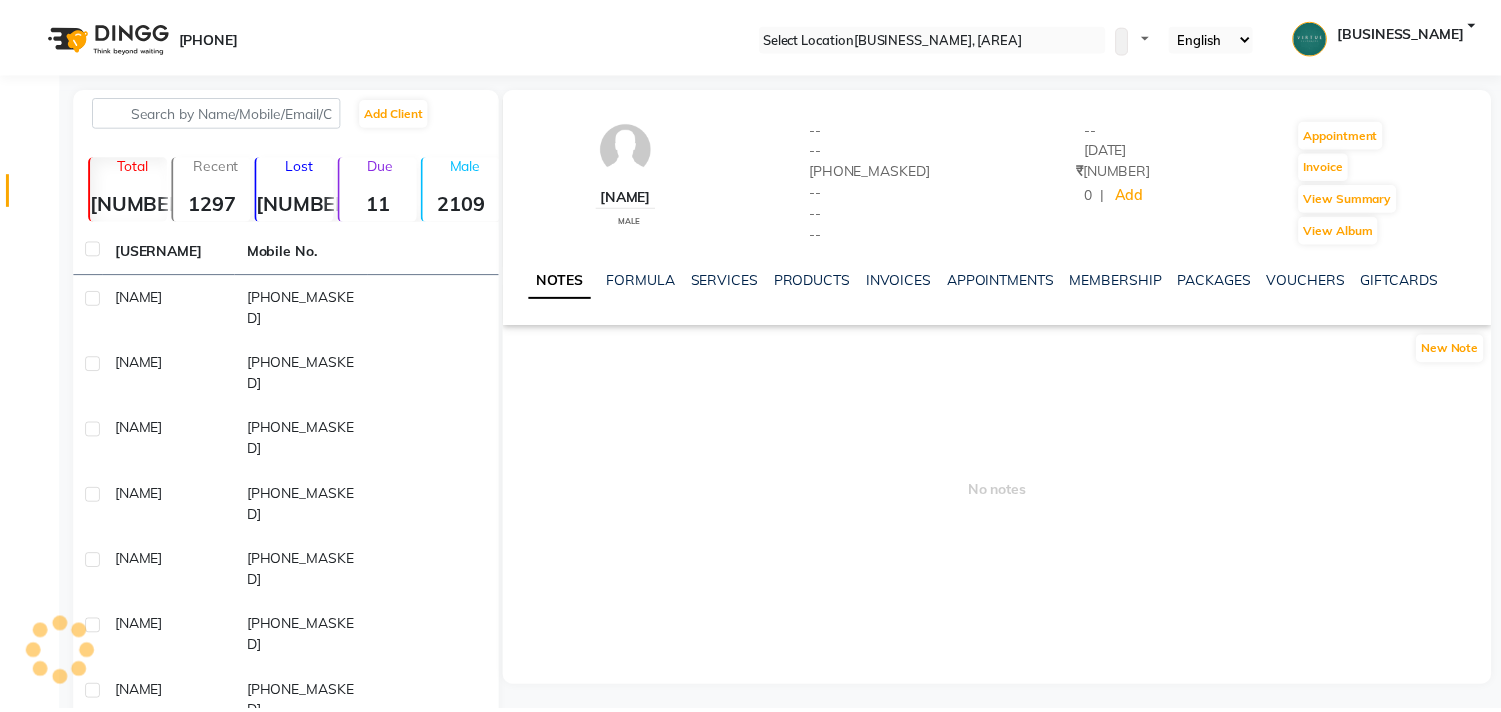 scroll, scrollTop: 0, scrollLeft: 0, axis: both 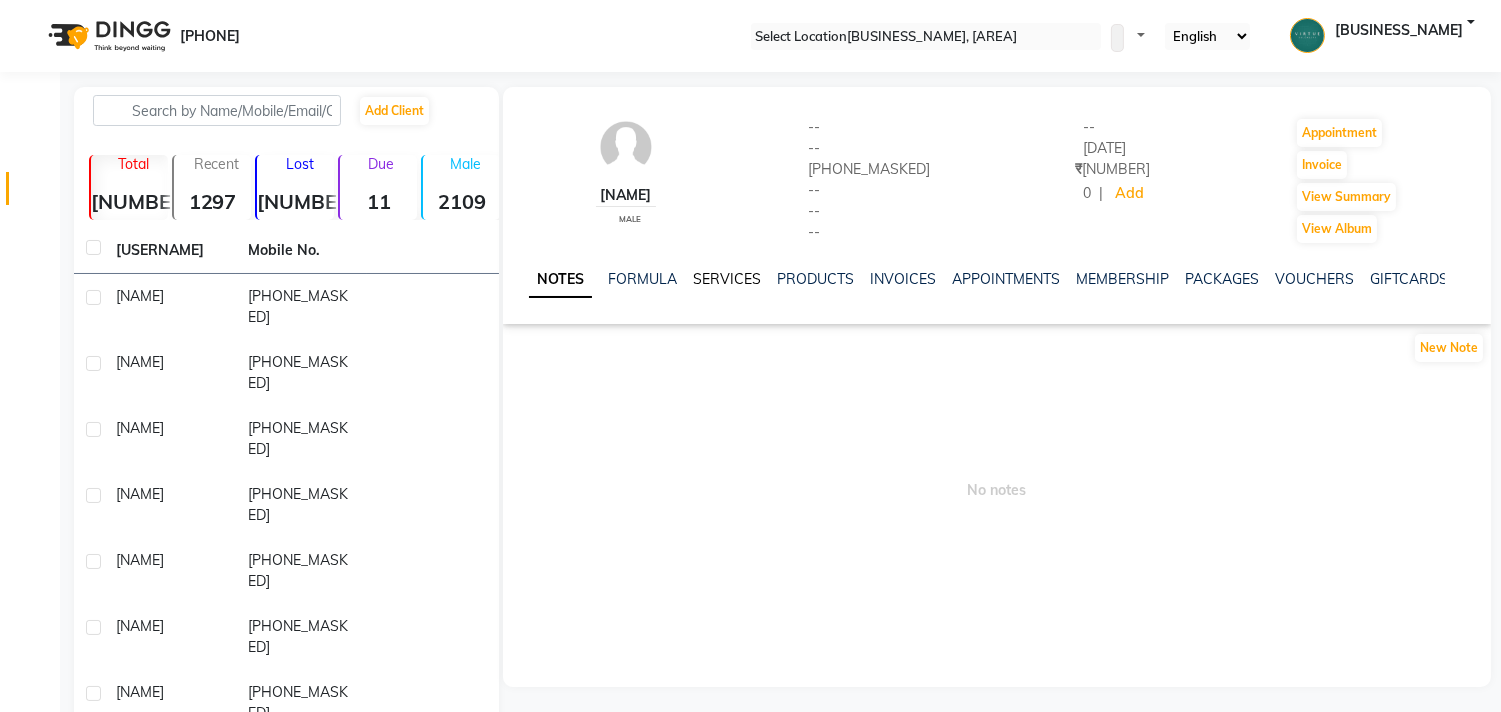 click on "SERVICES" at bounding box center (727, 279) 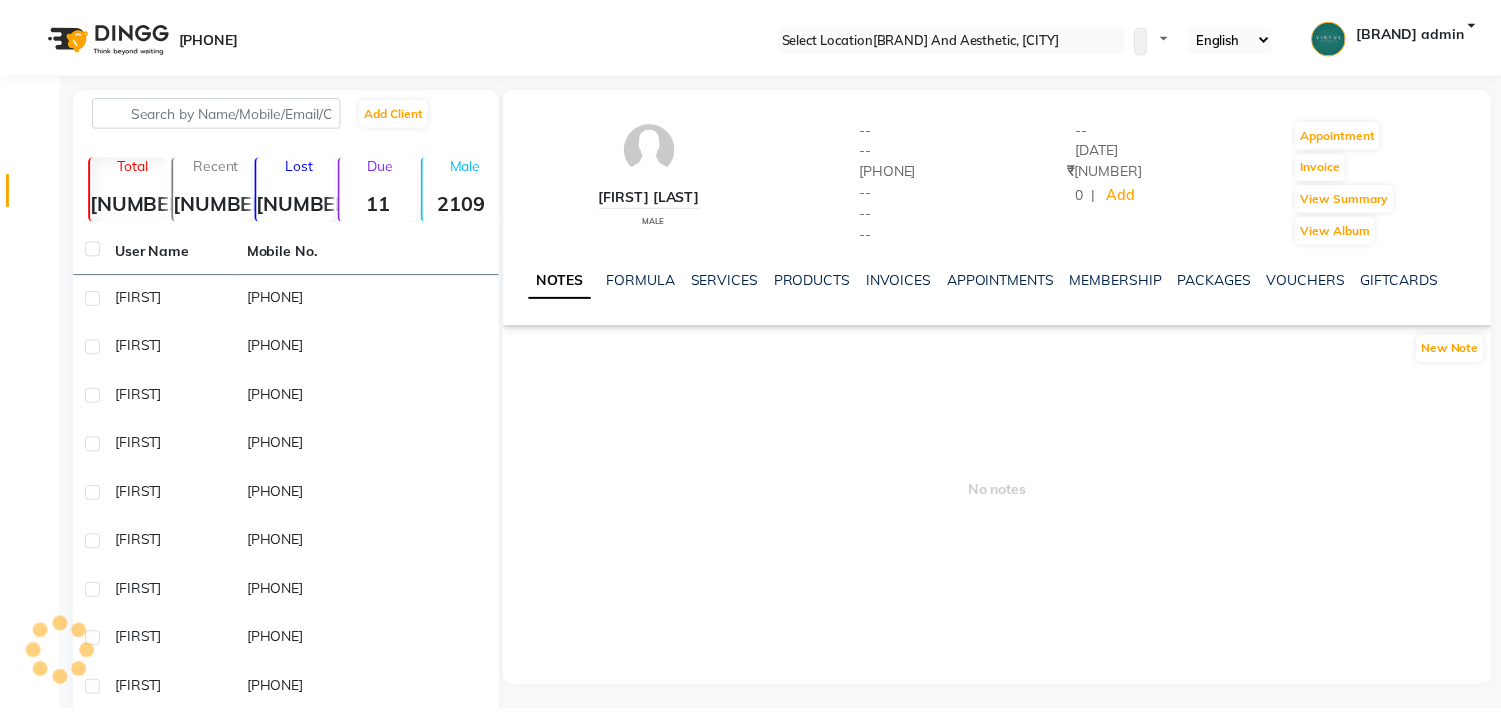 scroll, scrollTop: 0, scrollLeft: 0, axis: both 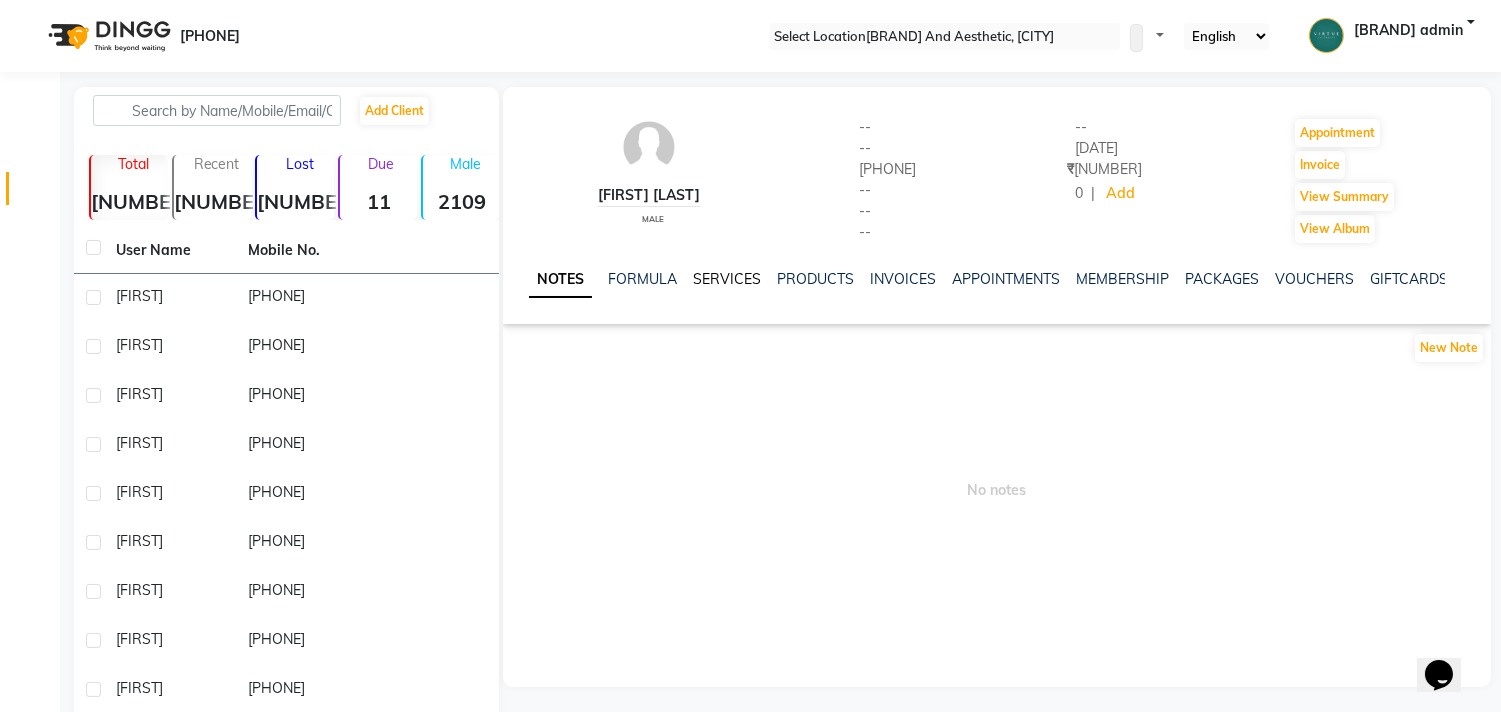 click on "SERVICES" at bounding box center (727, 279) 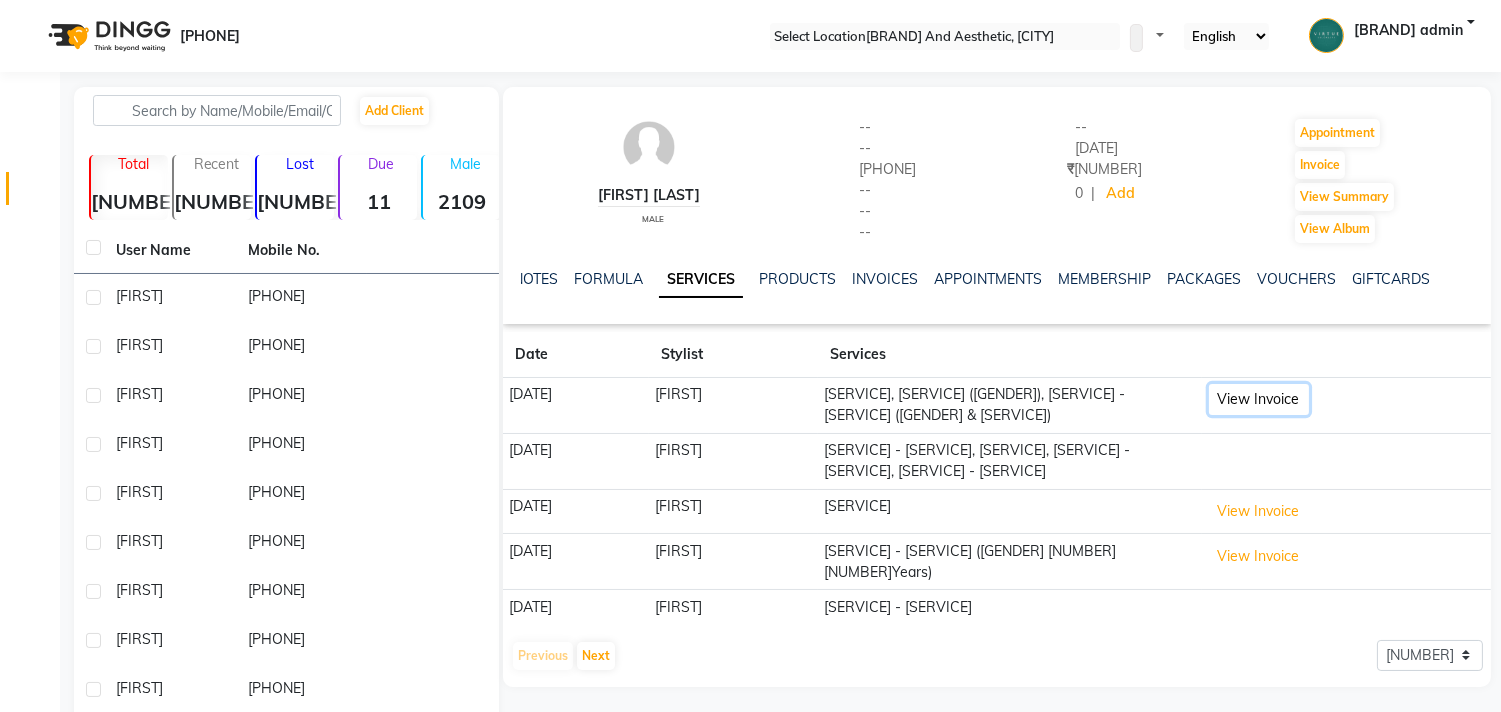 click on "View Invoice" at bounding box center [1259, 399] 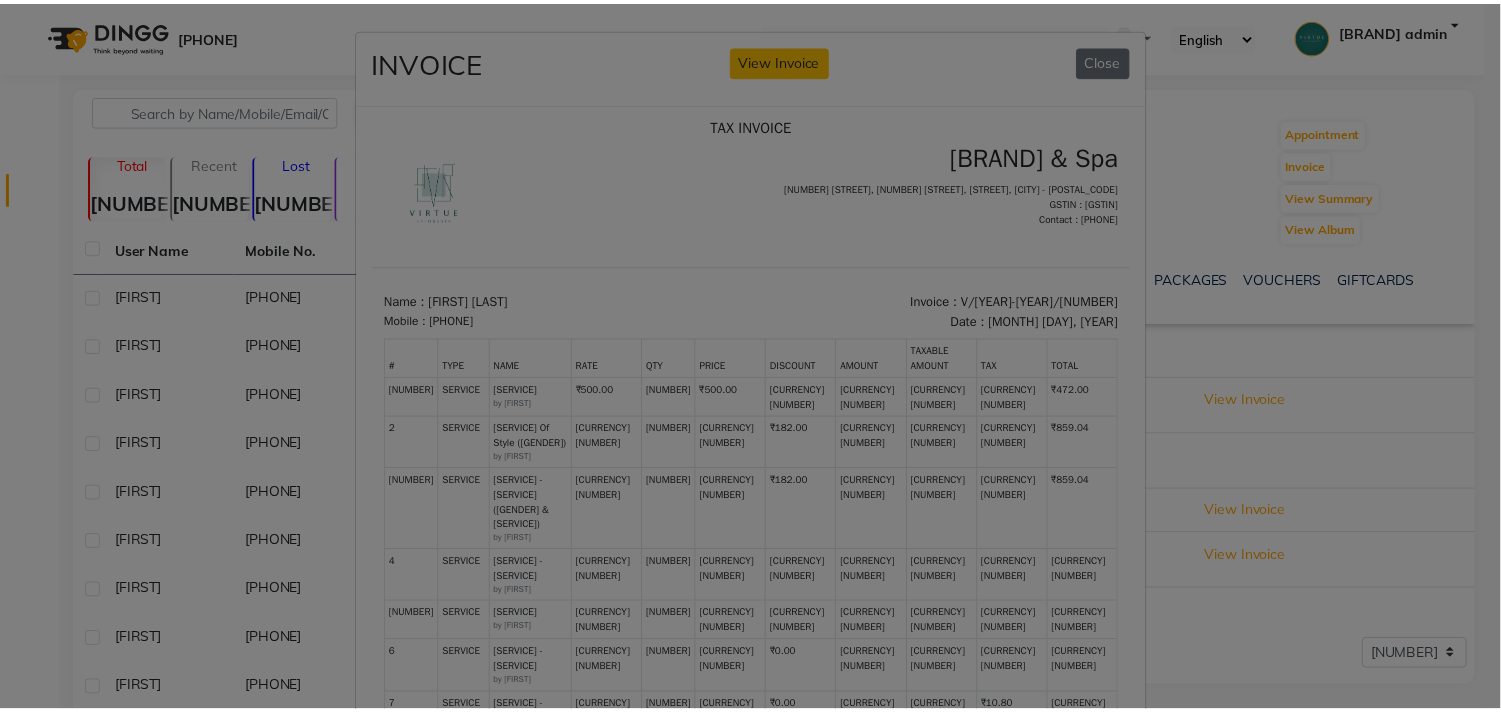 scroll, scrollTop: 15, scrollLeft: 0, axis: vertical 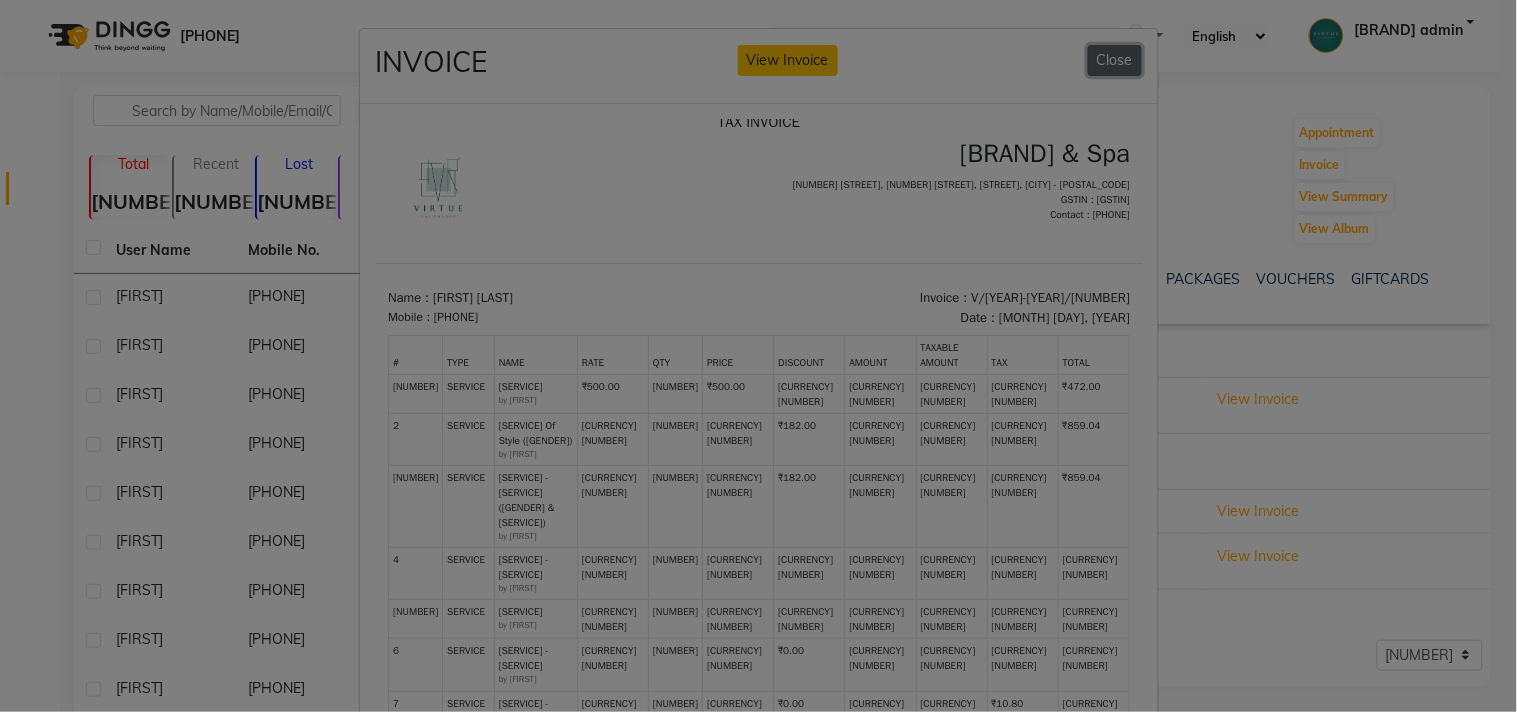 click on "Close" at bounding box center [1115, 60] 